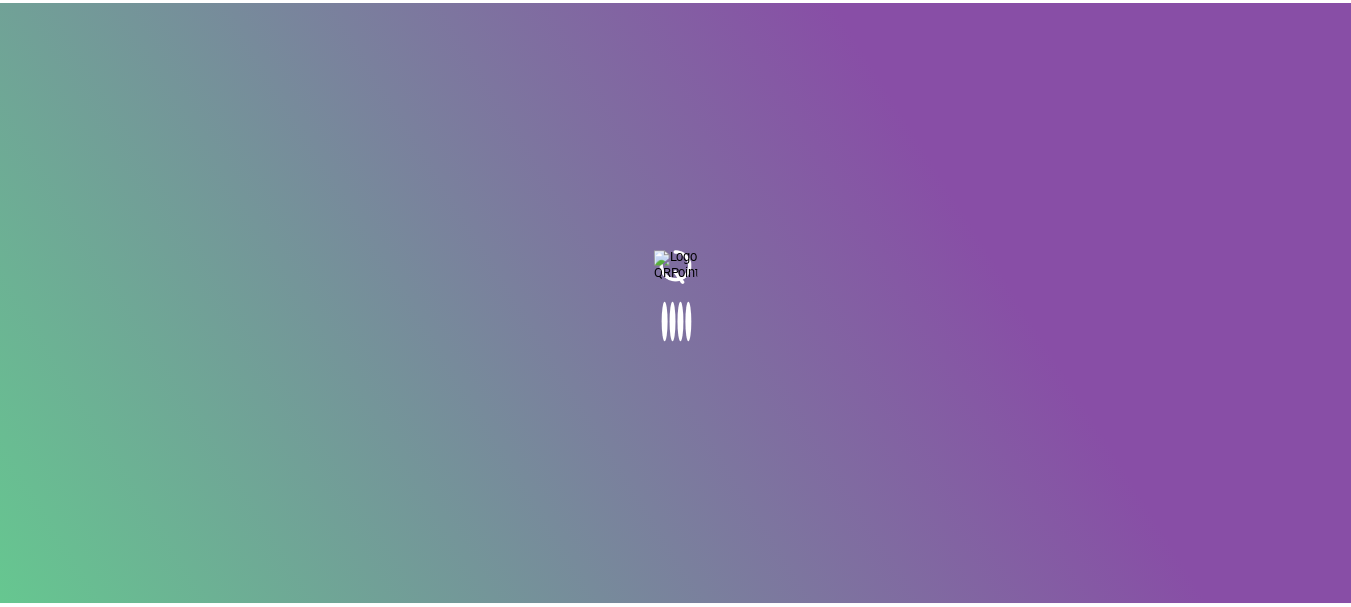 scroll, scrollTop: 0, scrollLeft: 0, axis: both 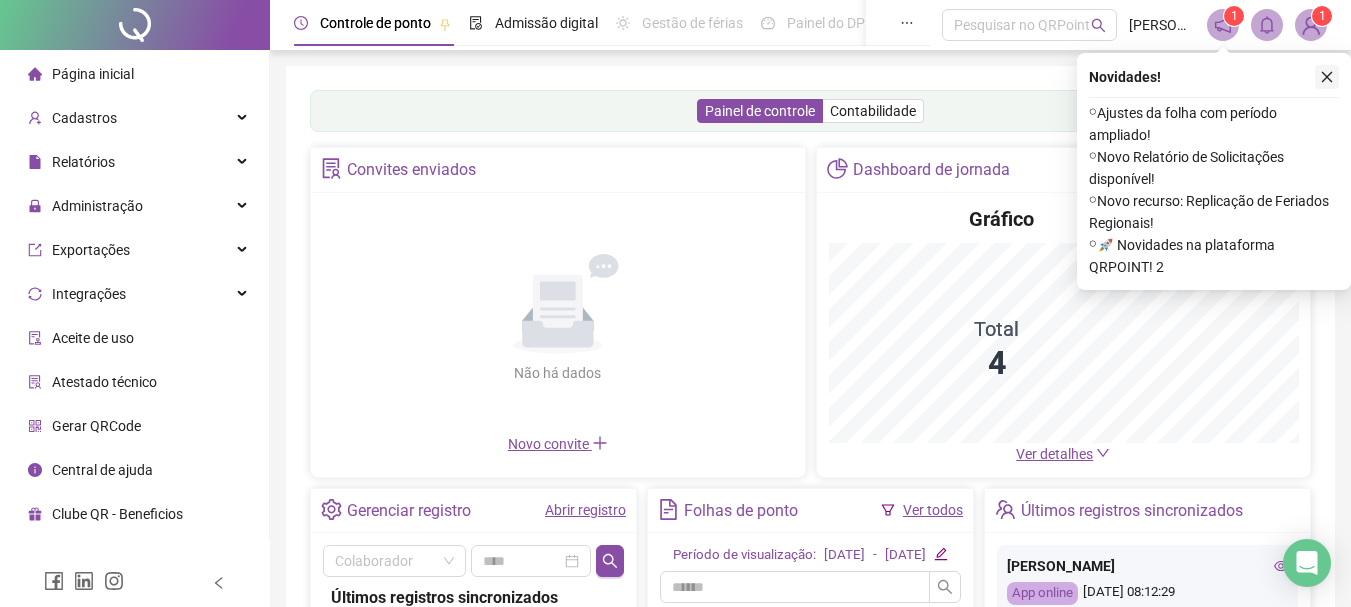 click 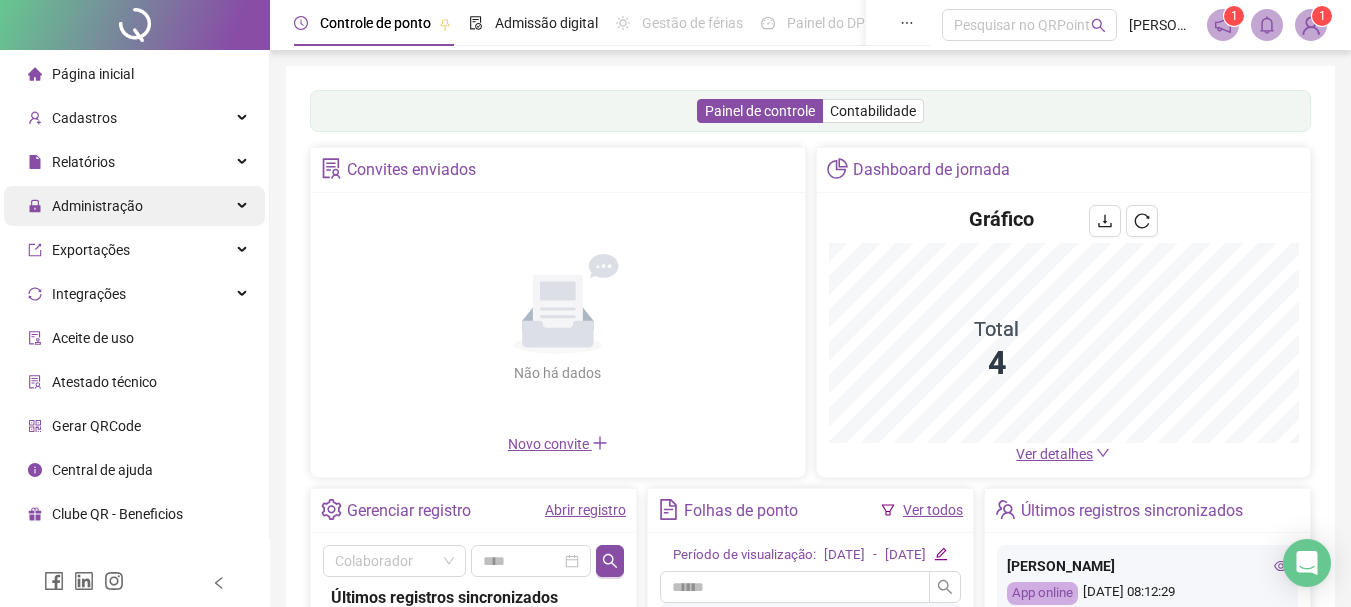 click on "Administração" at bounding box center (85, 206) 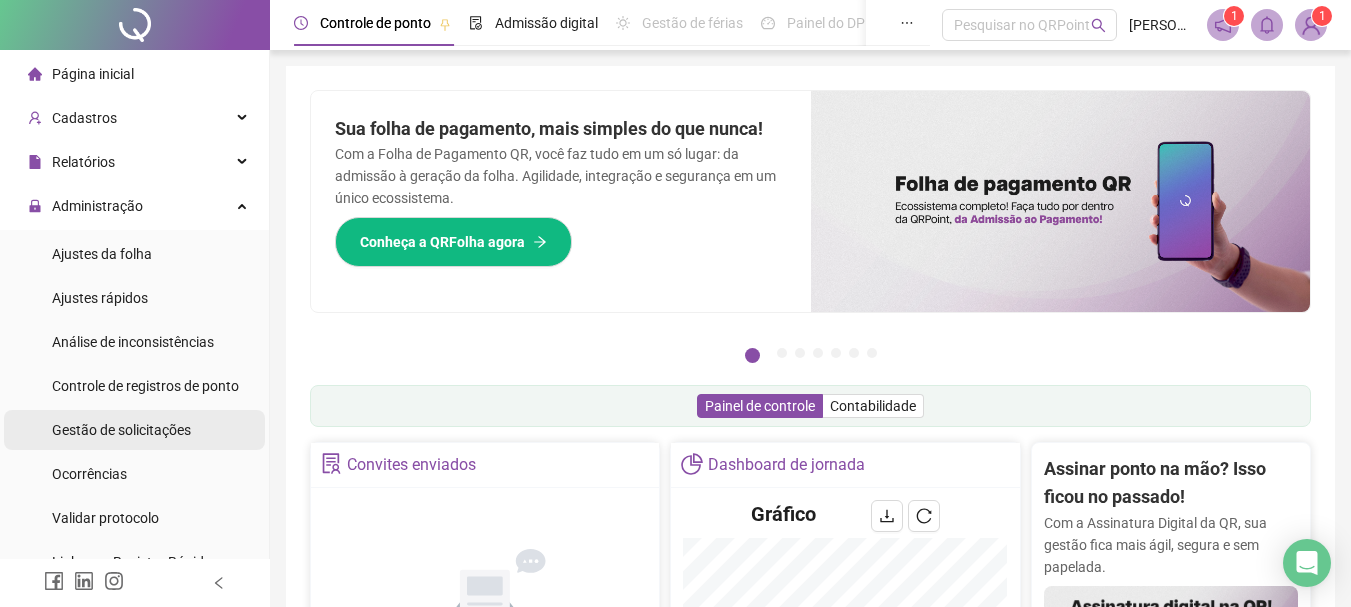 click on "Gestão de solicitações" at bounding box center [121, 430] 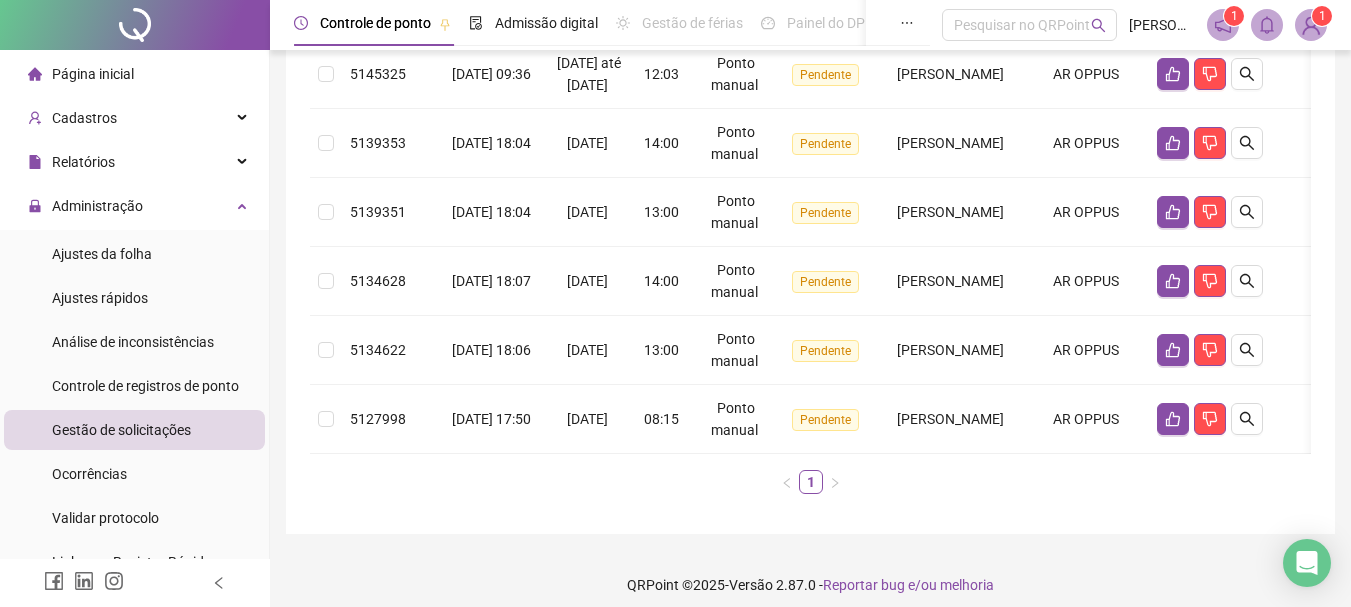scroll, scrollTop: 50, scrollLeft: 0, axis: vertical 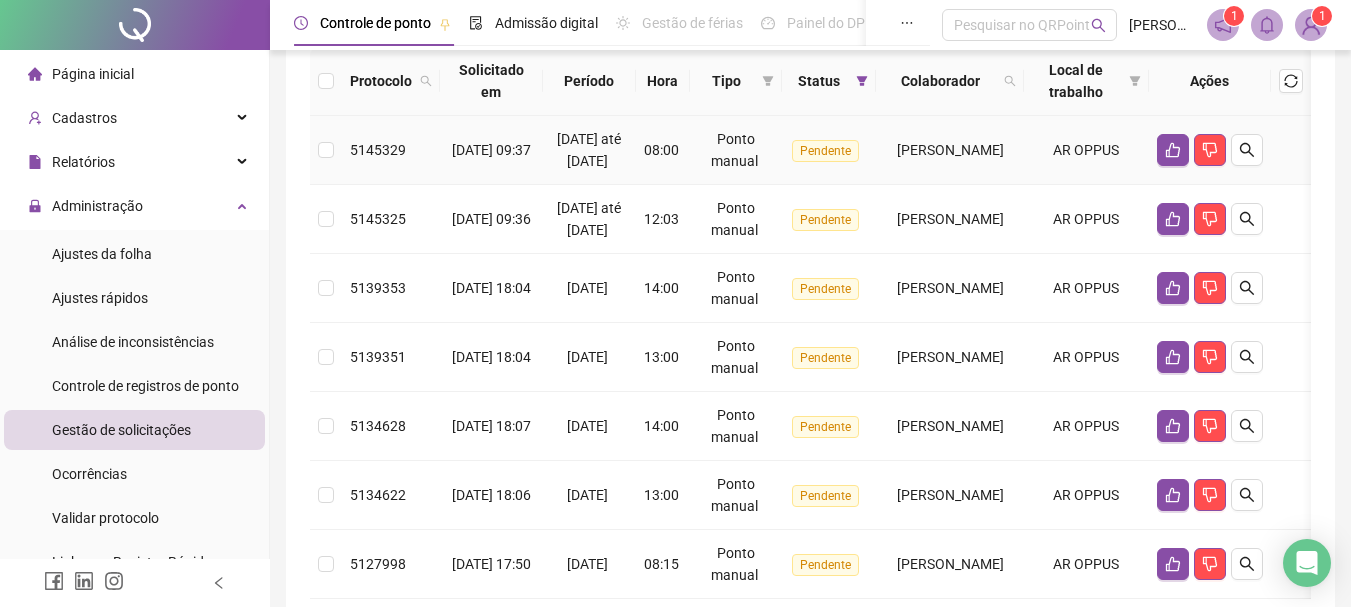 click on "08:00" at bounding box center (661, 150) 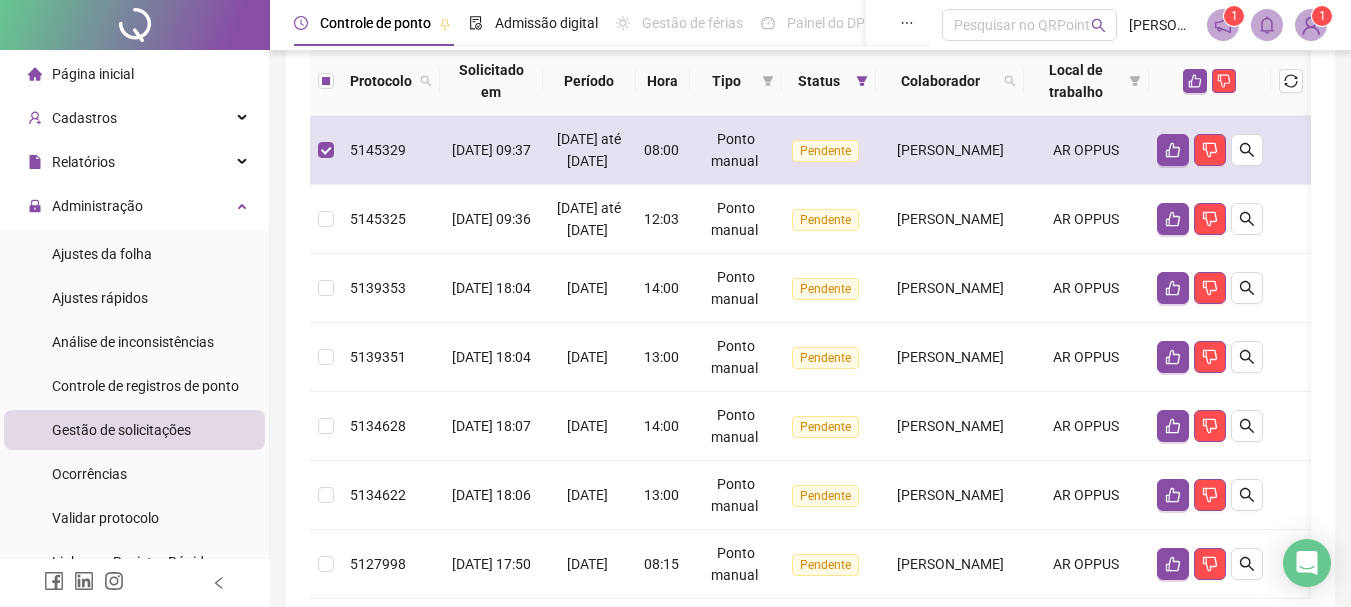 click on "08:00" at bounding box center [661, 150] 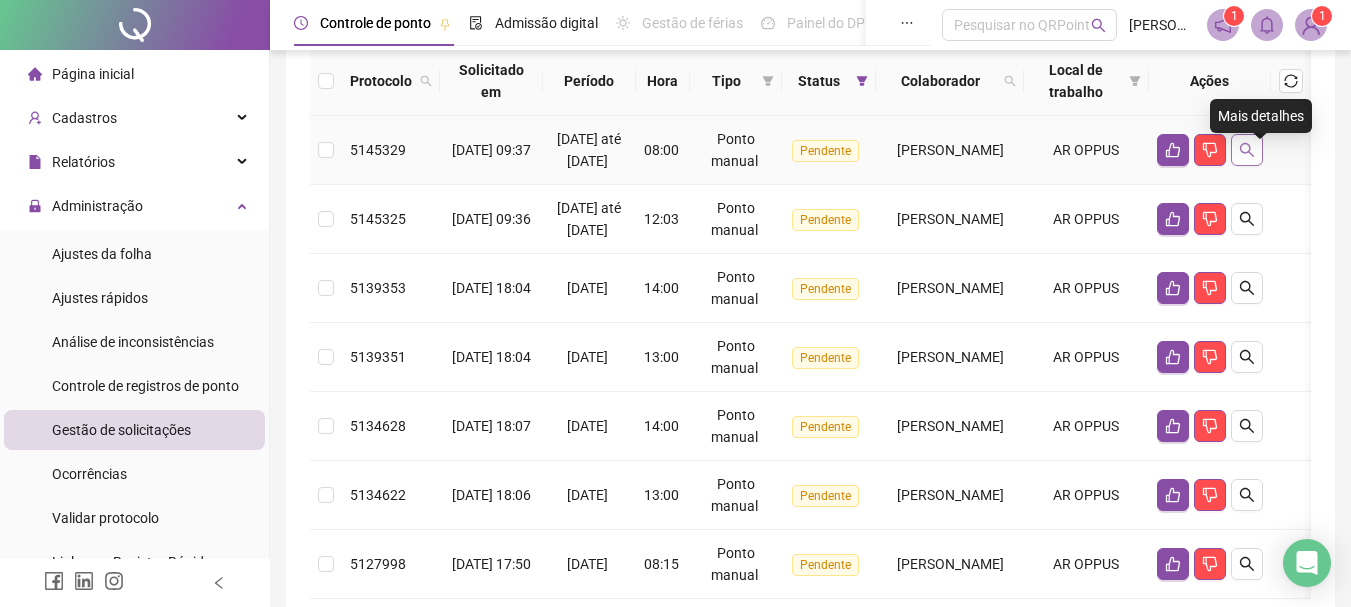click 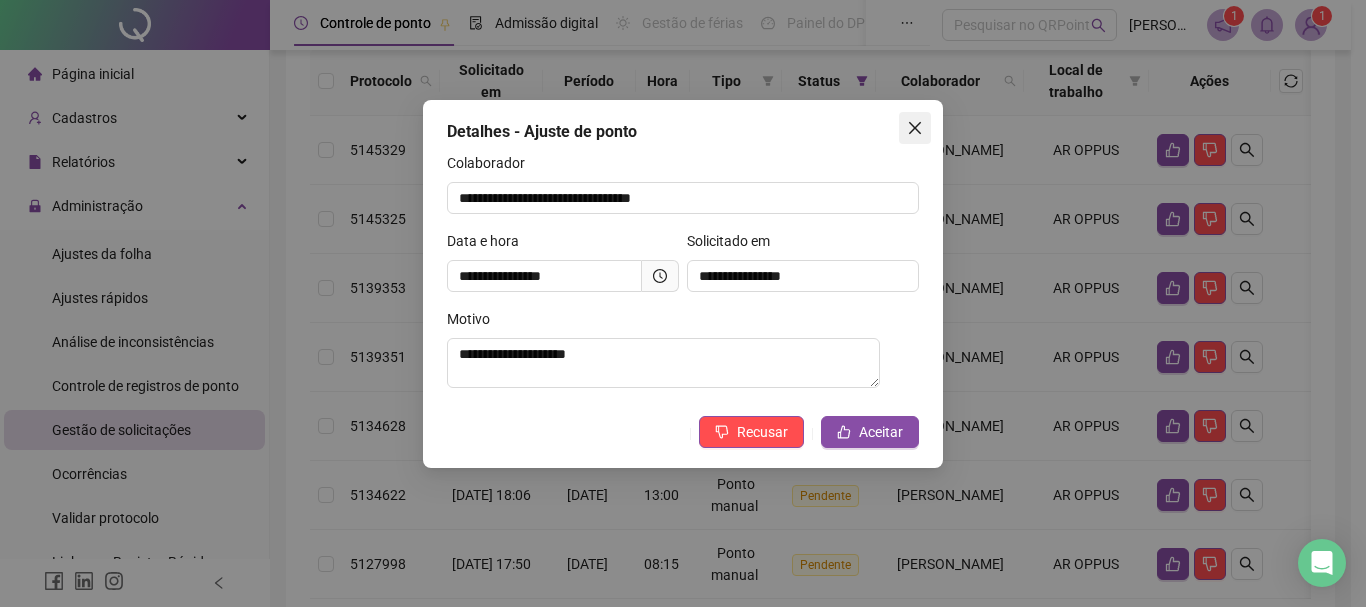 click 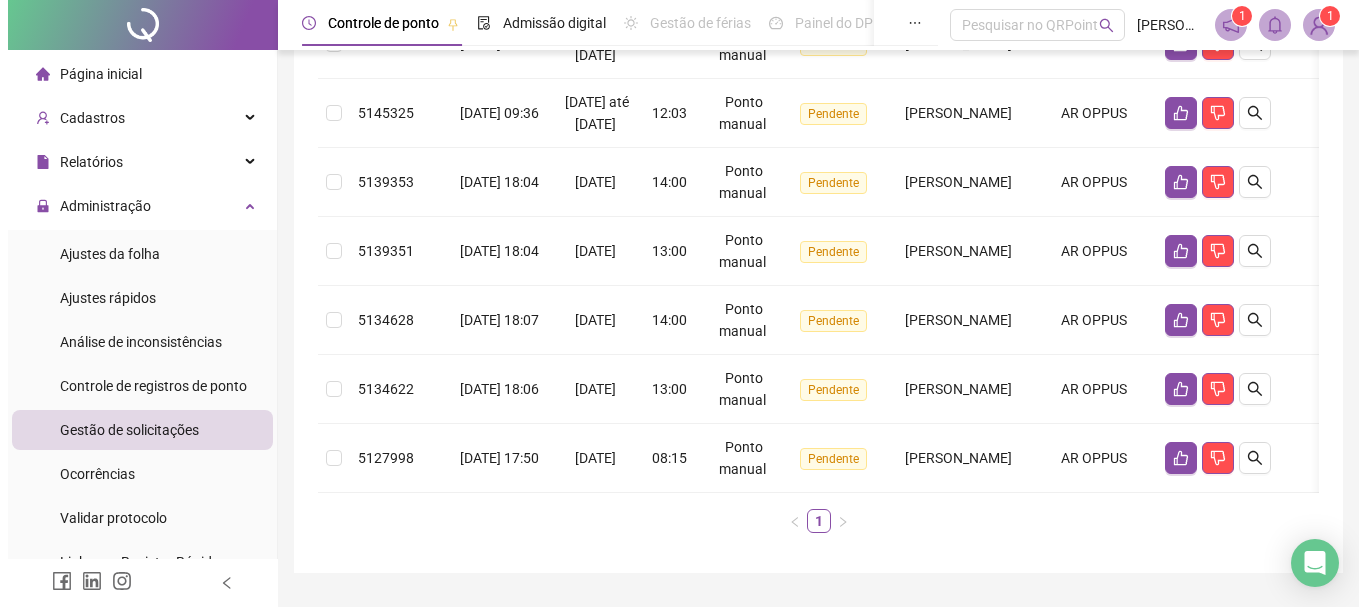 scroll, scrollTop: 335, scrollLeft: 0, axis: vertical 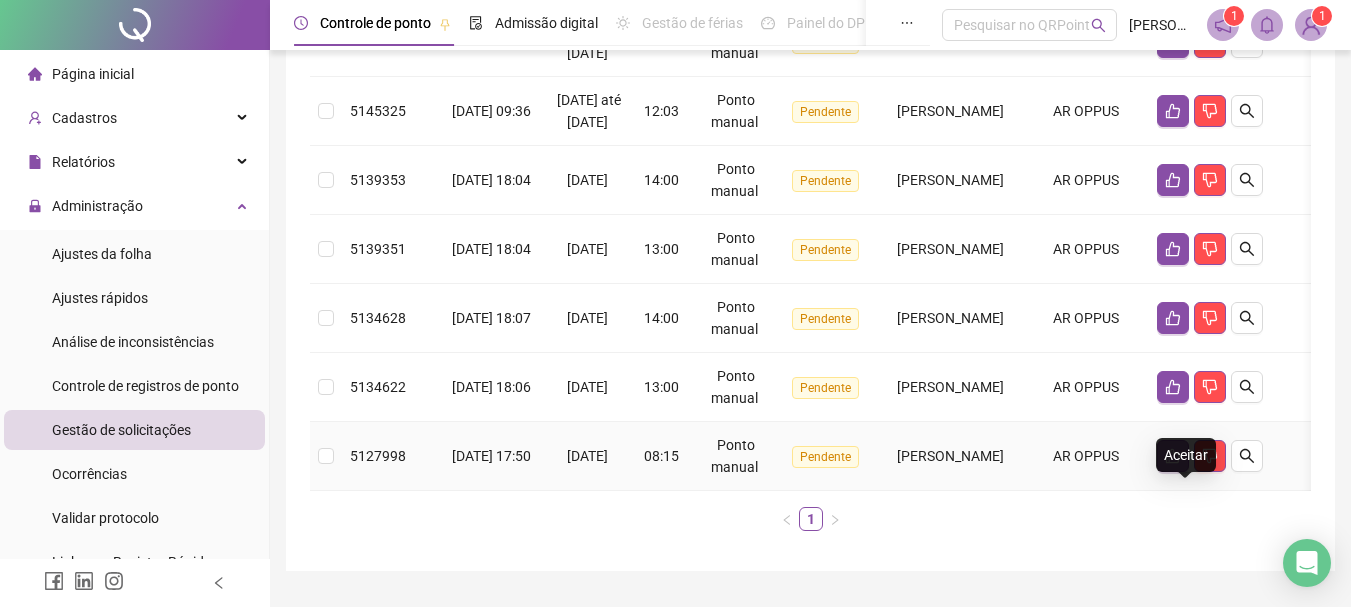 click 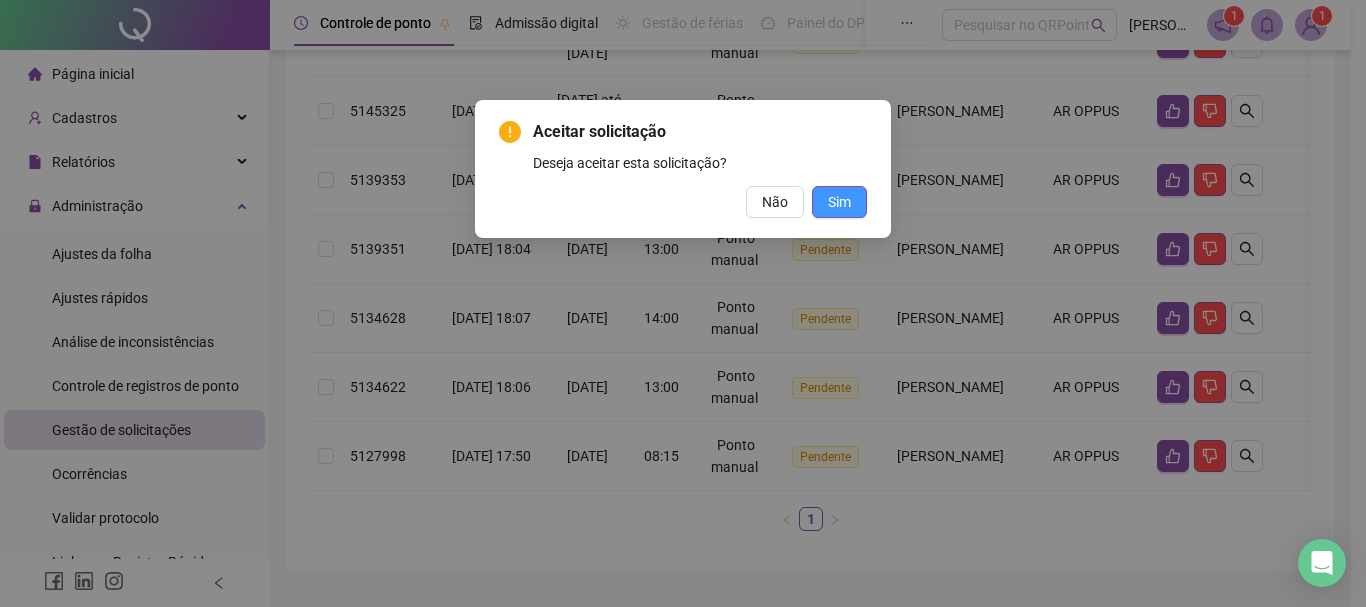 click on "Sim" at bounding box center [839, 202] 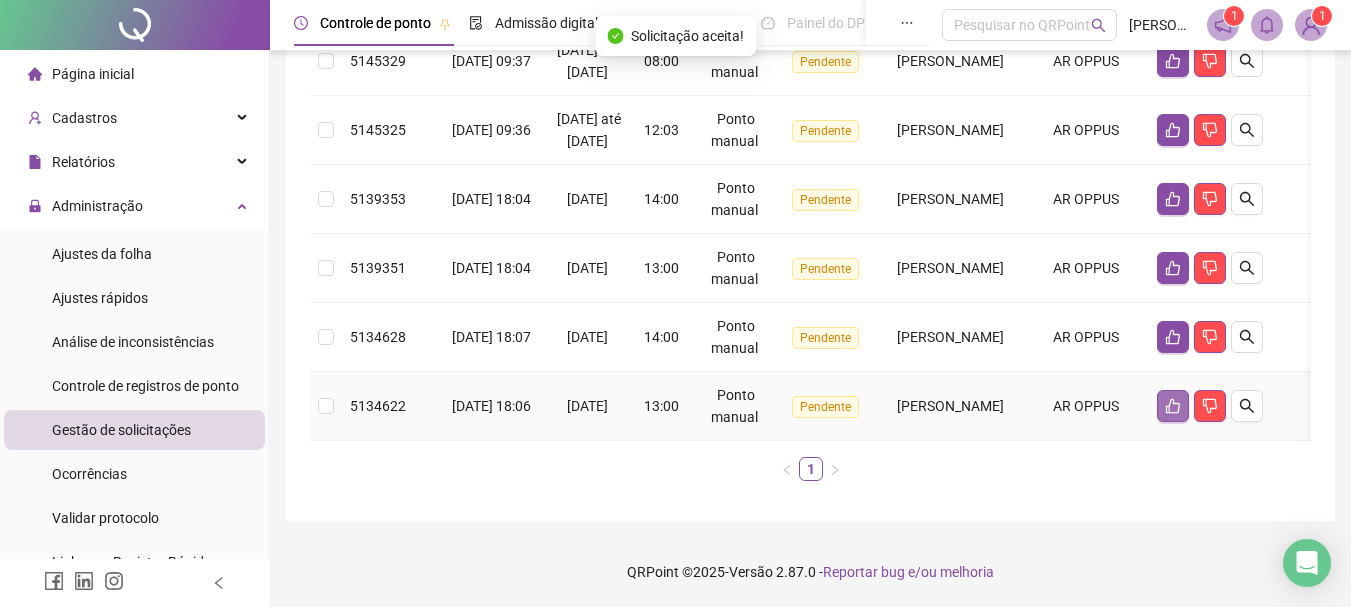 click 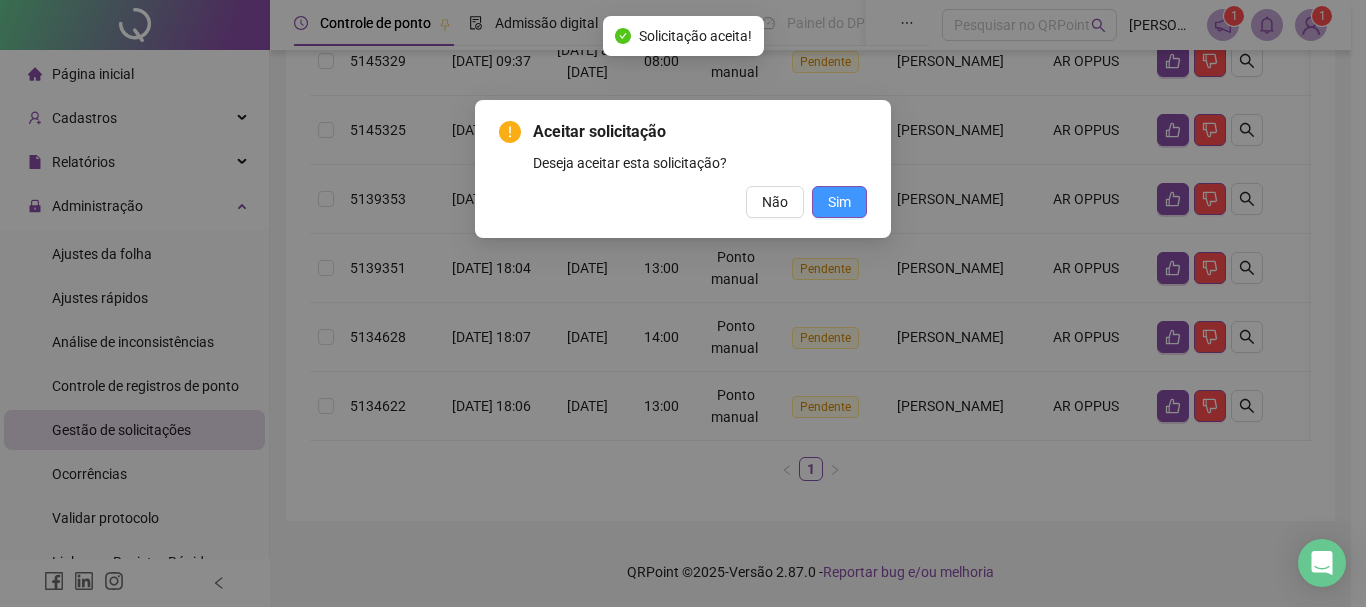 click on "Sim" at bounding box center (839, 202) 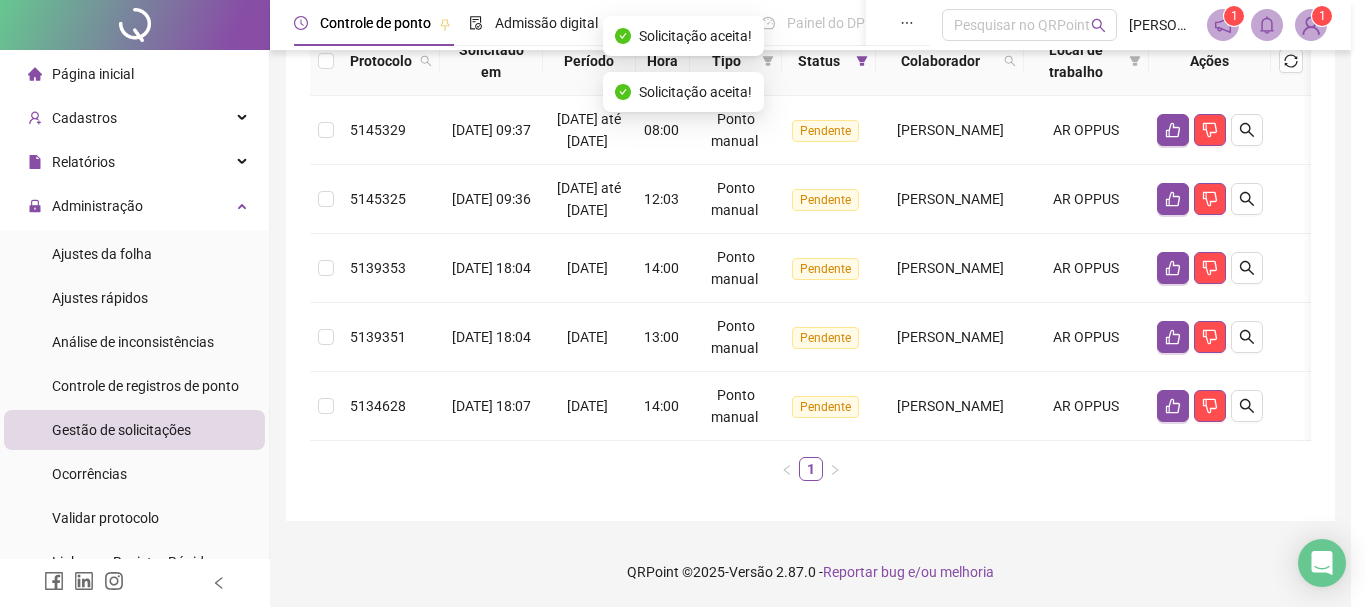 scroll, scrollTop: 291, scrollLeft: 0, axis: vertical 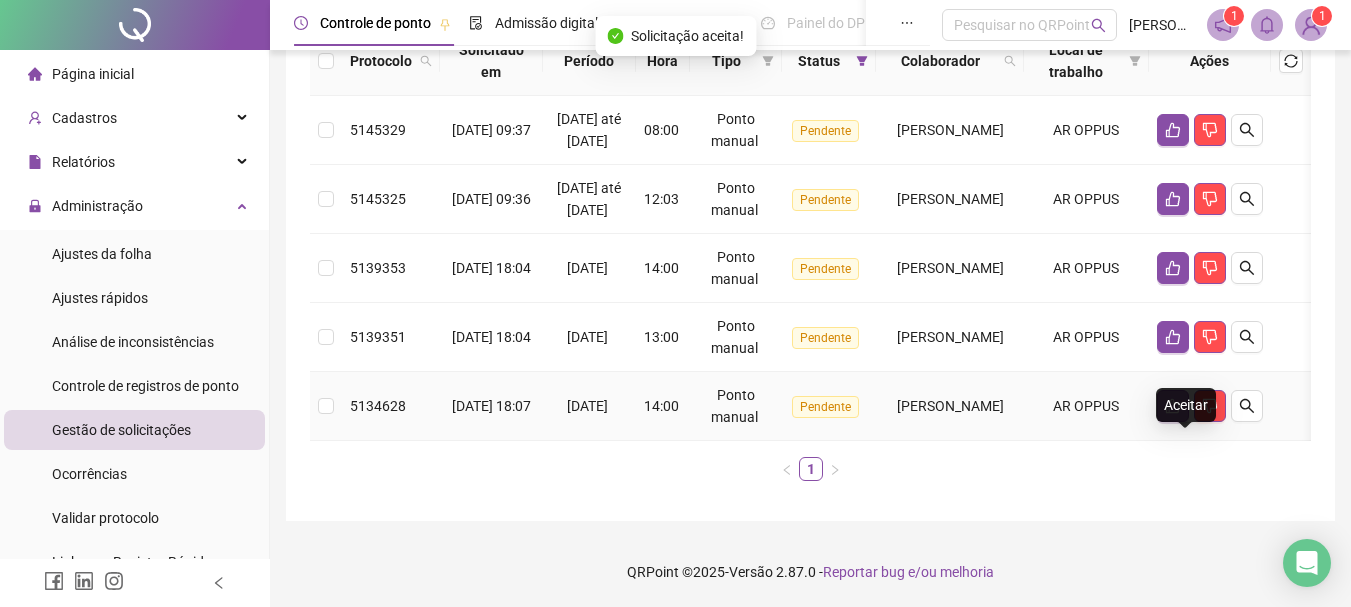 click 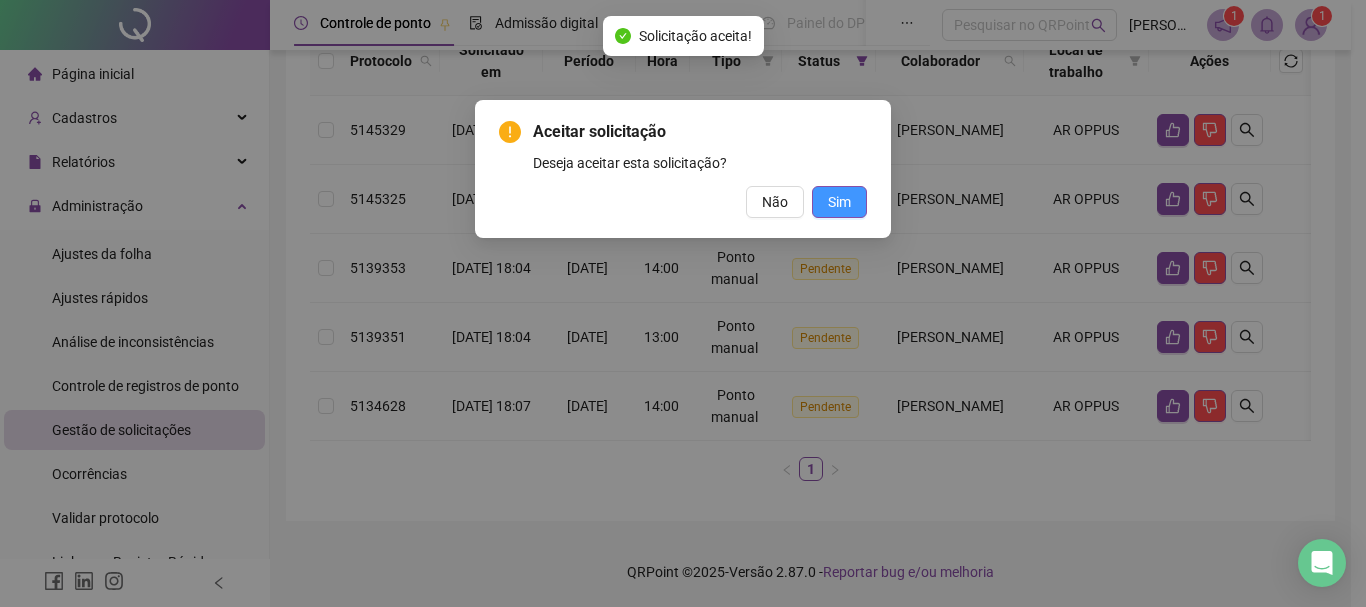 click on "Sim" at bounding box center (839, 202) 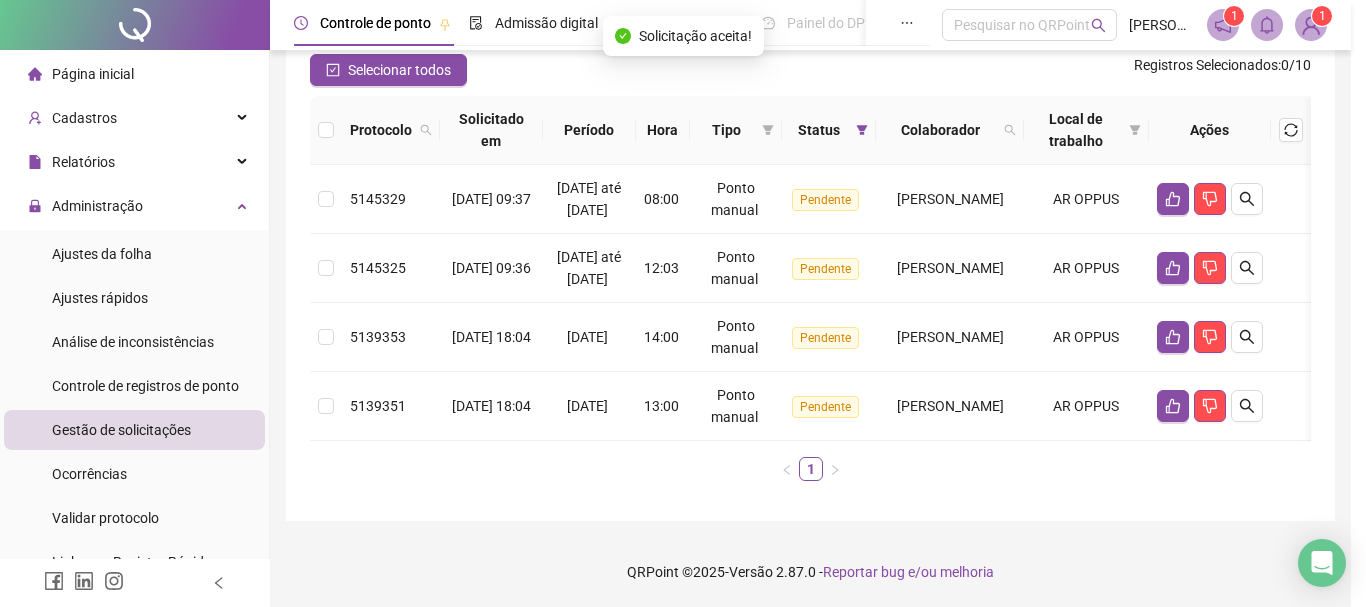 scroll, scrollTop: 222, scrollLeft: 0, axis: vertical 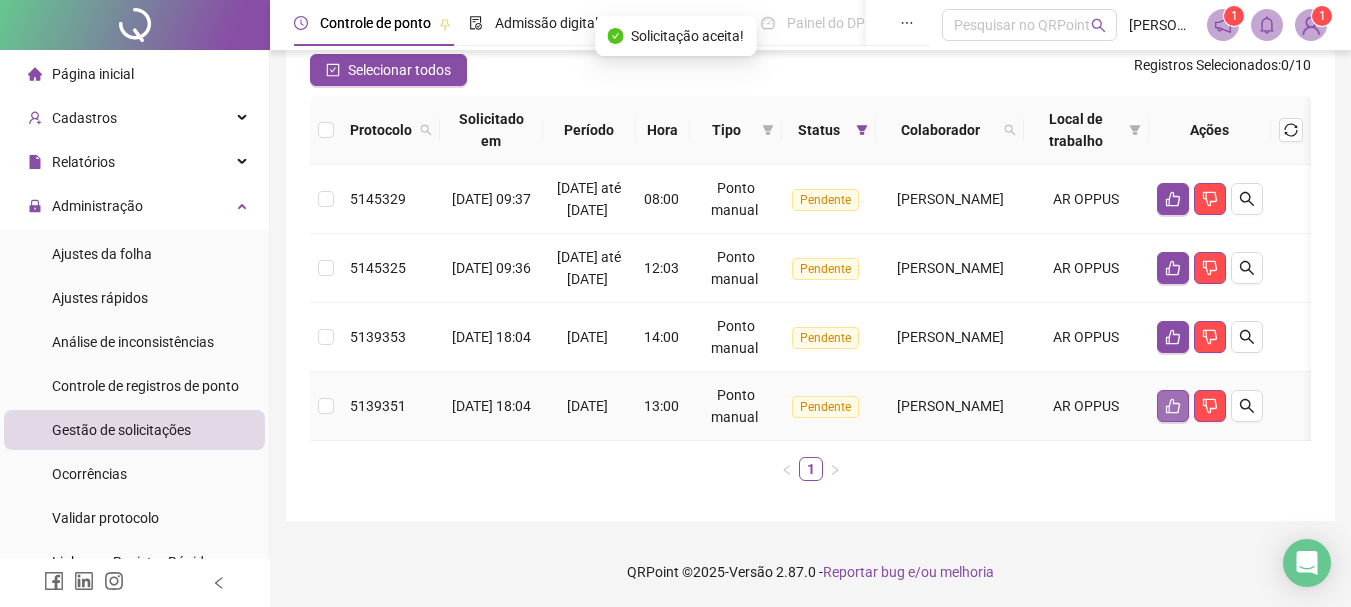click 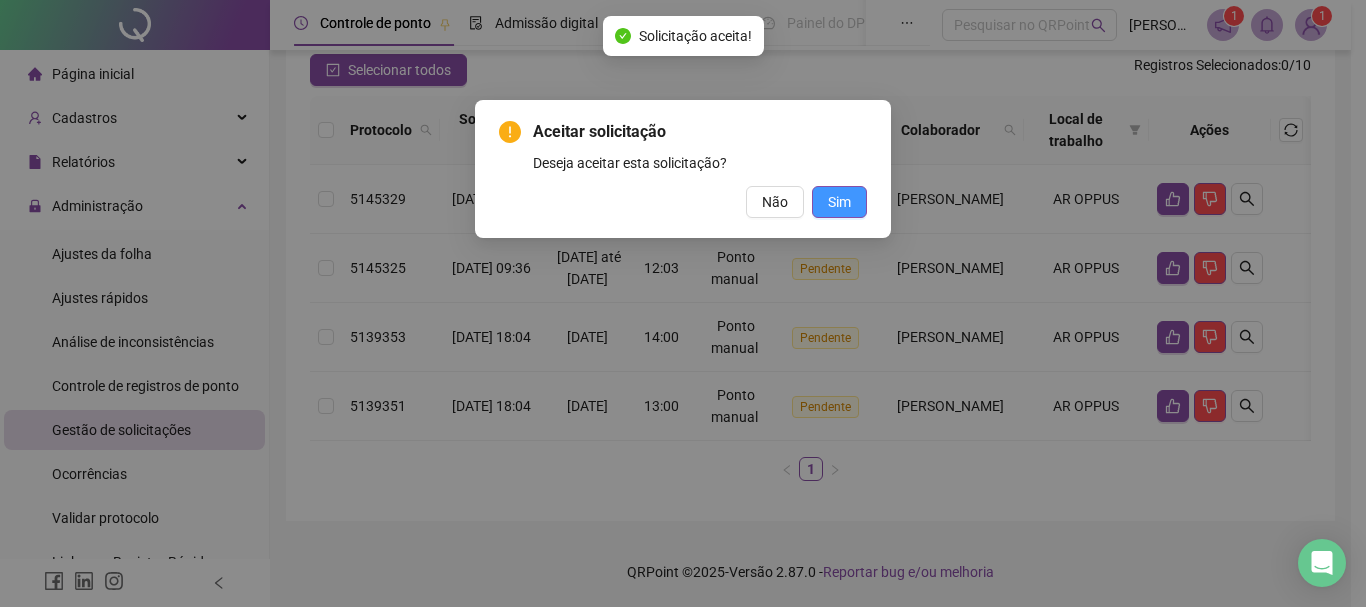click on "Sim" at bounding box center [839, 202] 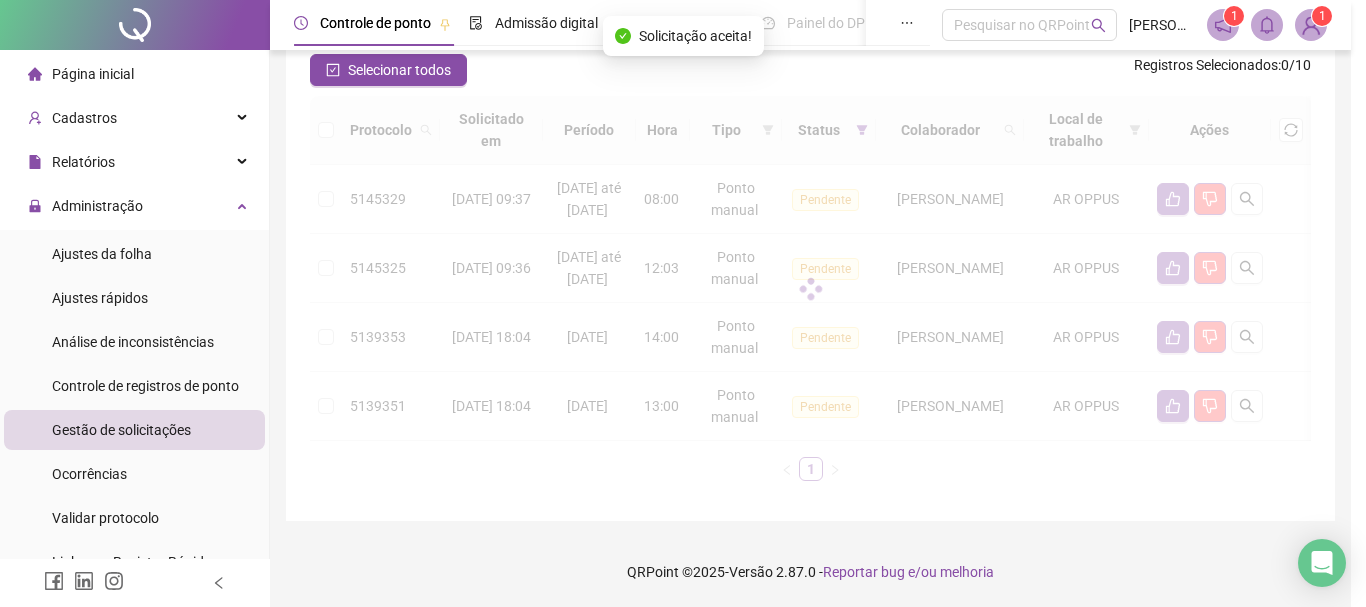 scroll, scrollTop: 153, scrollLeft: 0, axis: vertical 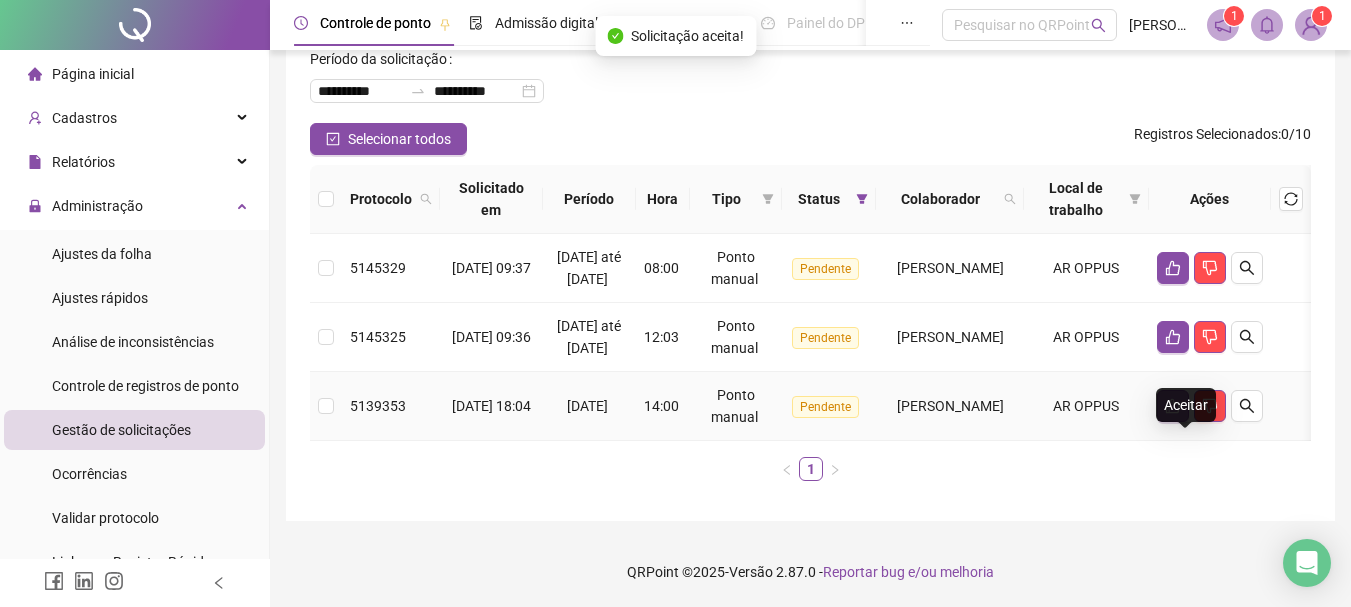 click 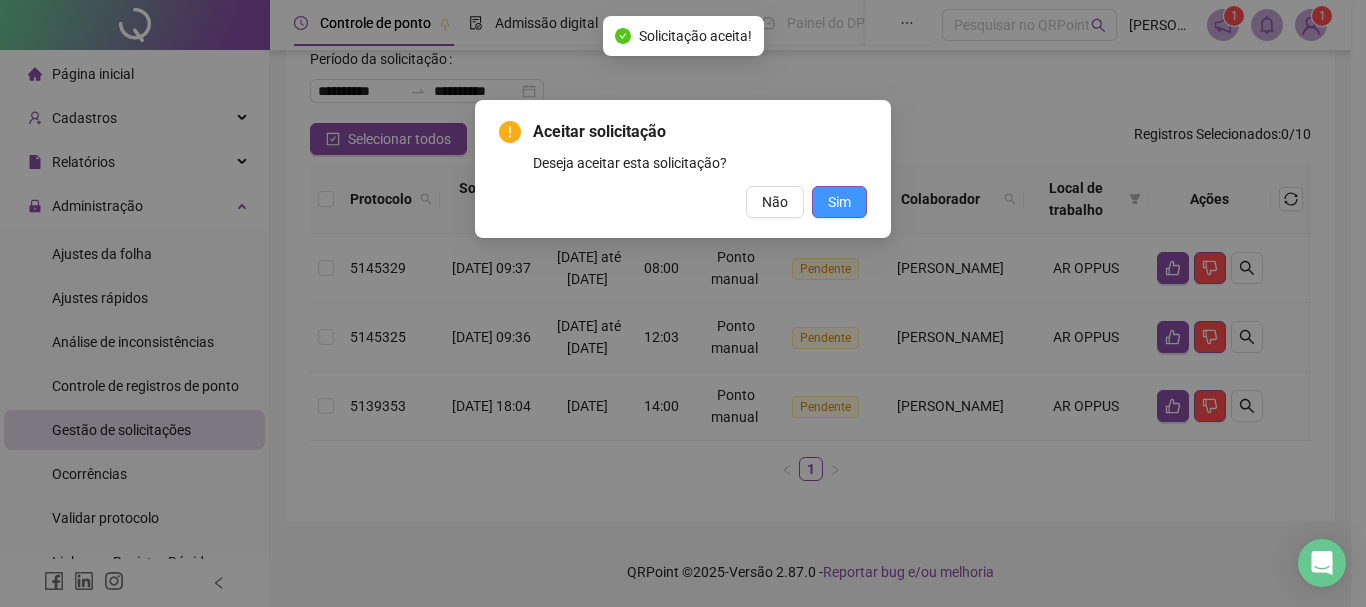 click on "Sim" at bounding box center (839, 202) 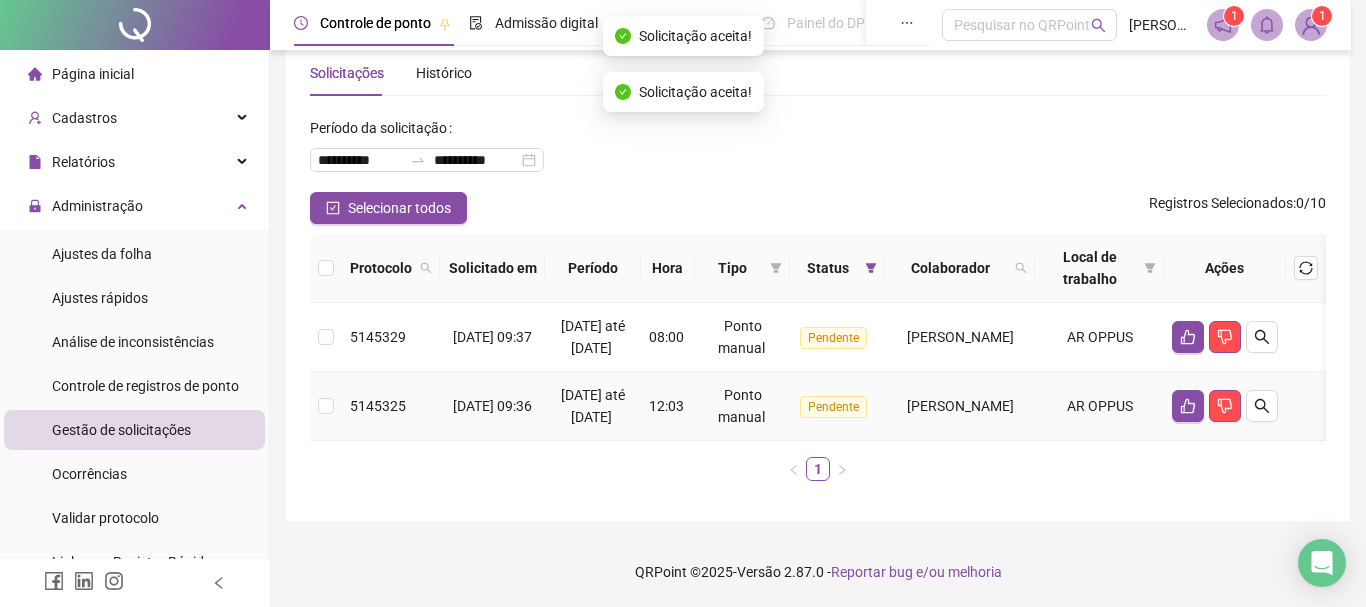 scroll, scrollTop: 84, scrollLeft: 0, axis: vertical 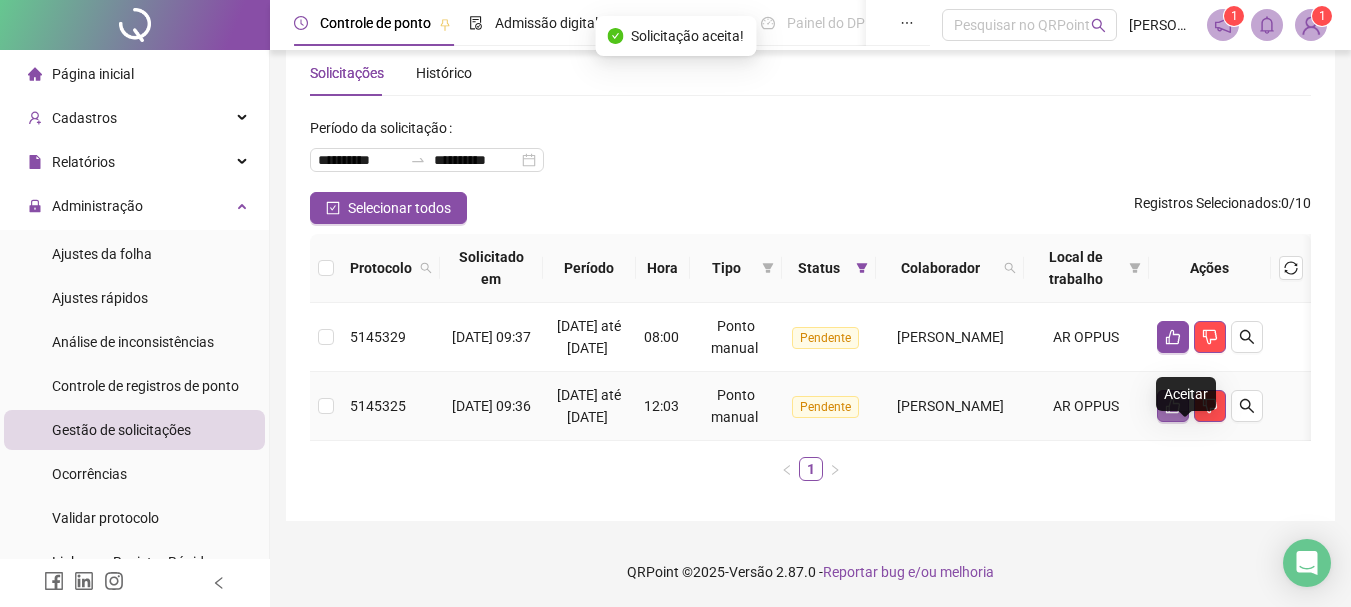 click 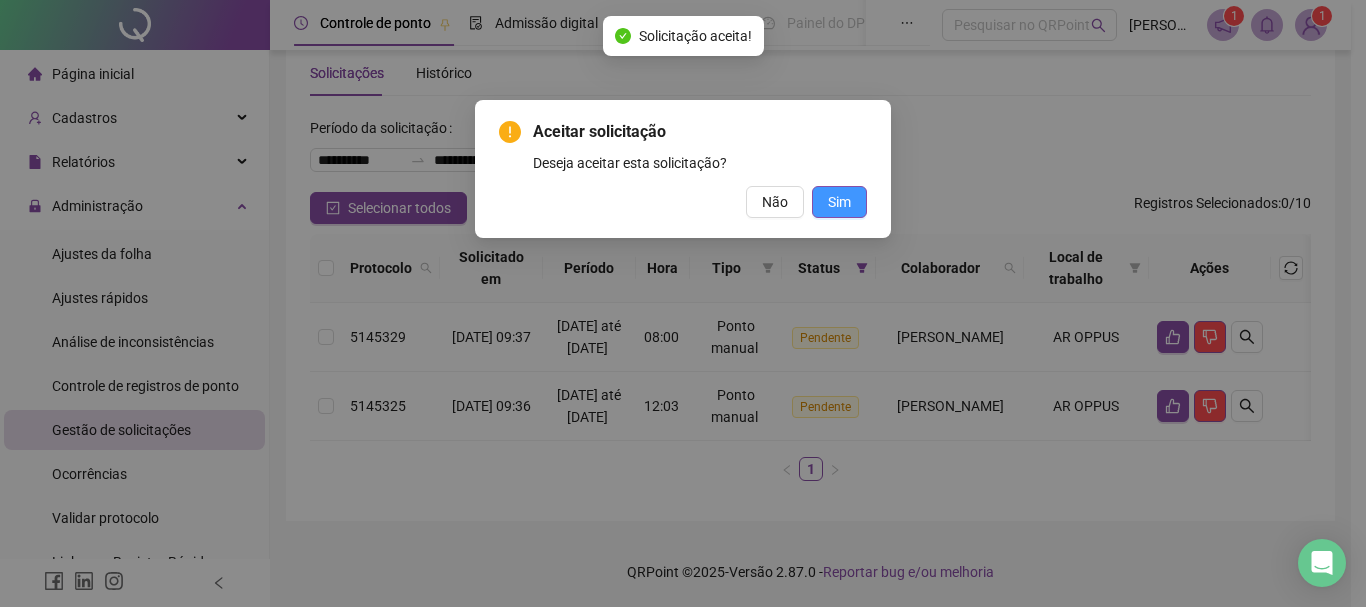 click on "Sim" at bounding box center (839, 202) 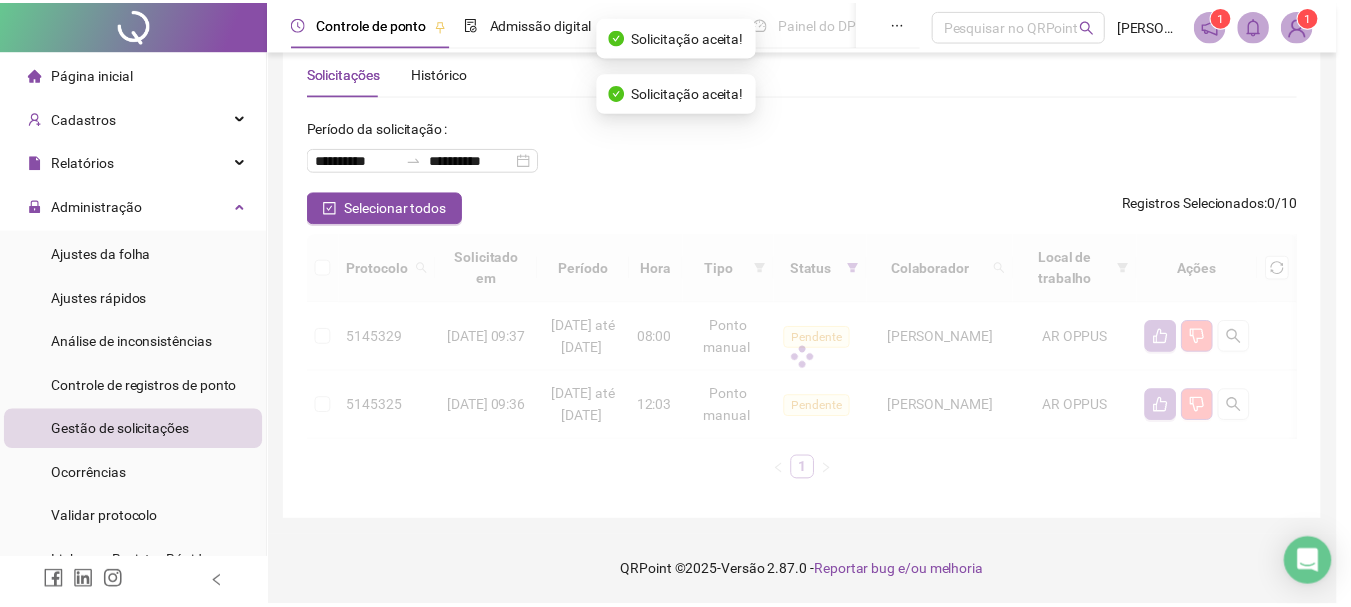 scroll, scrollTop: 0, scrollLeft: 0, axis: both 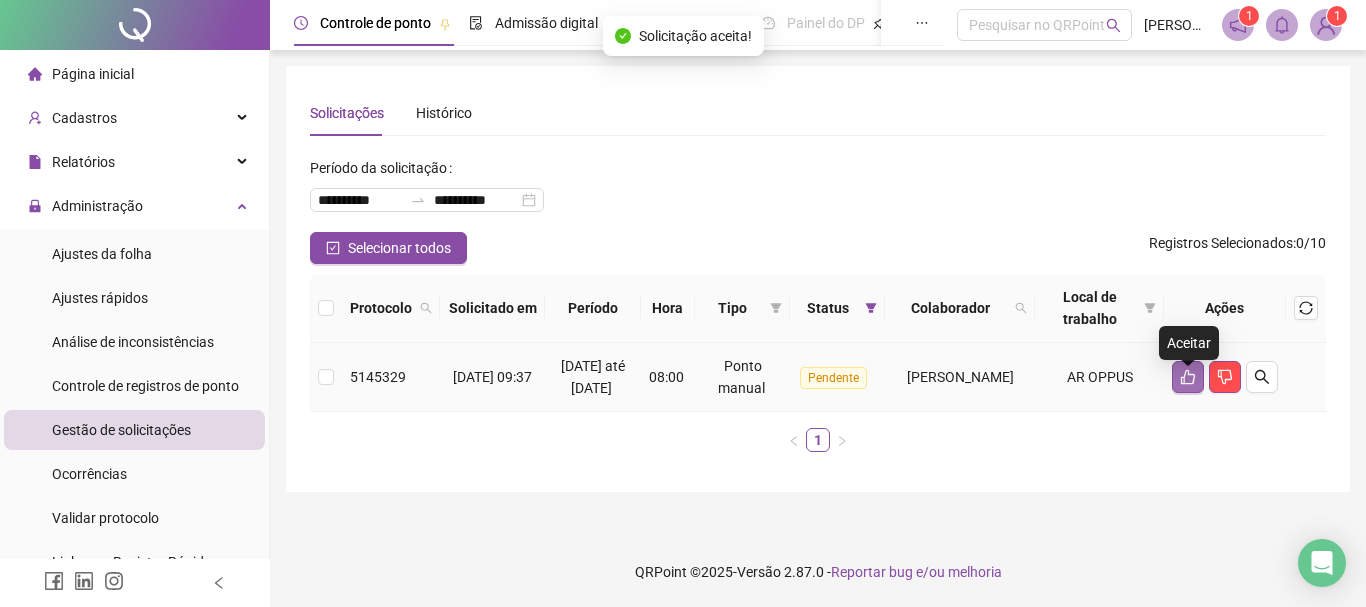 click 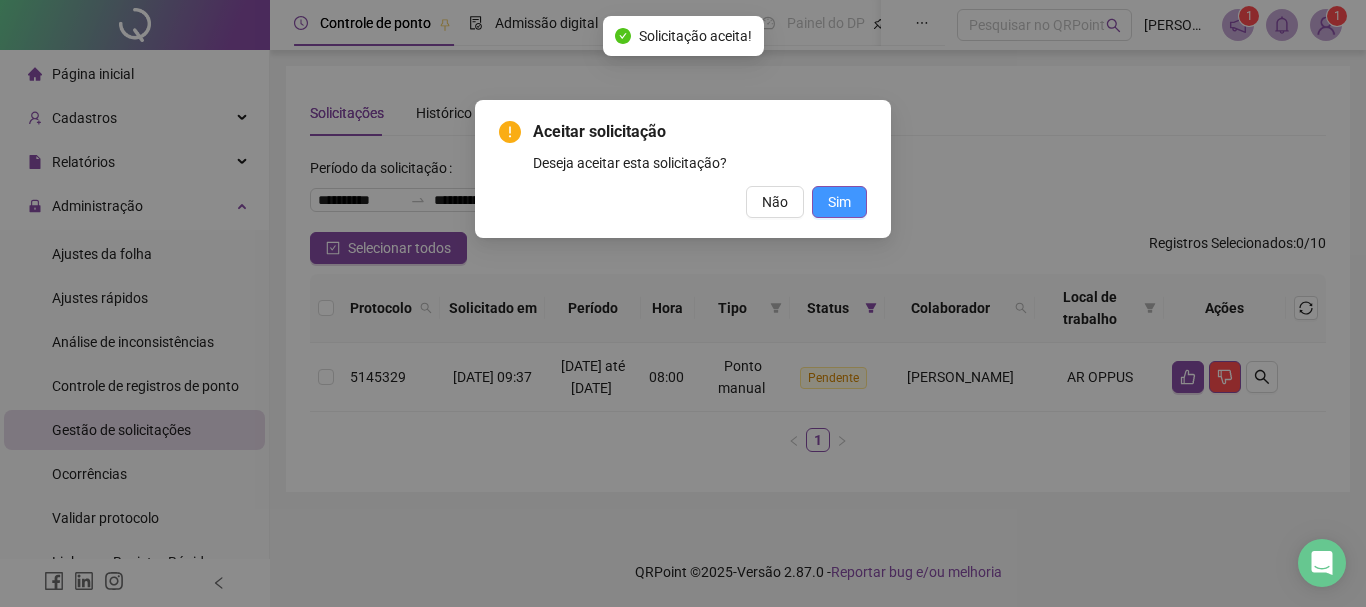 click on "Sim" at bounding box center [839, 202] 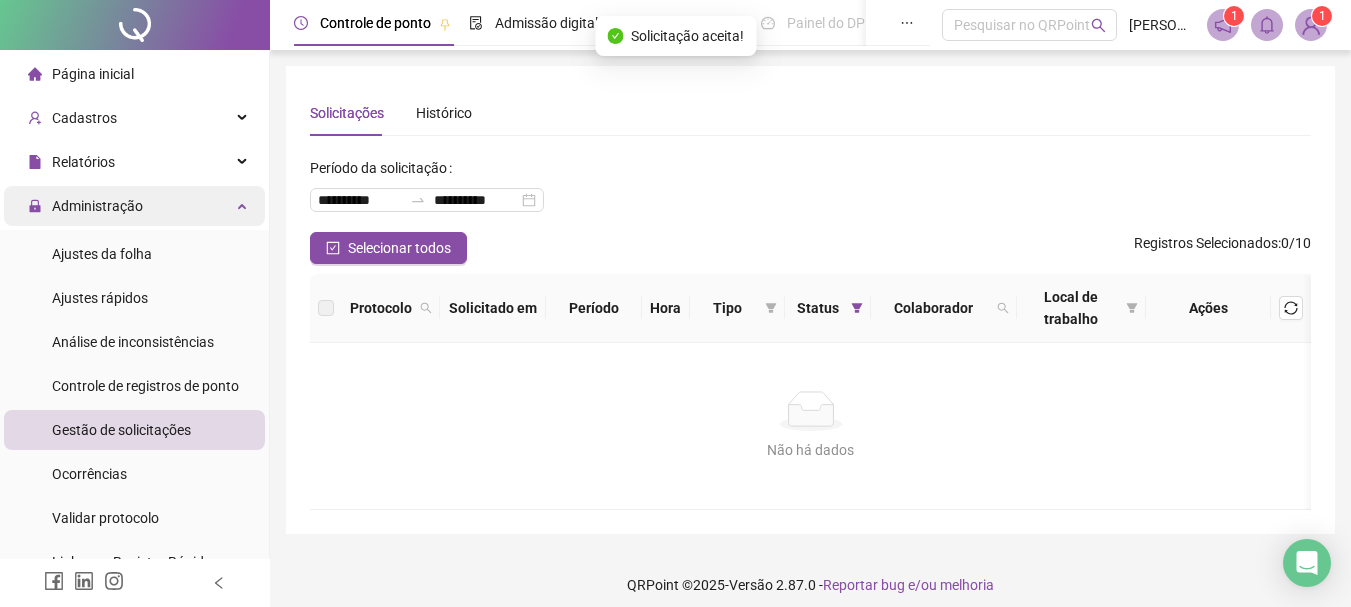 click on "Administração" at bounding box center (134, 206) 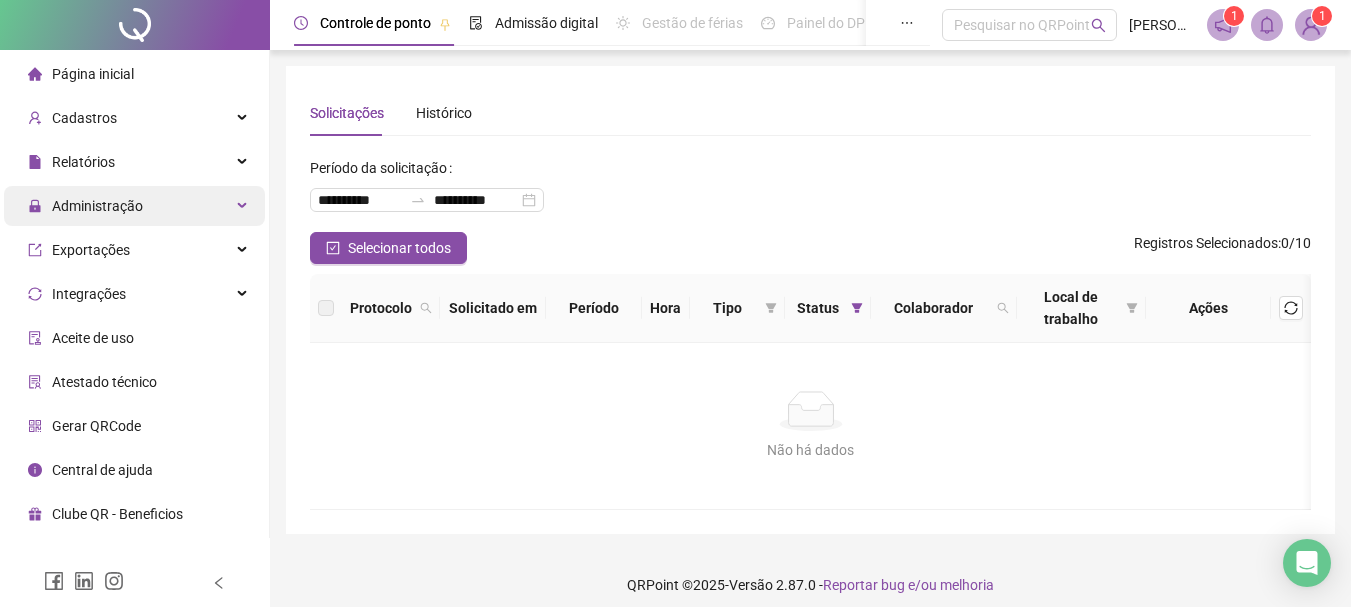 click on "Administração" at bounding box center (85, 206) 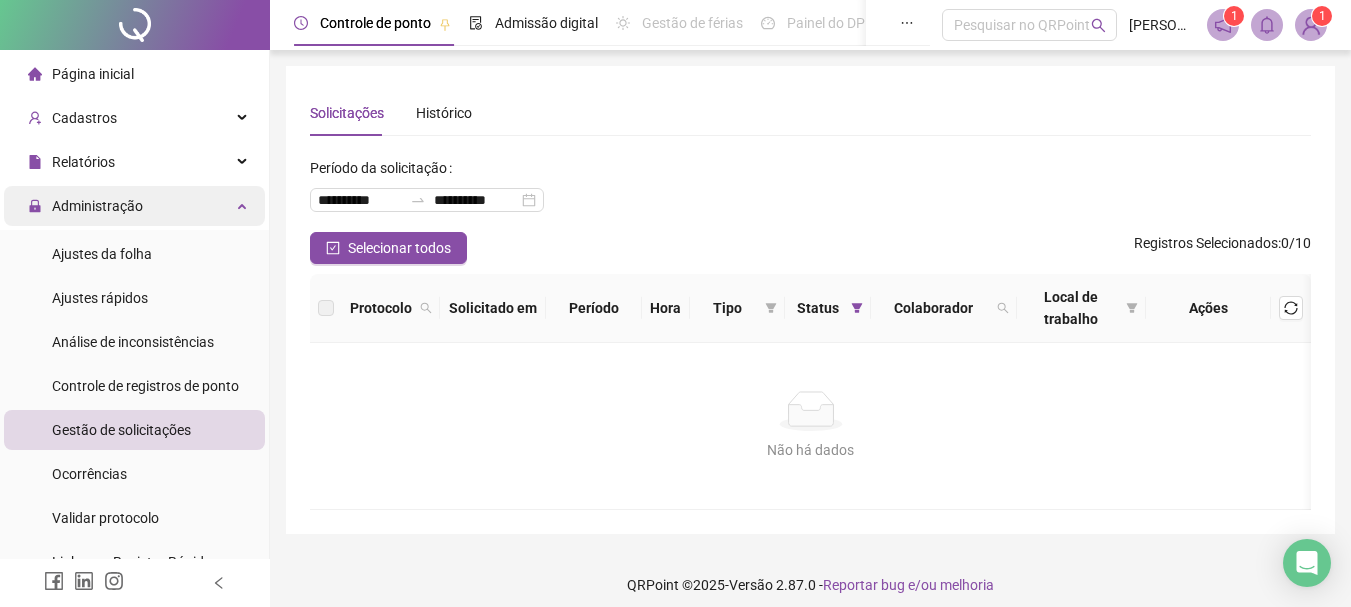 click on "Administração" at bounding box center [85, 206] 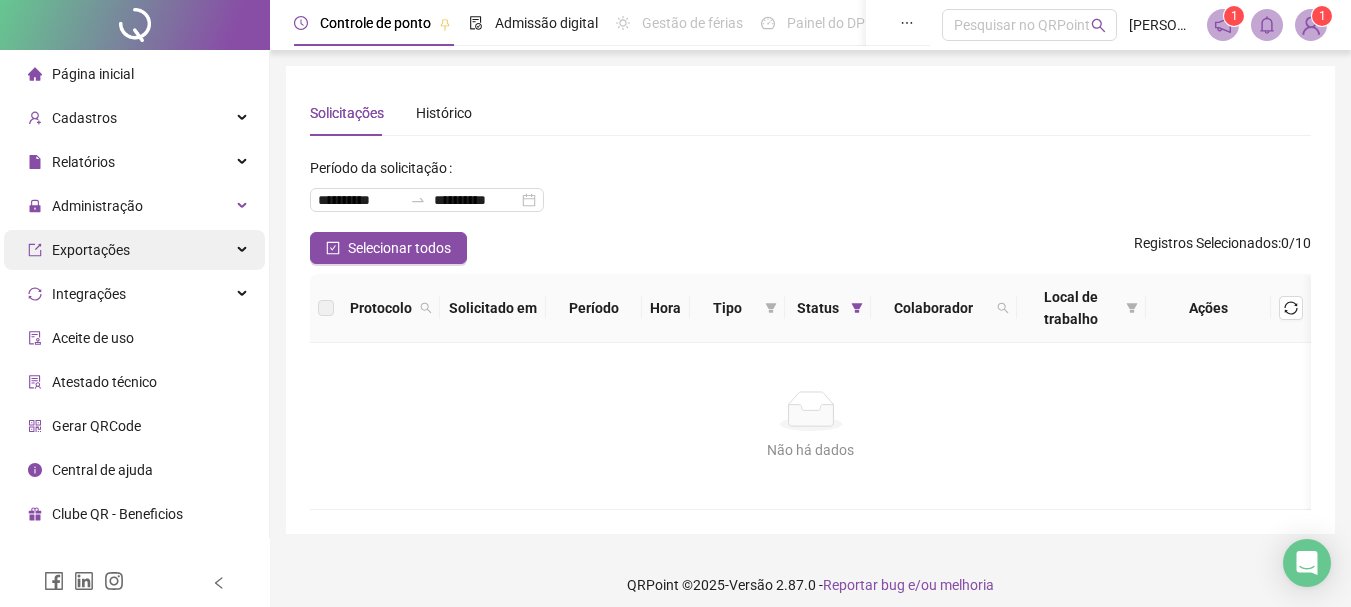 click on "Exportações" at bounding box center (91, 250) 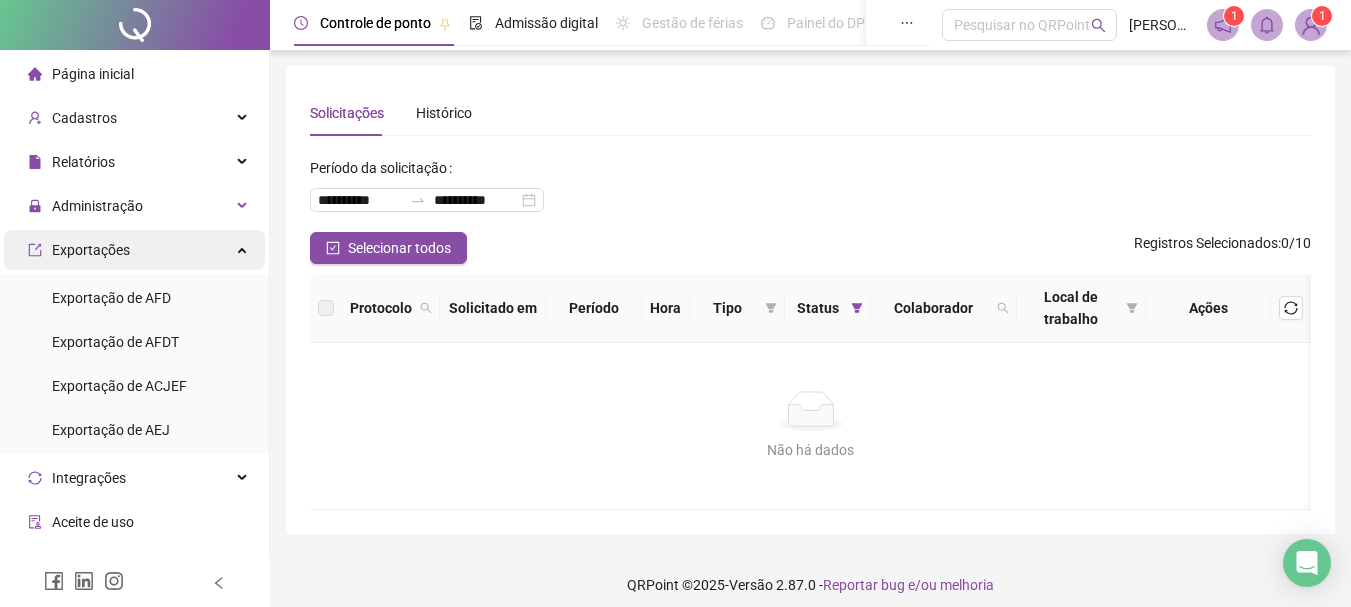 click on "Exportações" at bounding box center (91, 250) 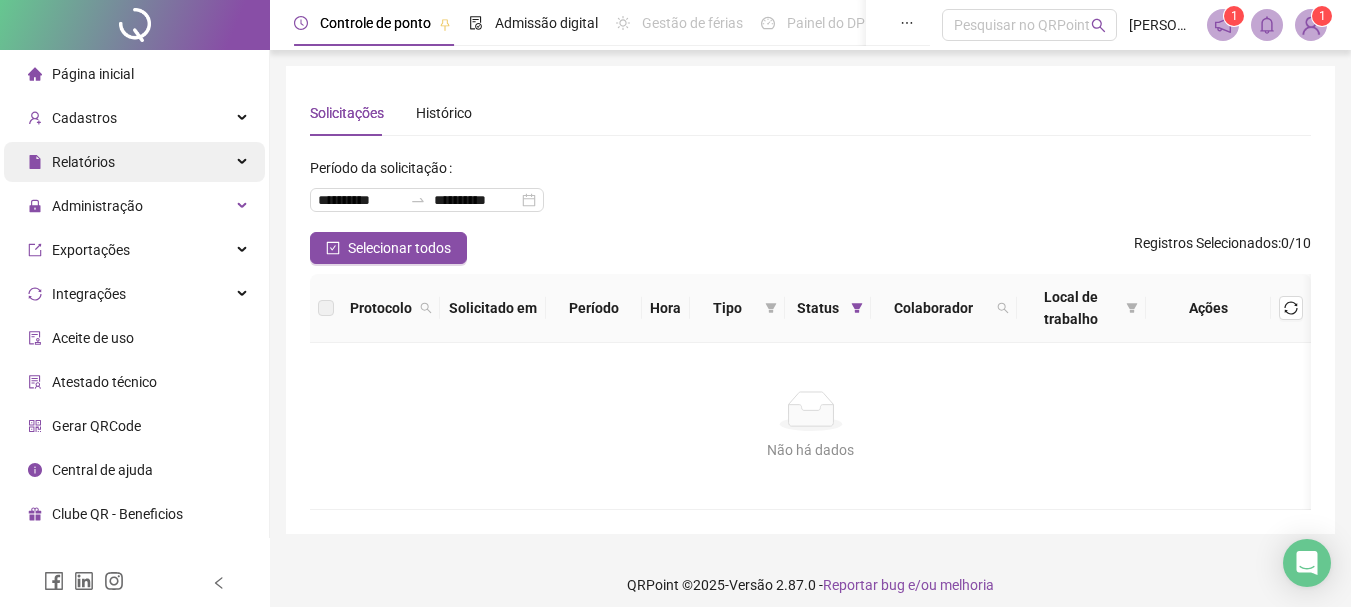 click on "Relatórios" at bounding box center [83, 162] 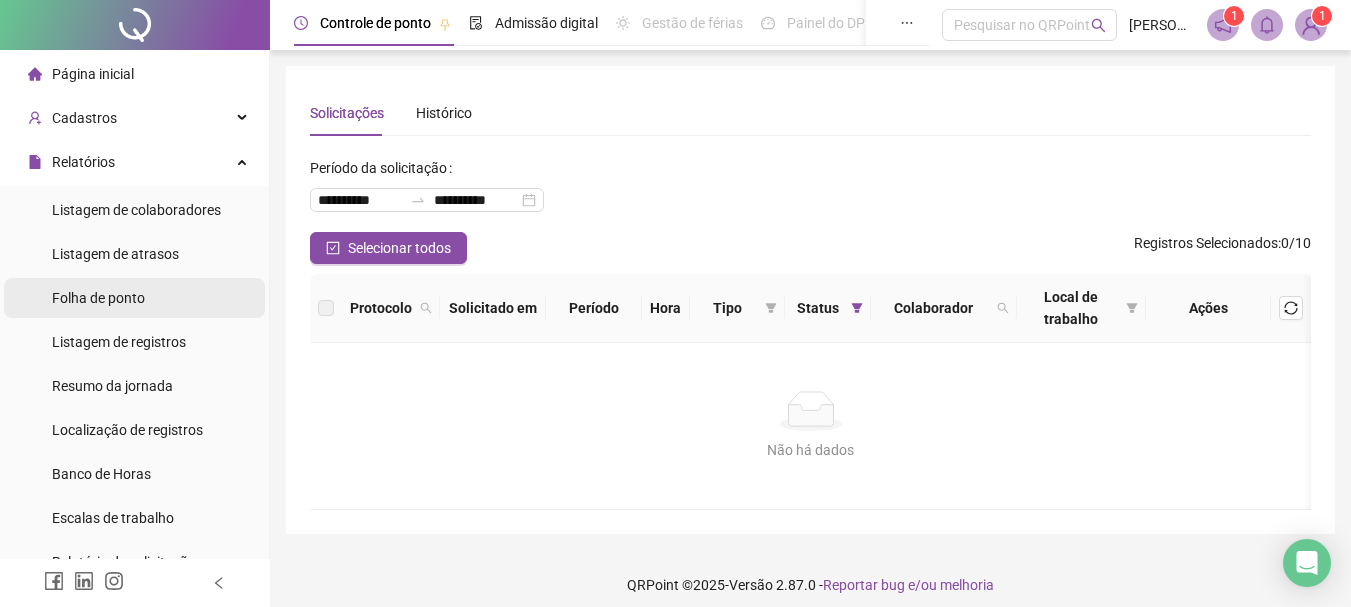 click on "Folha de ponto" at bounding box center [98, 298] 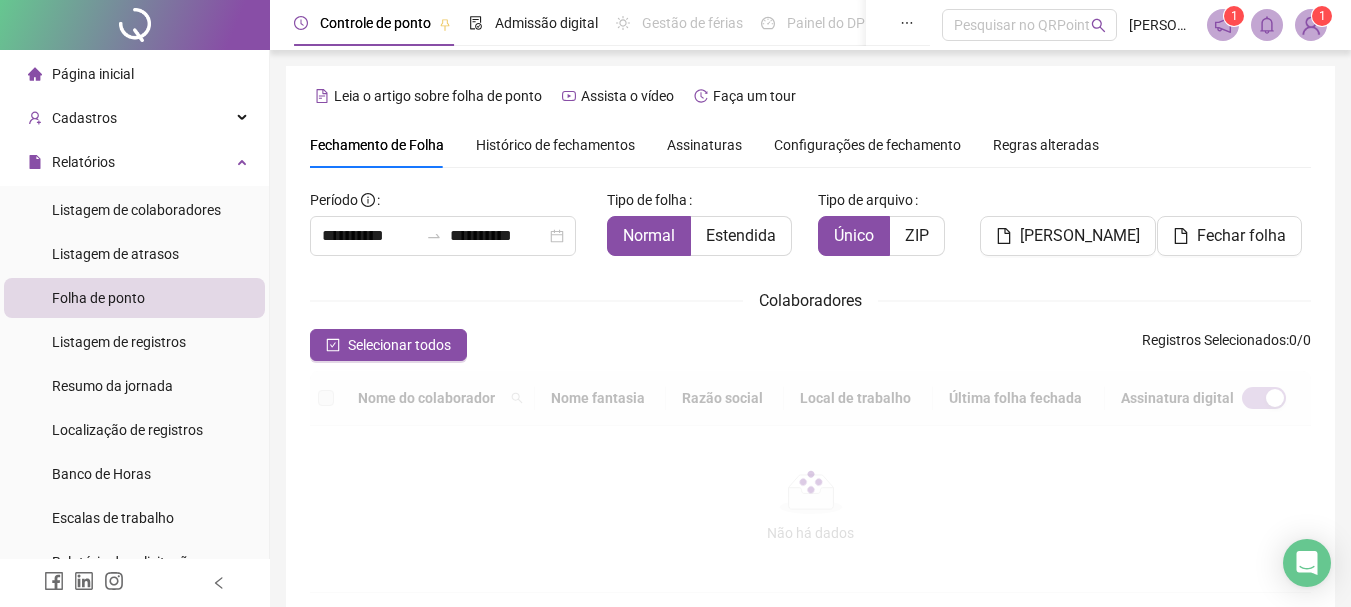 scroll, scrollTop: 106, scrollLeft: 0, axis: vertical 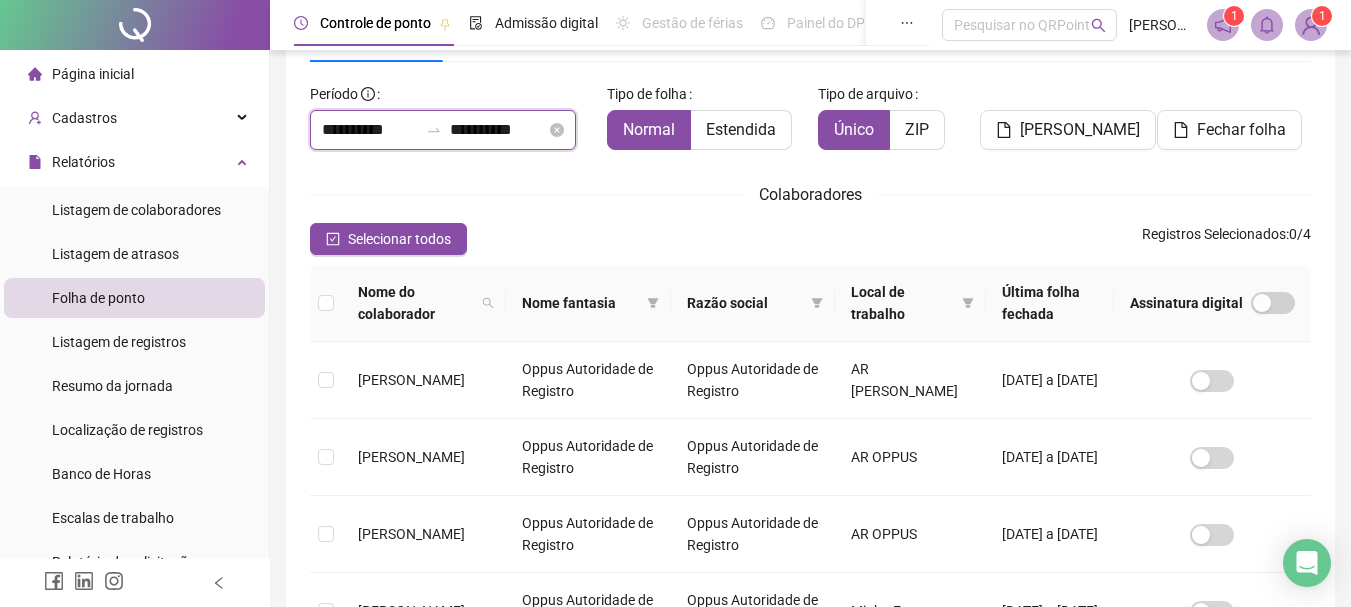 click on "**********" at bounding box center (370, 130) 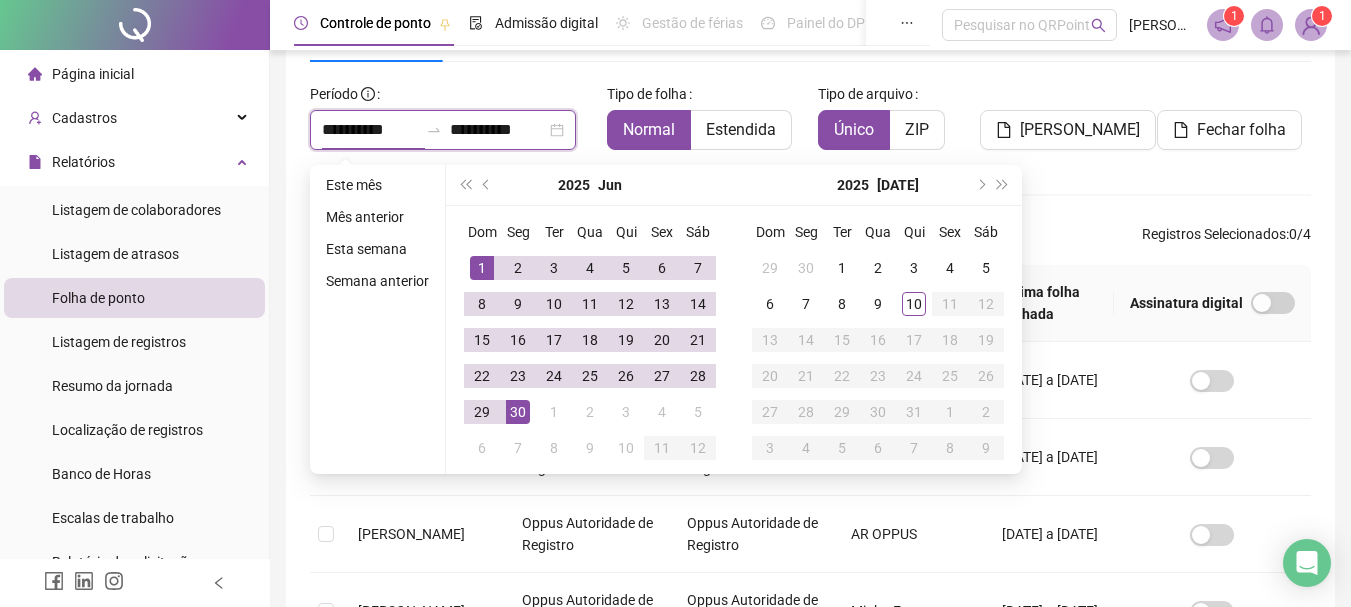 type on "**********" 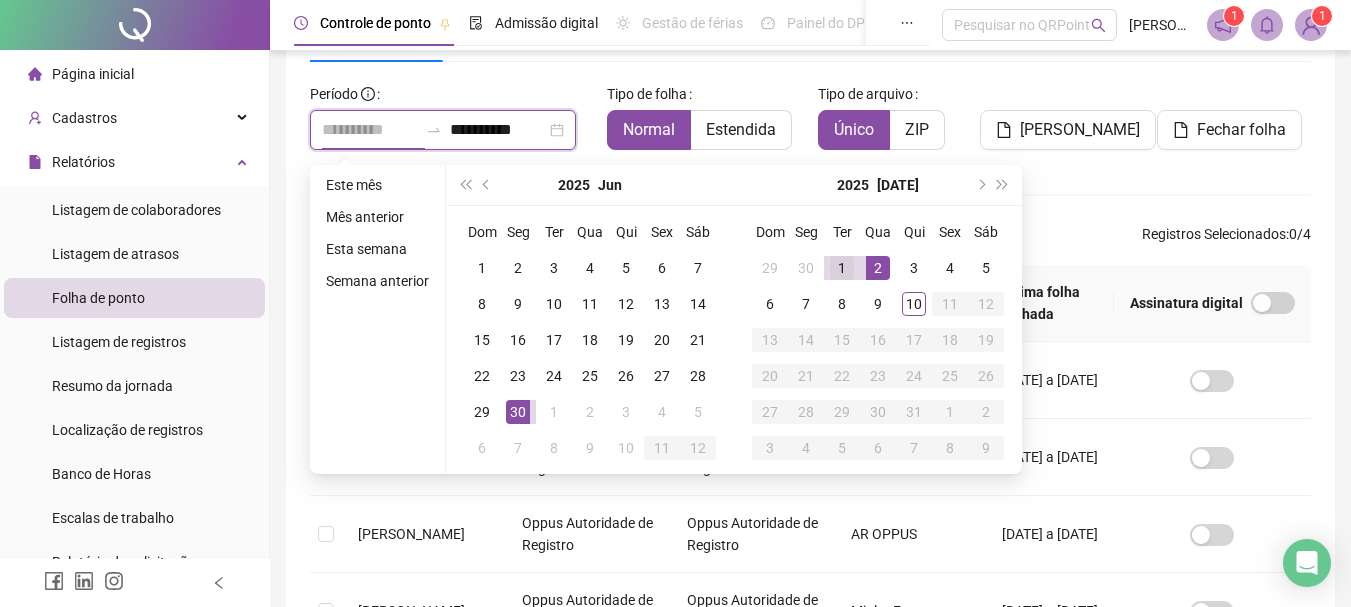 type on "**********" 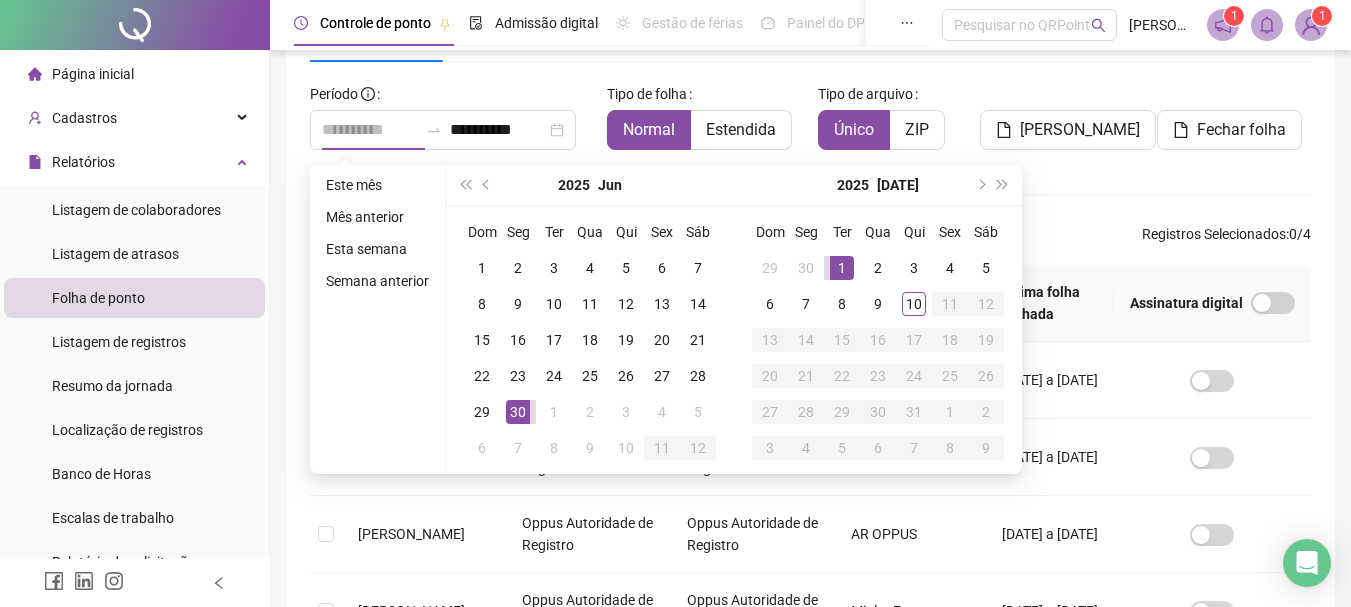 click on "1" at bounding box center (842, 268) 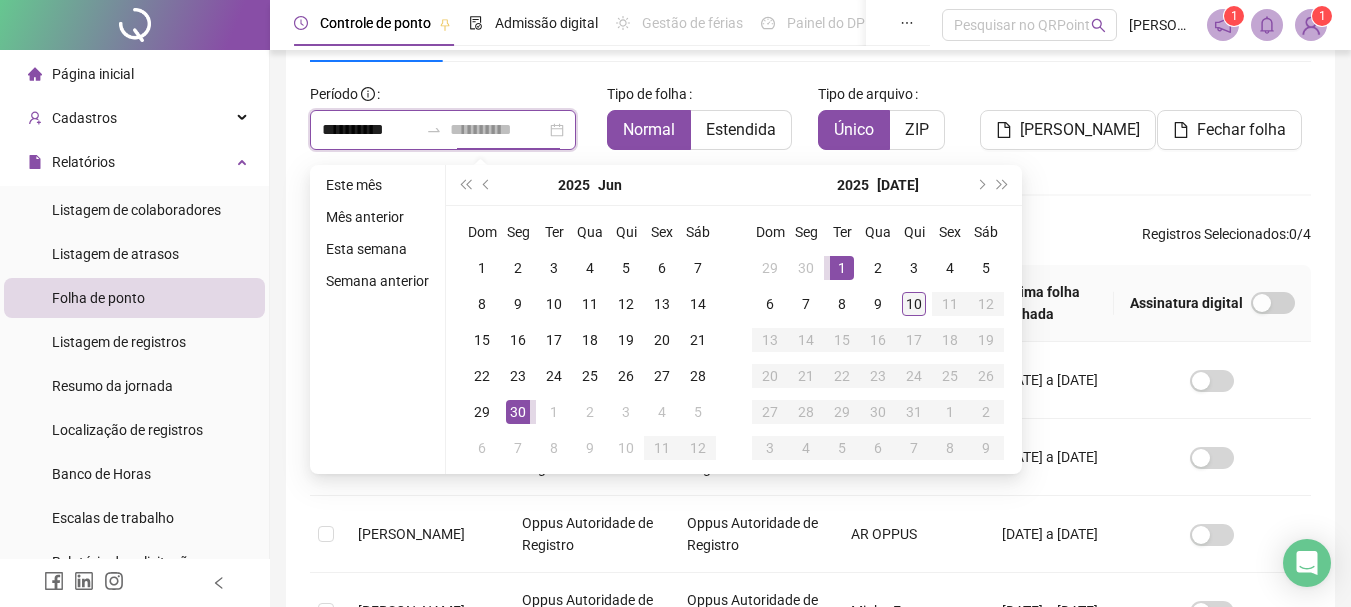 type on "**********" 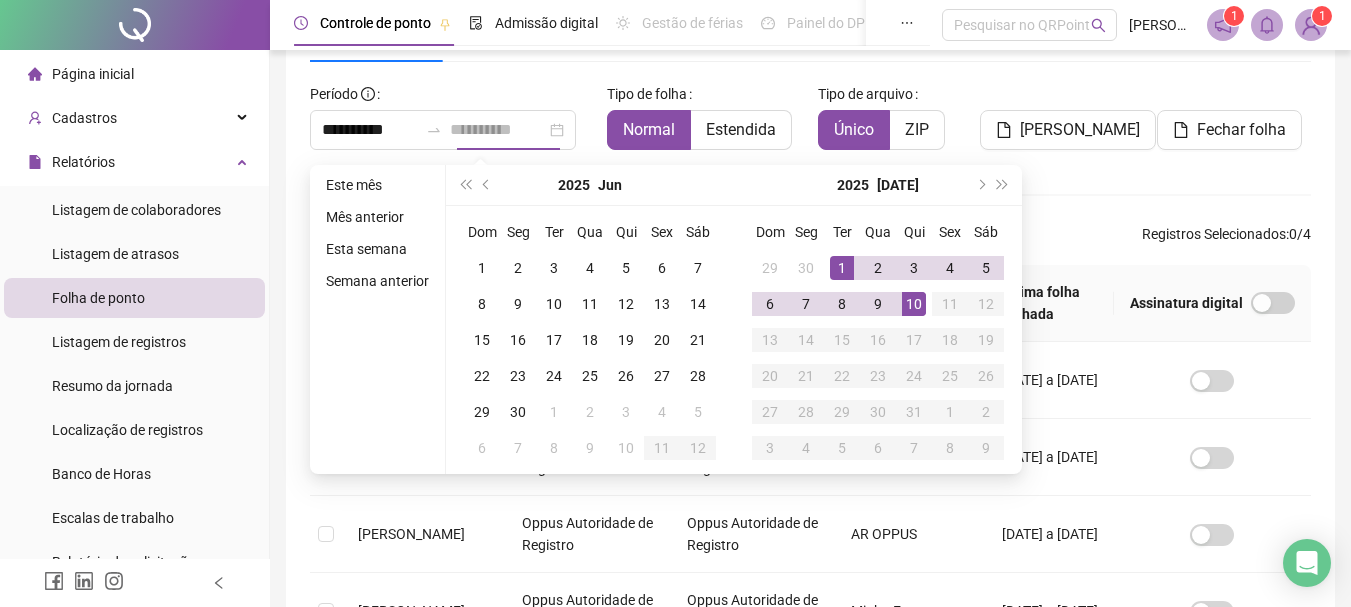 click on "10" at bounding box center (914, 304) 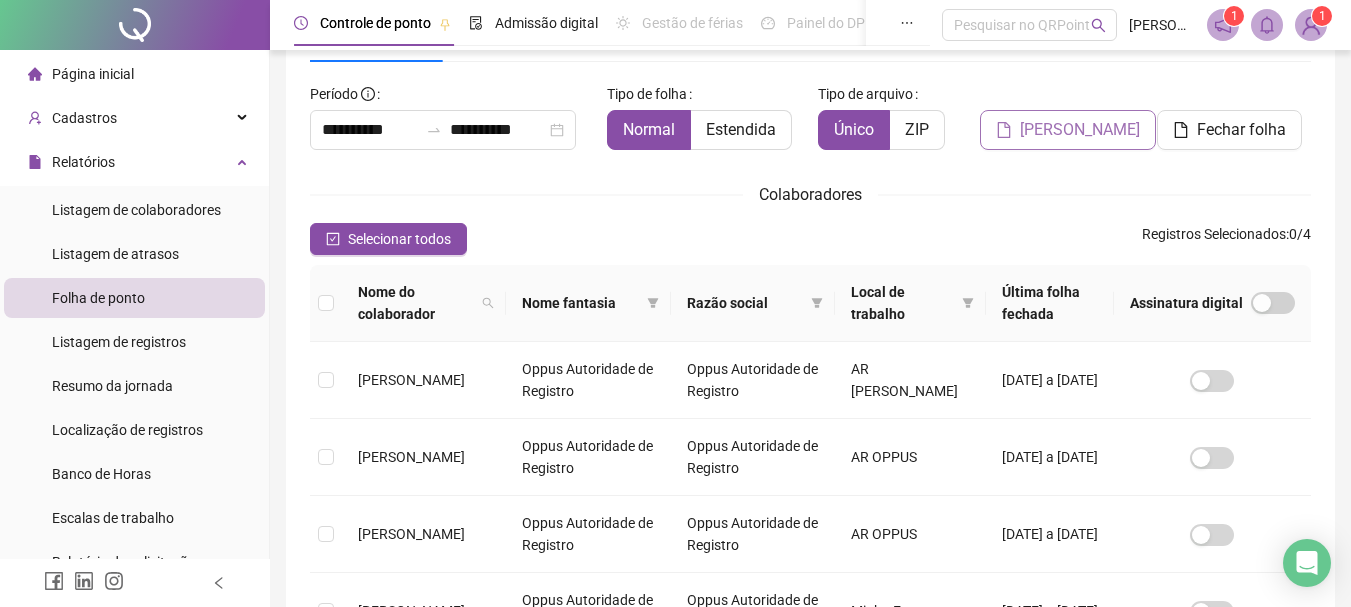 click on "[PERSON_NAME]" at bounding box center (1080, 130) 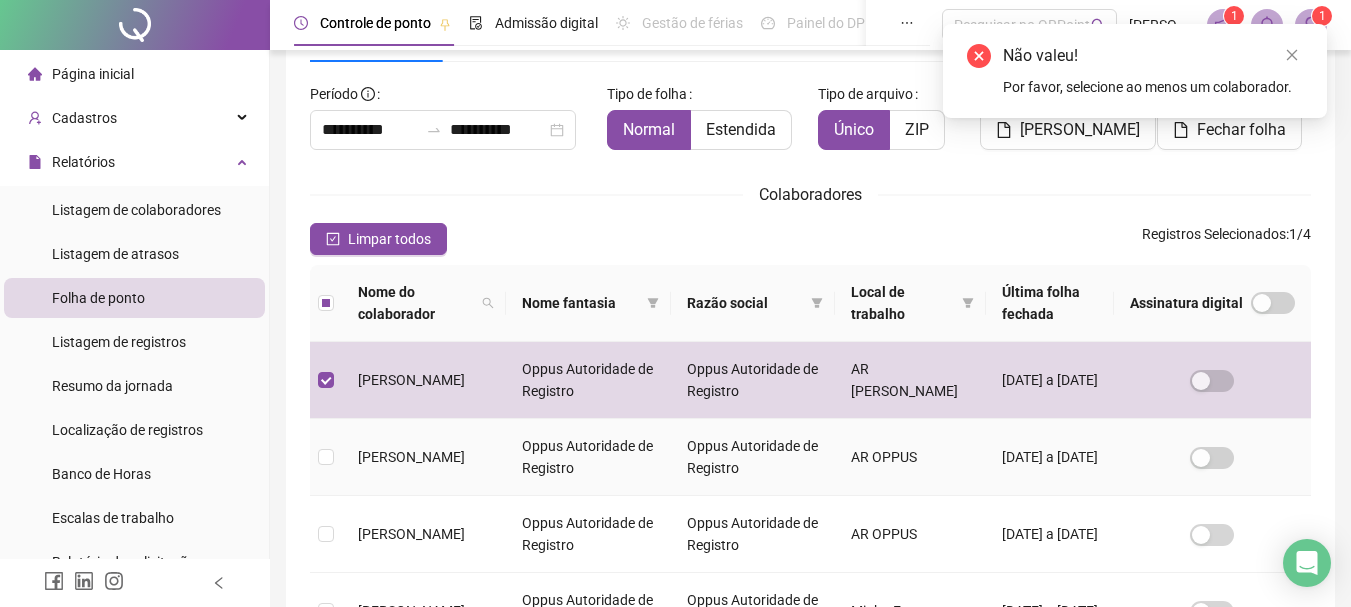 click at bounding box center [326, 457] 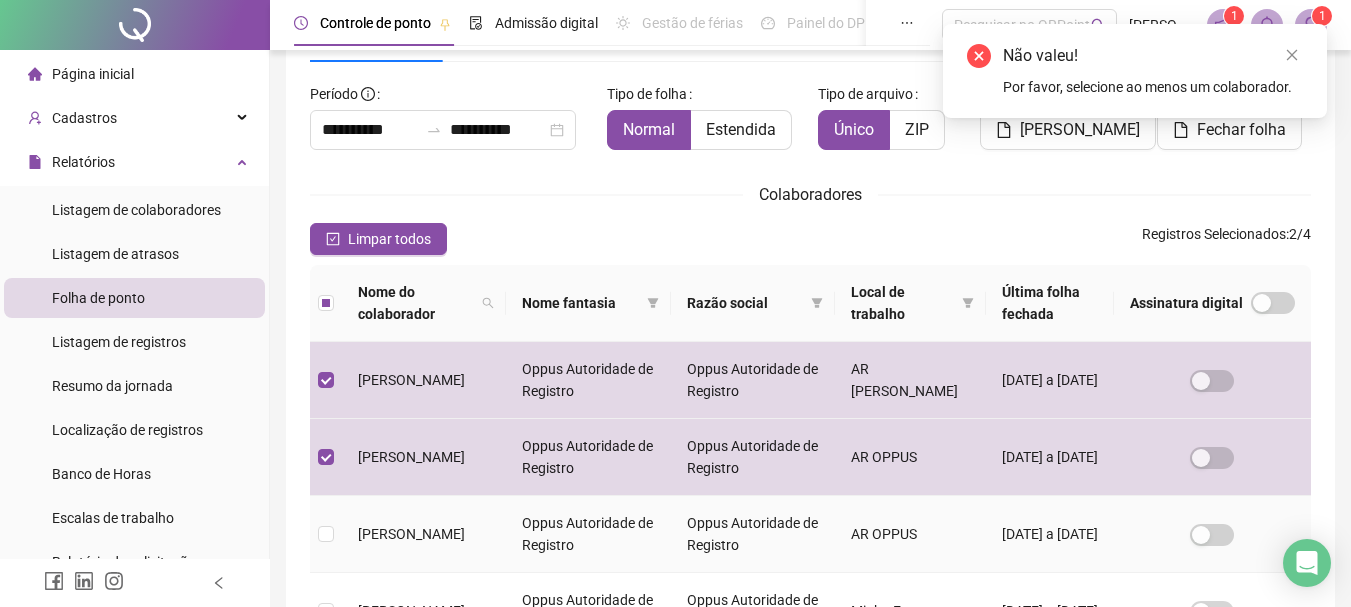 click at bounding box center [326, 534] 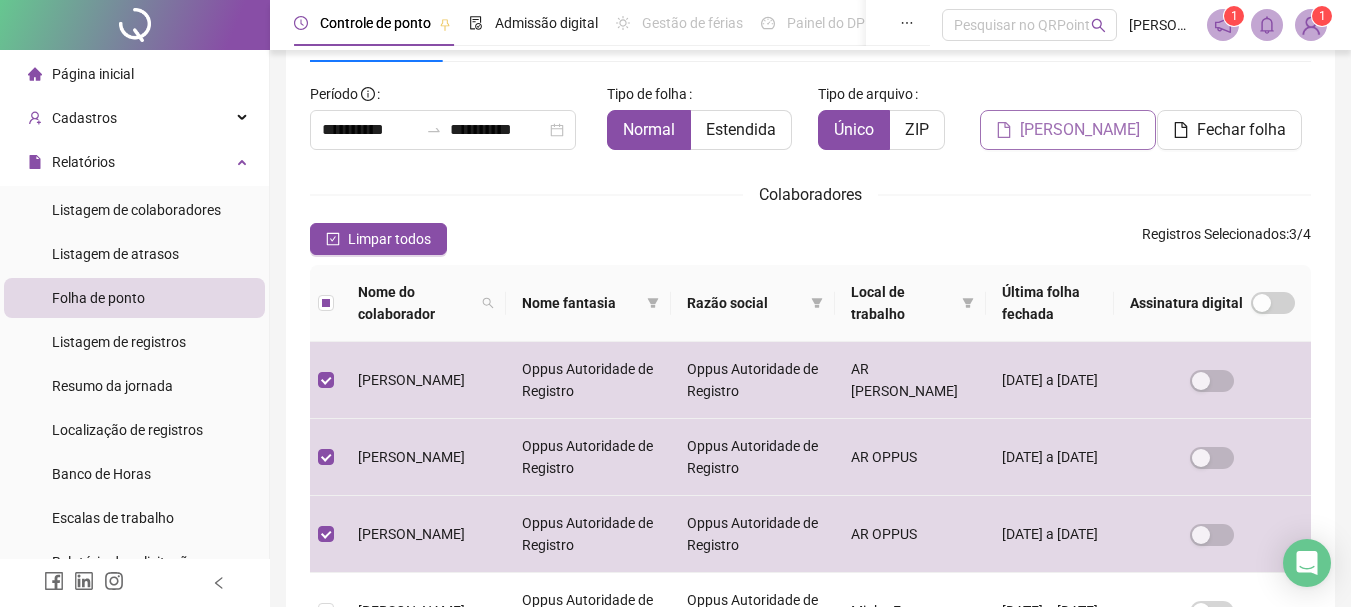 click on "[PERSON_NAME]" at bounding box center (1080, 130) 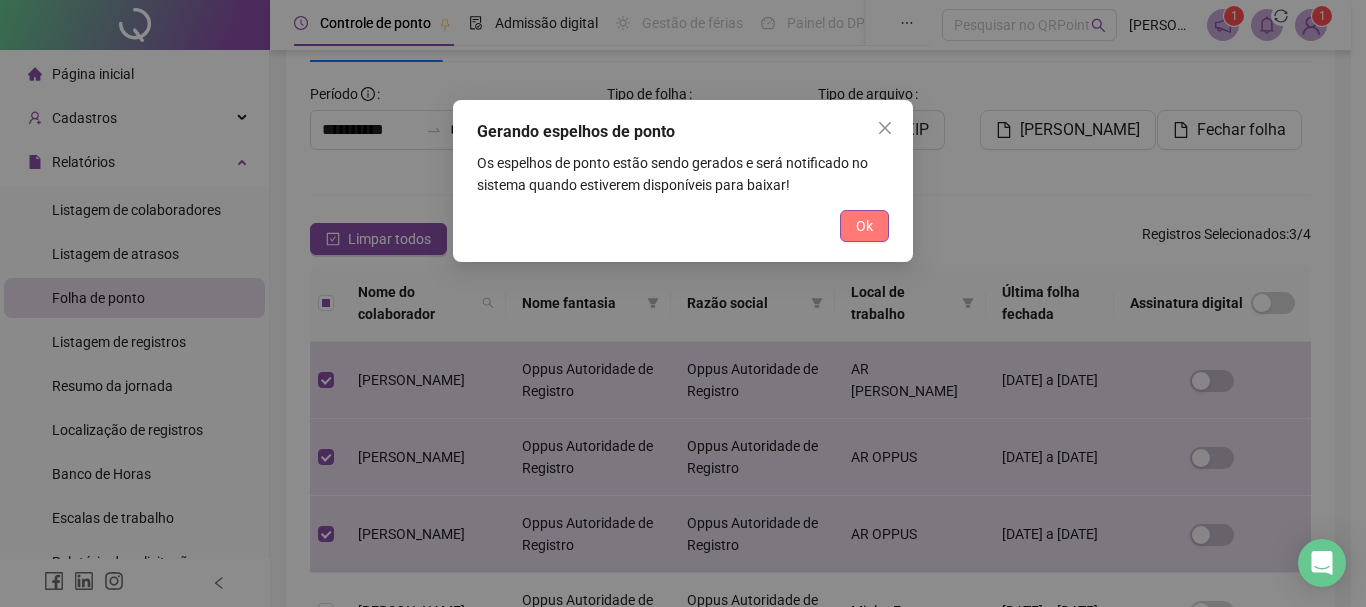 click on "Ok" at bounding box center (864, 226) 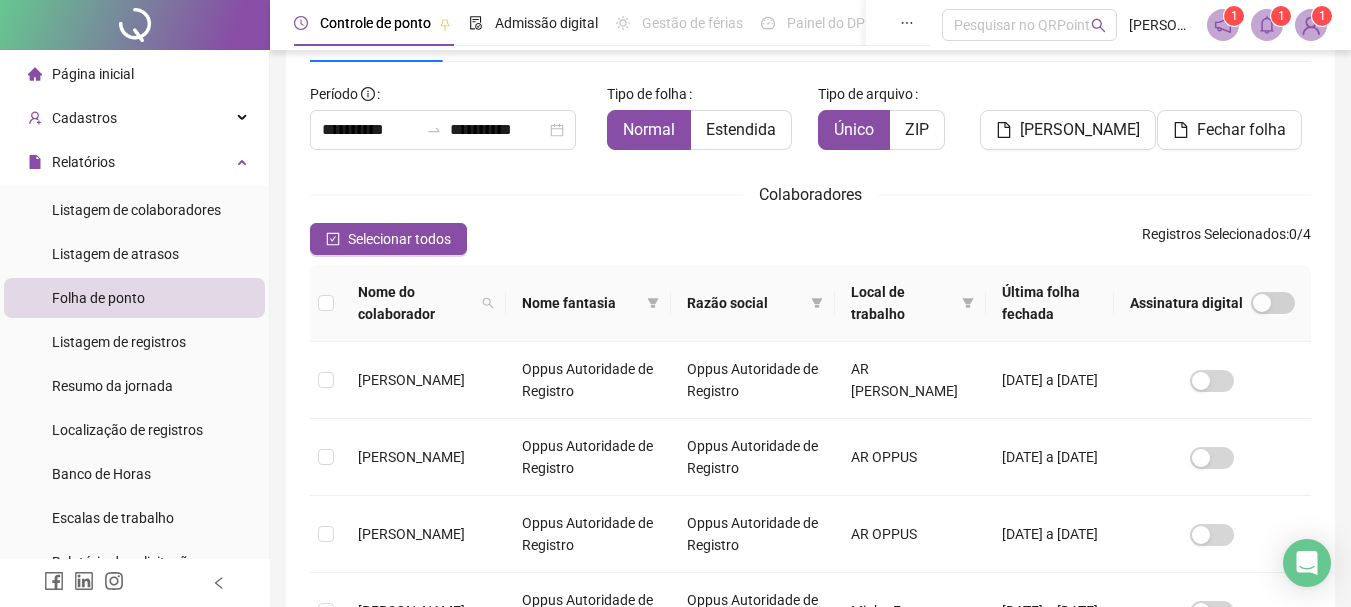 click 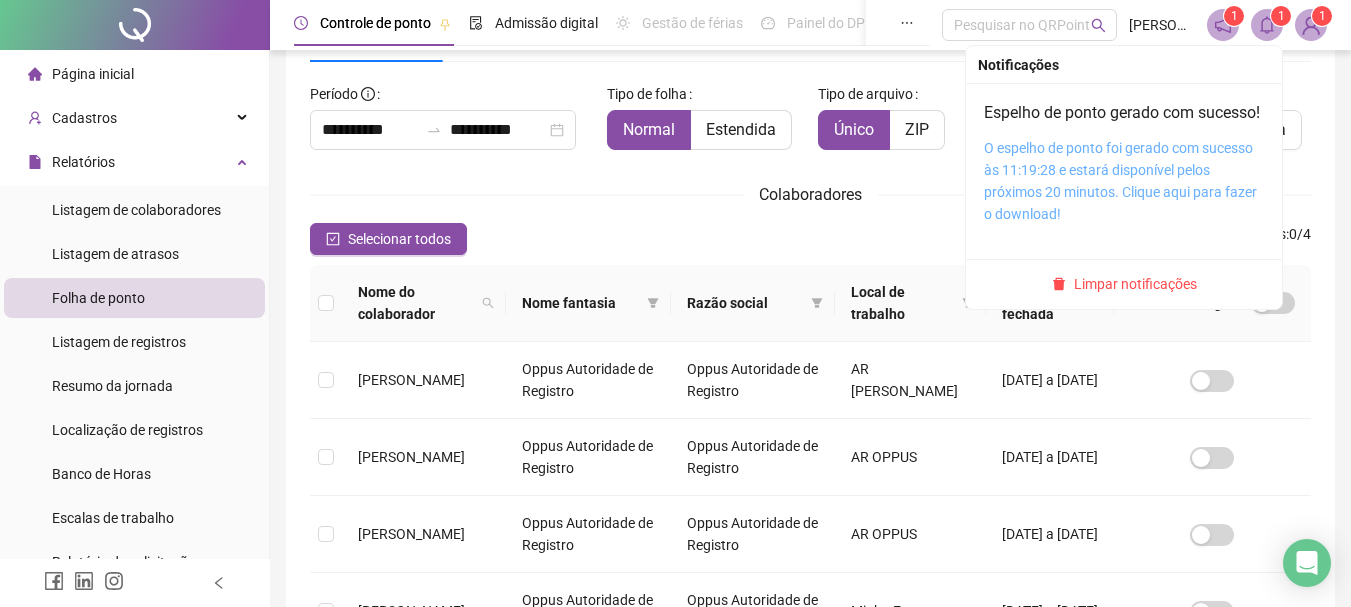 click on "O espelho de ponto foi gerado com sucesso às 11:19:28 e estará disponível pelos próximos 20 minutos.
Clique aqui para fazer o download!" at bounding box center (1120, 181) 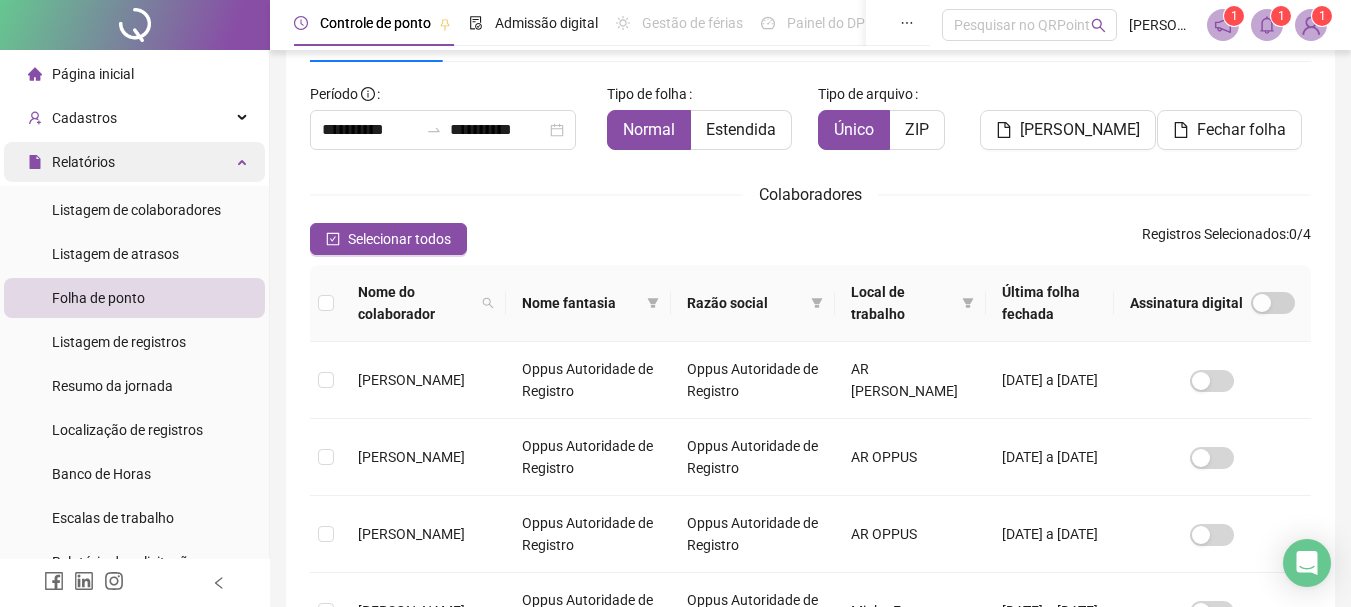 click on "Relatórios" at bounding box center [83, 162] 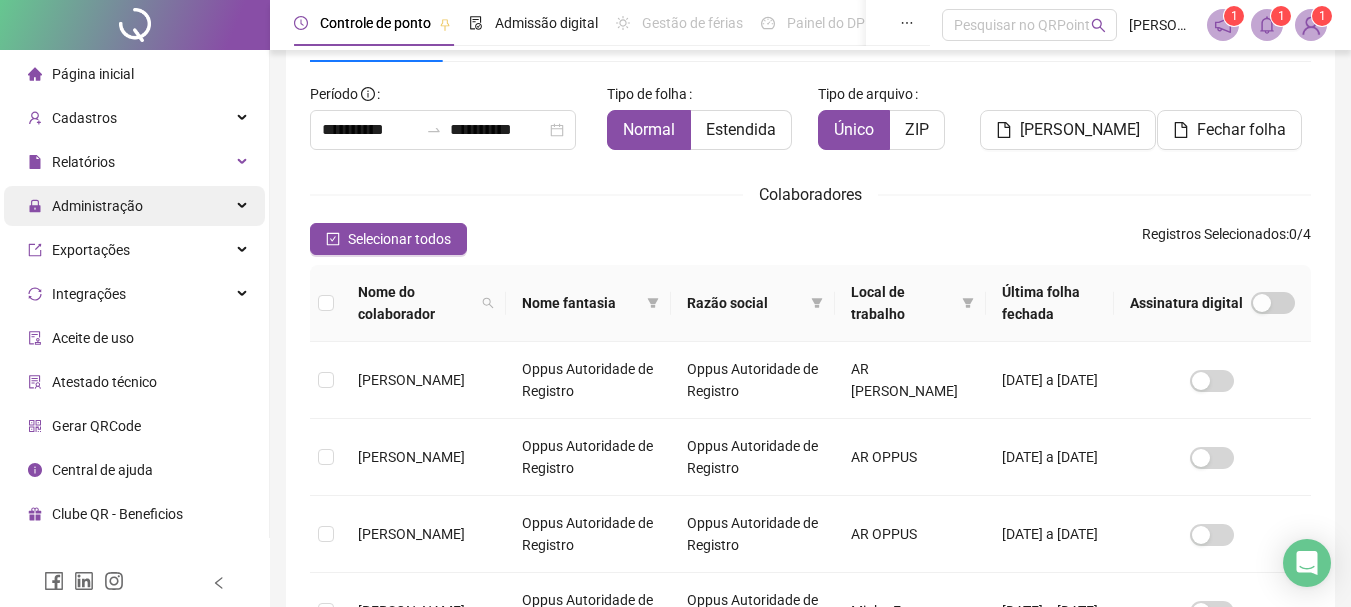 click on "Administração" at bounding box center (97, 206) 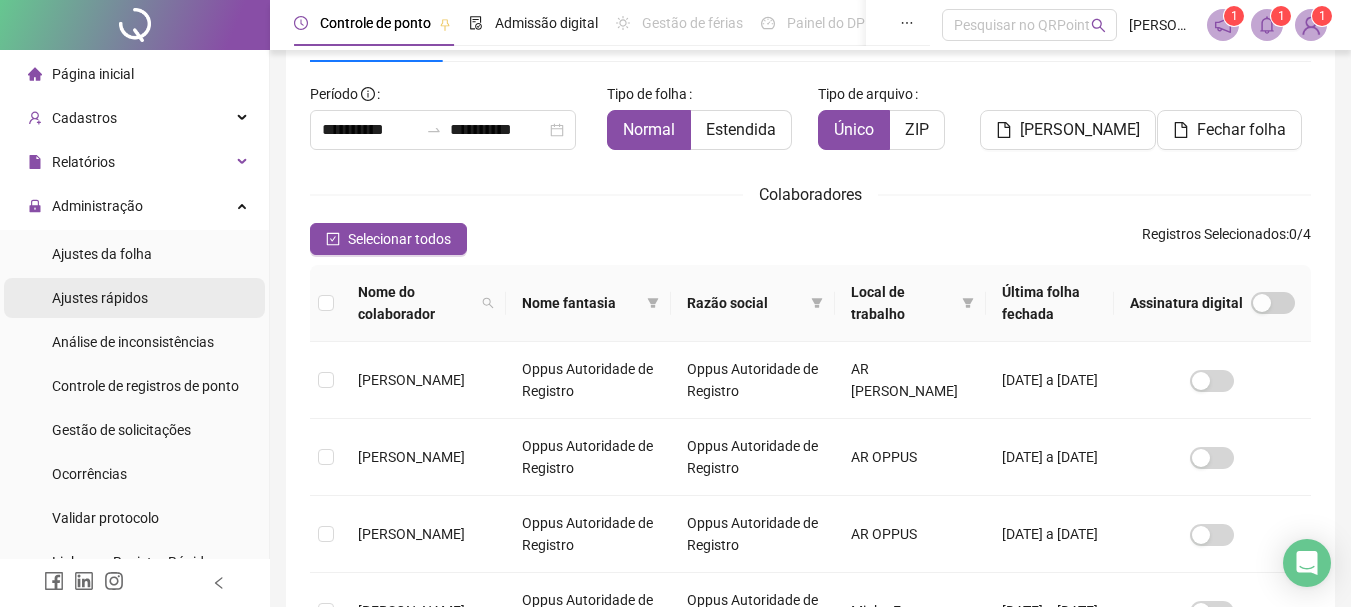click on "Ajustes rápidos" at bounding box center [100, 298] 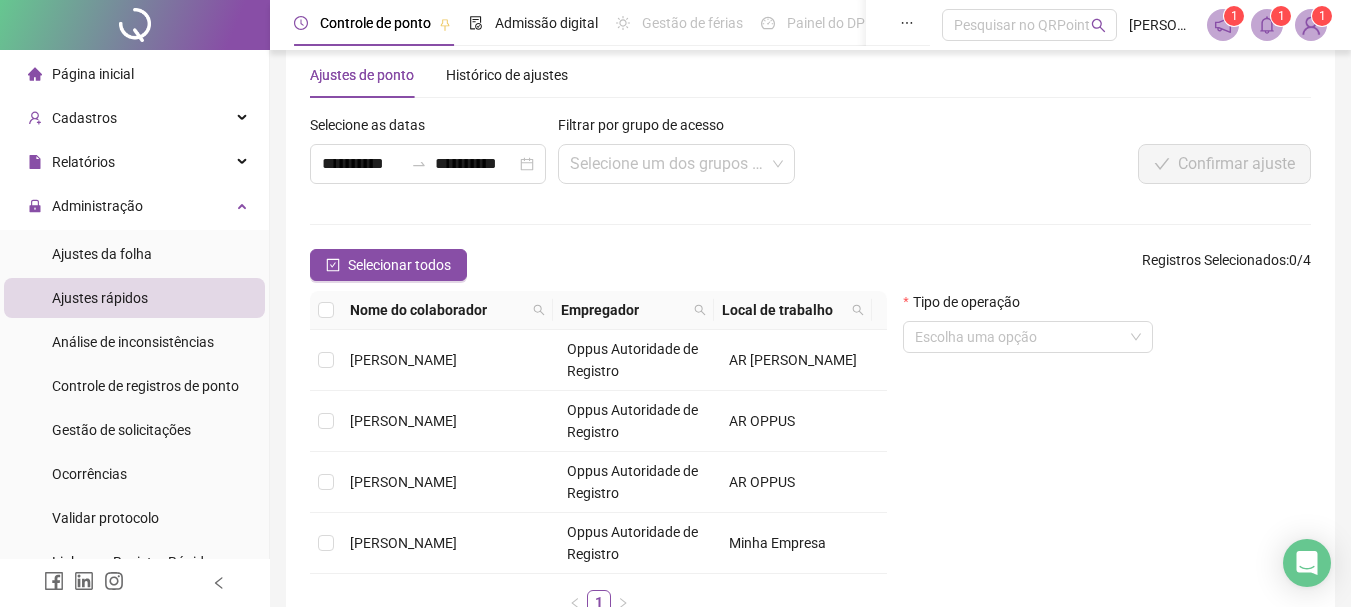 scroll, scrollTop: 106, scrollLeft: 0, axis: vertical 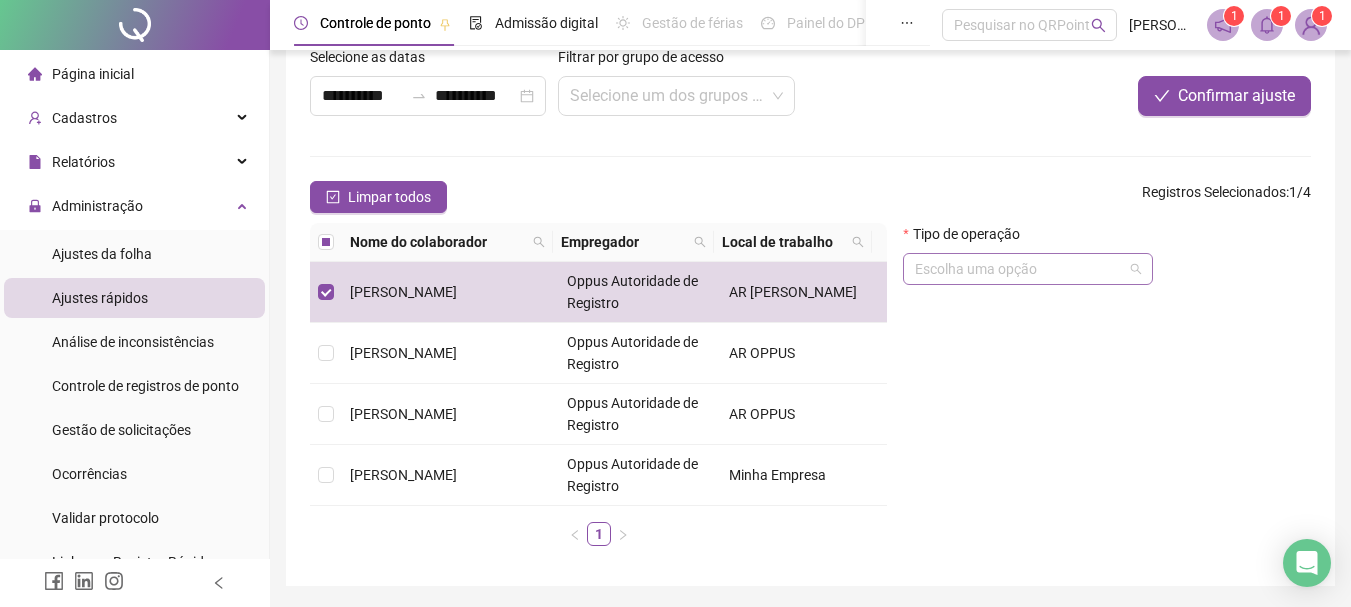 click at bounding box center (1022, 269) 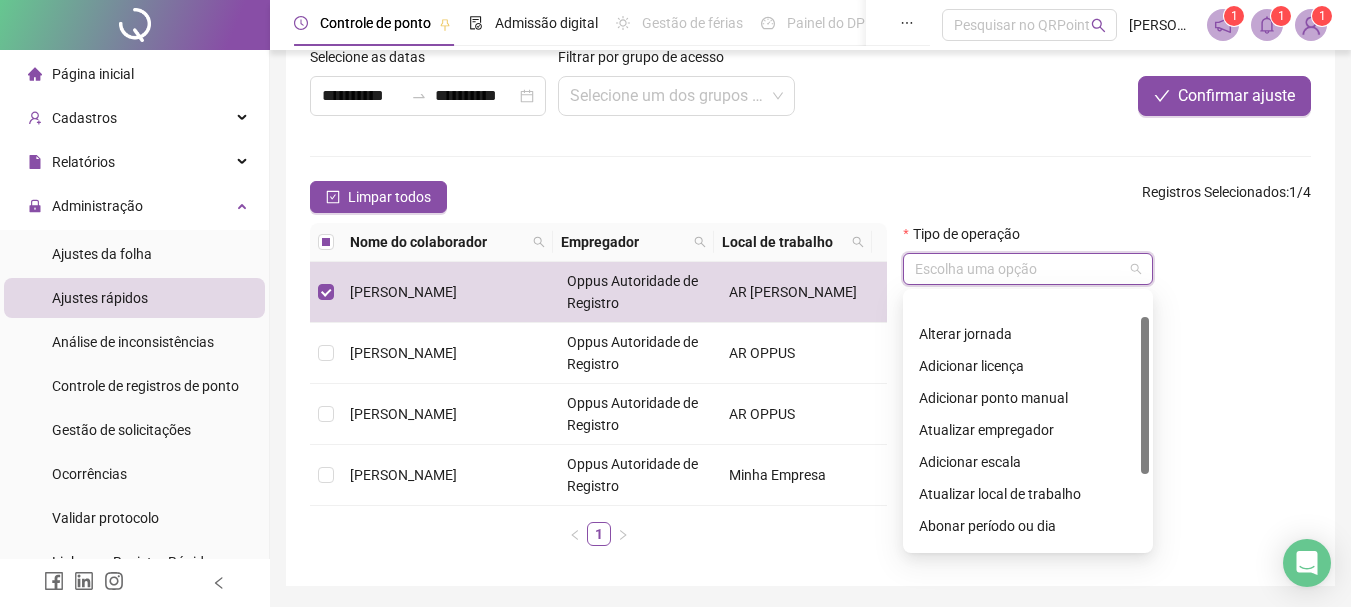 scroll, scrollTop: 0, scrollLeft: 0, axis: both 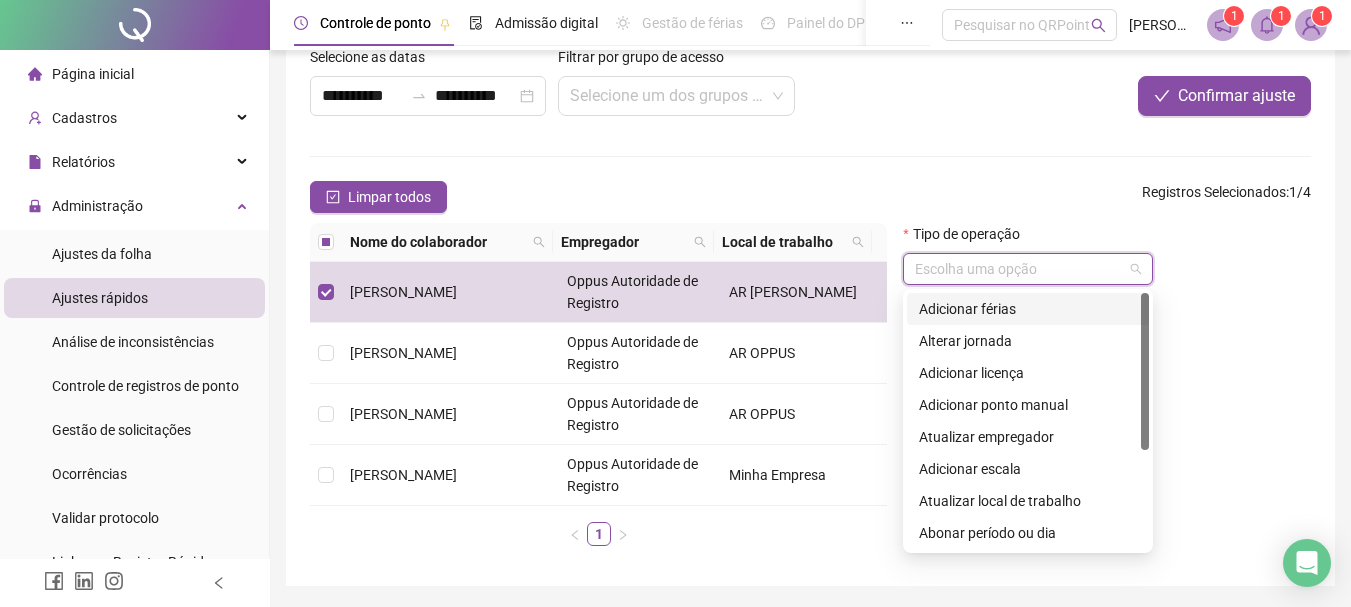 drag, startPoint x: 1144, startPoint y: 316, endPoint x: 1131, endPoint y: 297, distance: 23.021729 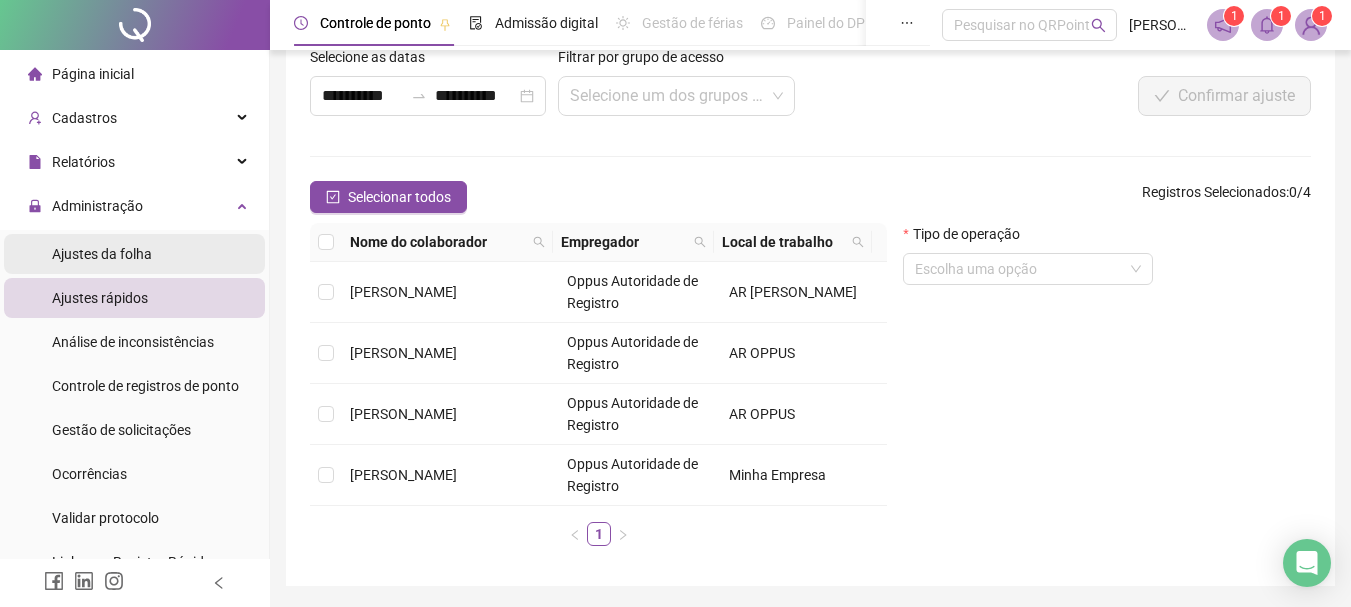 click on "Ajustes da folha" at bounding box center (102, 254) 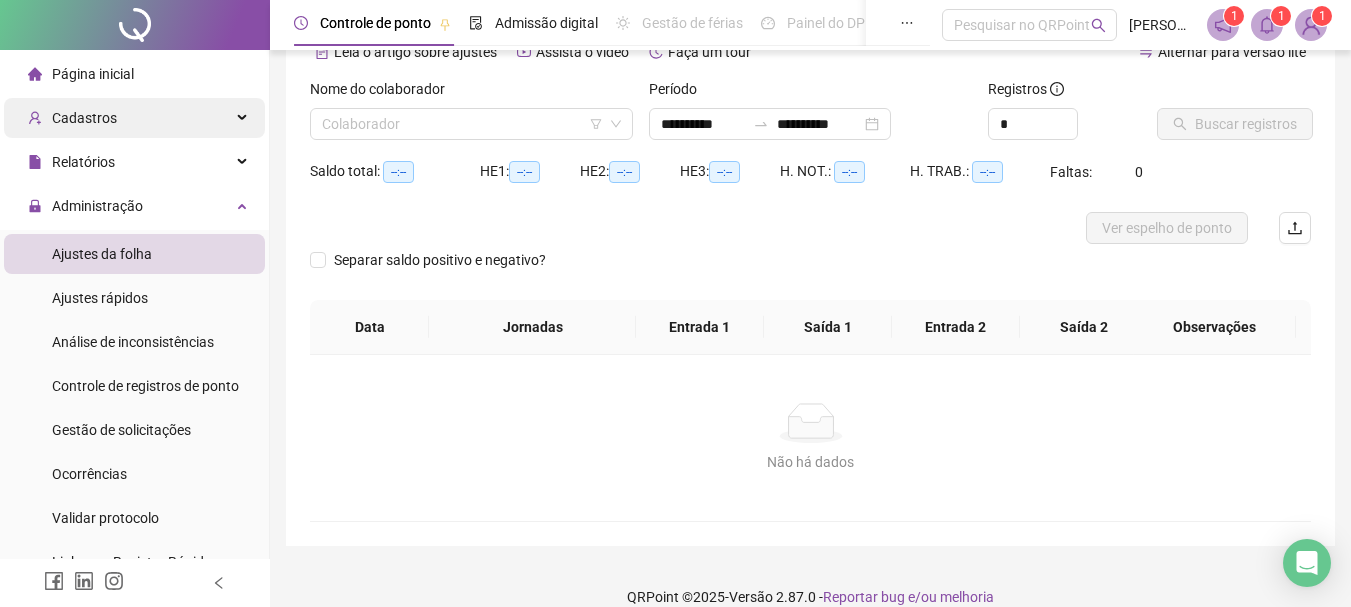 click on "Cadastros" at bounding box center (84, 118) 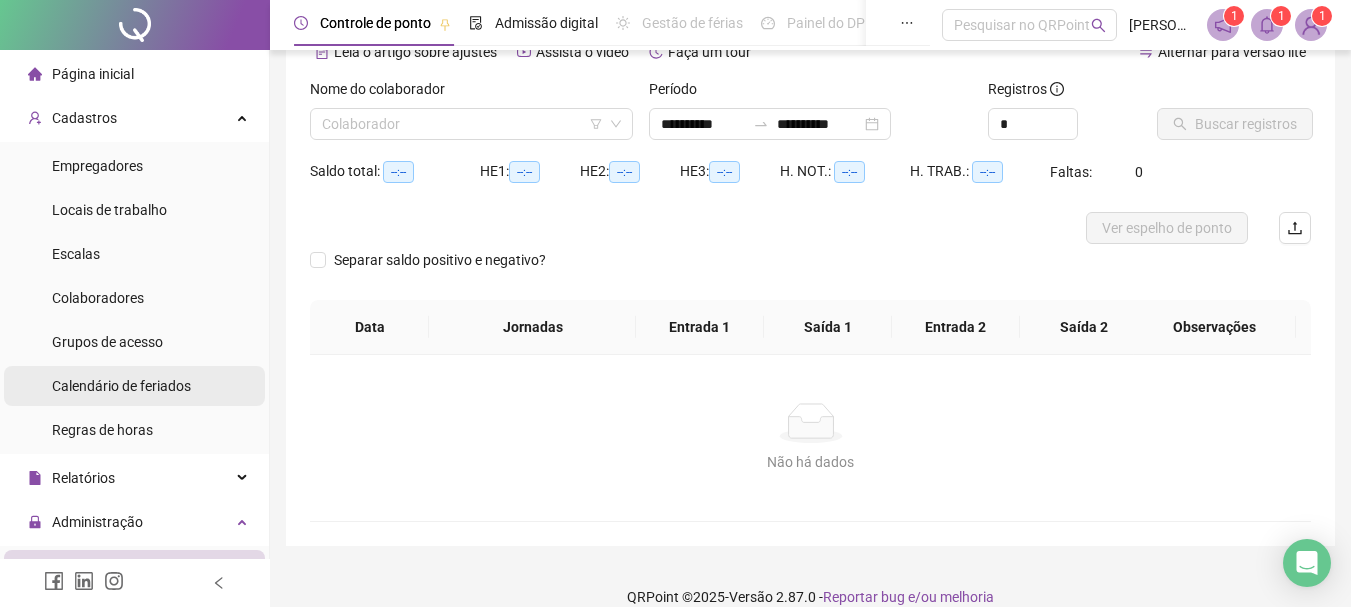 click on "Calendário de feriados" at bounding box center [121, 386] 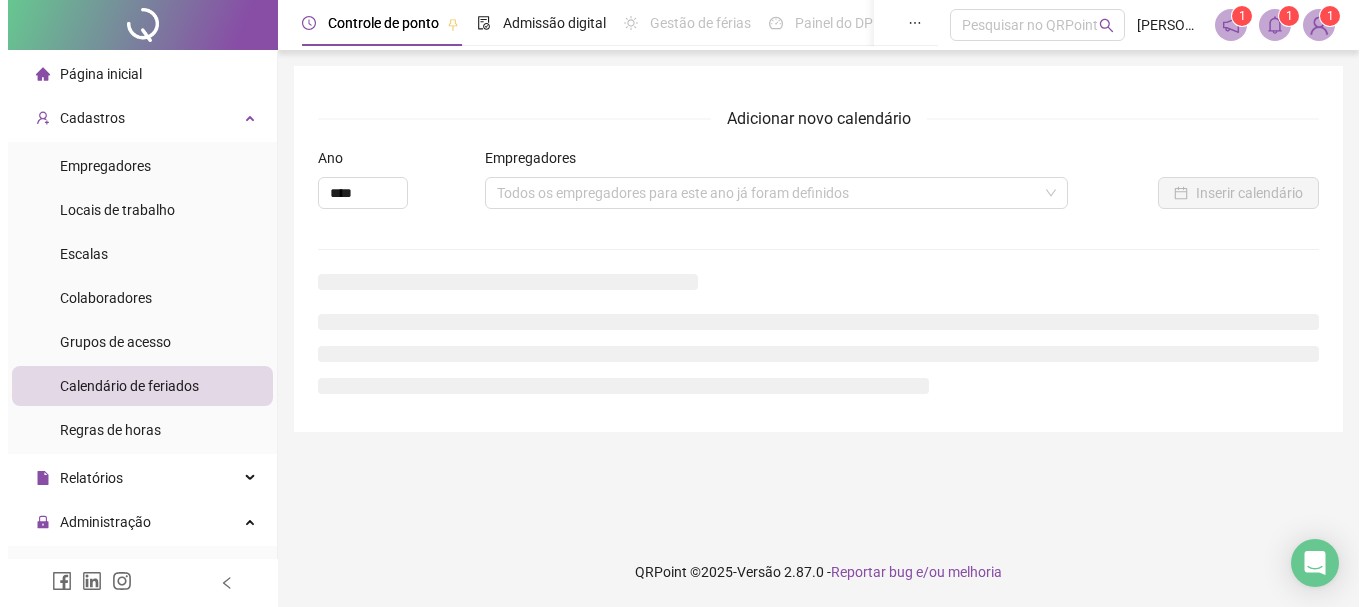 scroll, scrollTop: 0, scrollLeft: 0, axis: both 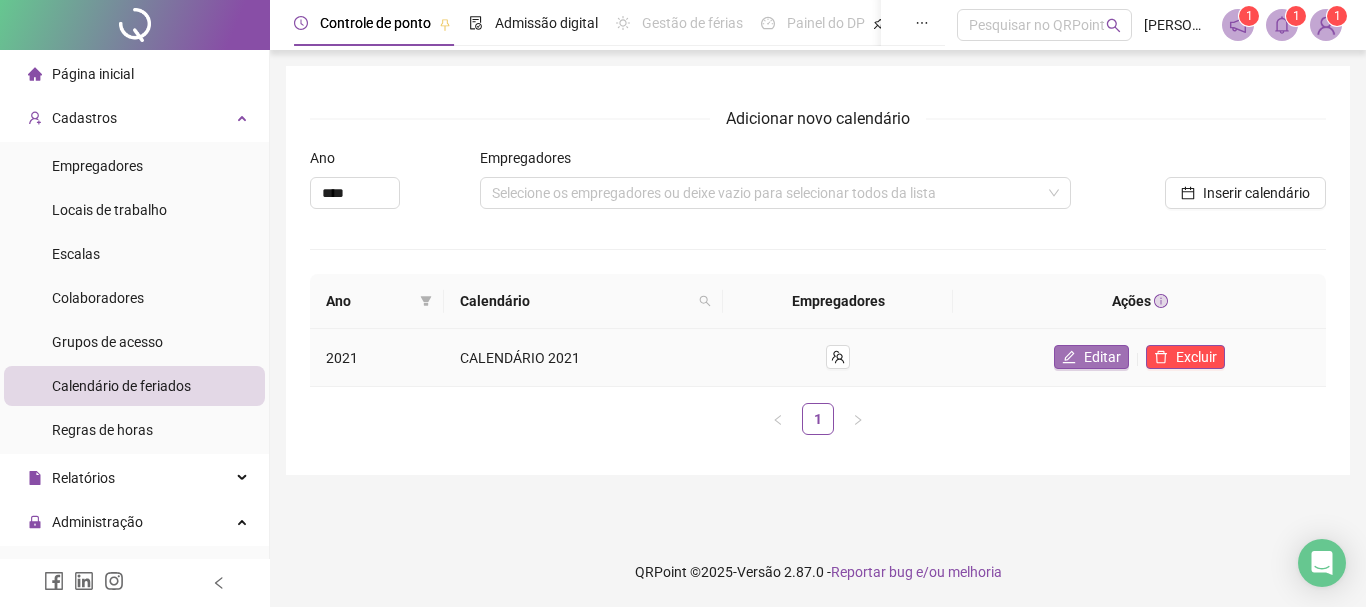 click on "Editar" at bounding box center [1102, 357] 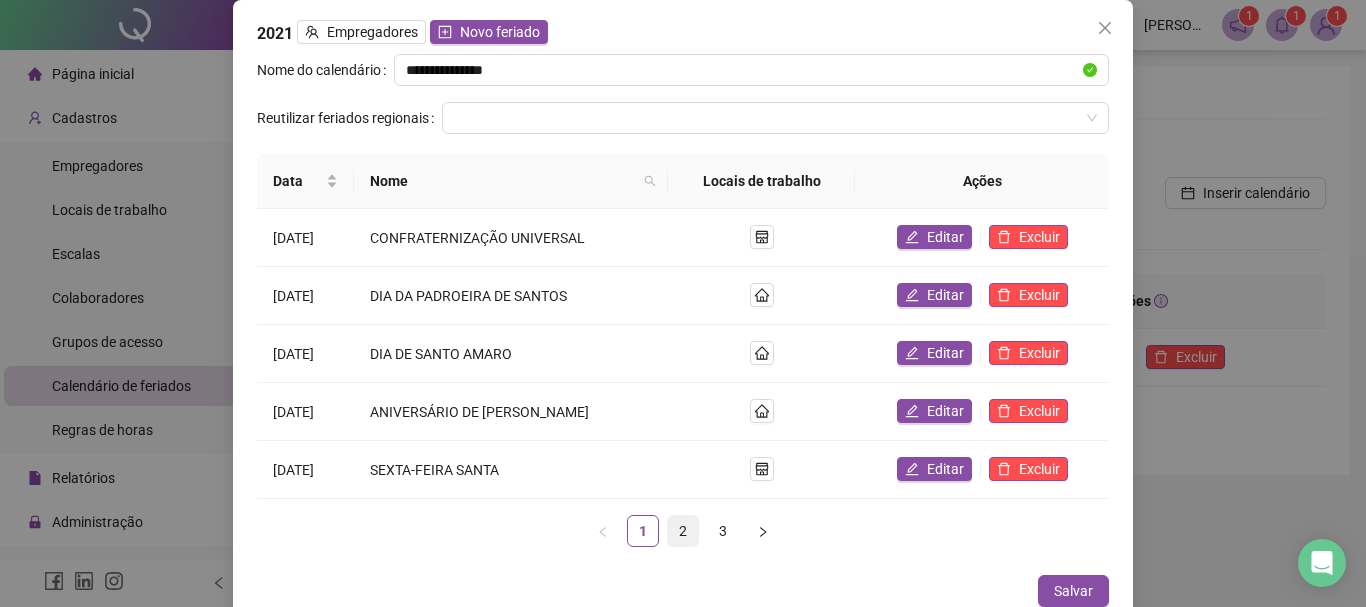 click on "2" at bounding box center [683, 531] 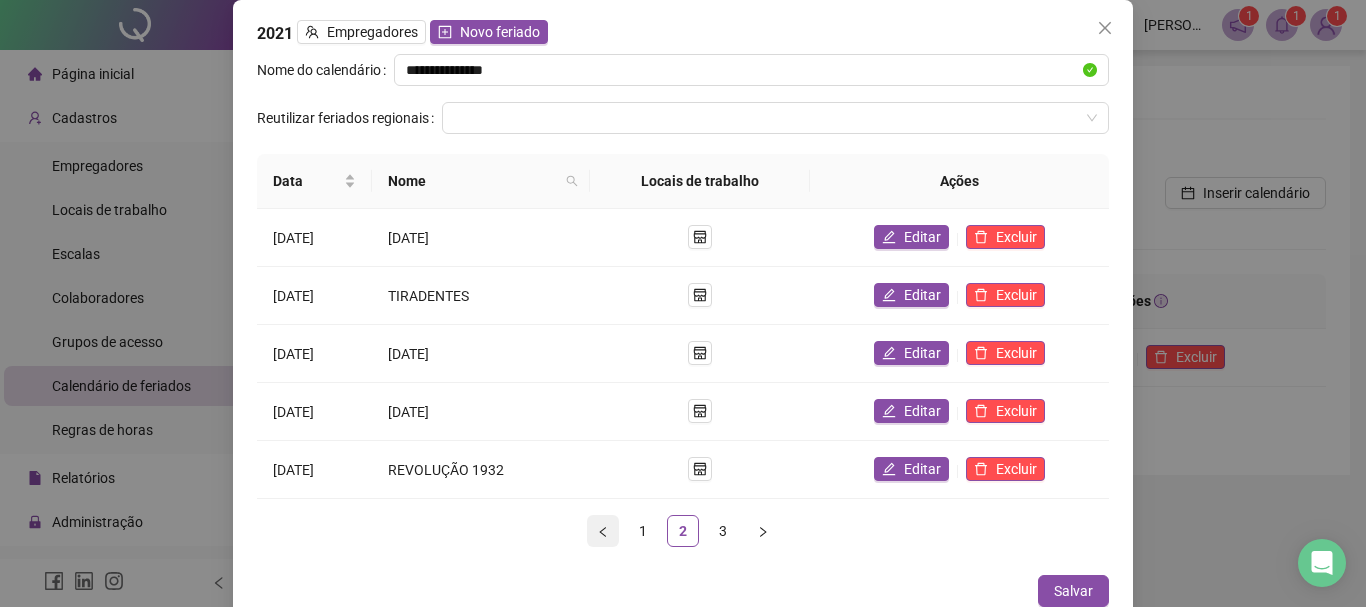 click 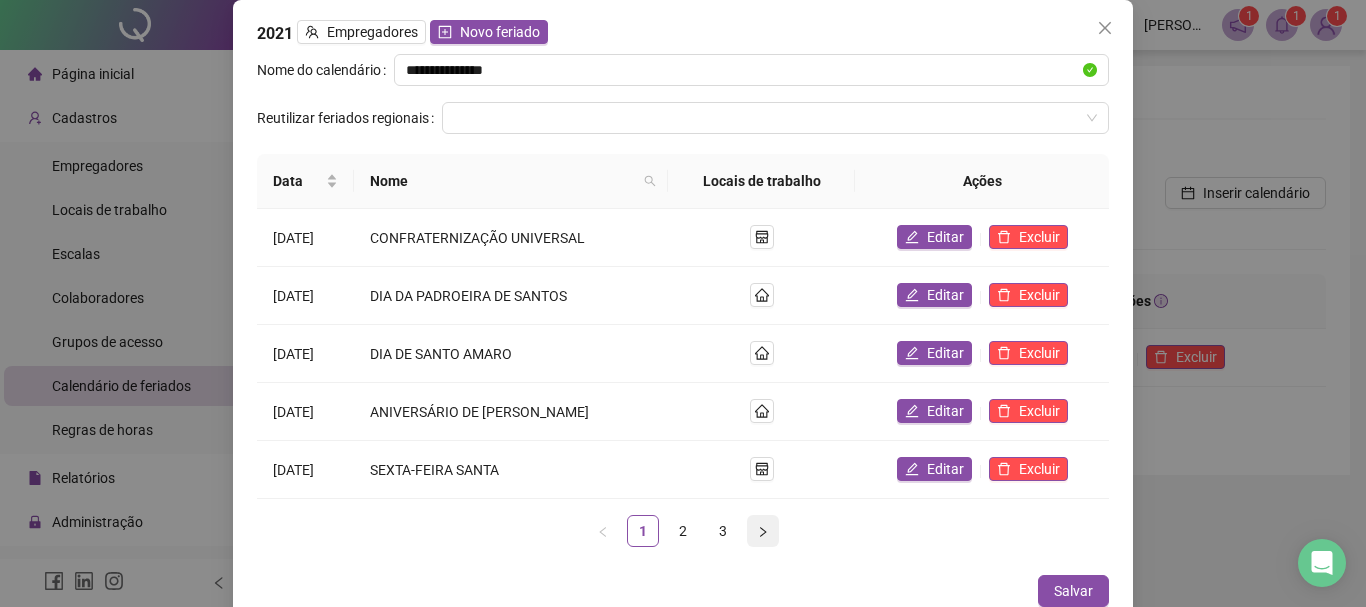 click 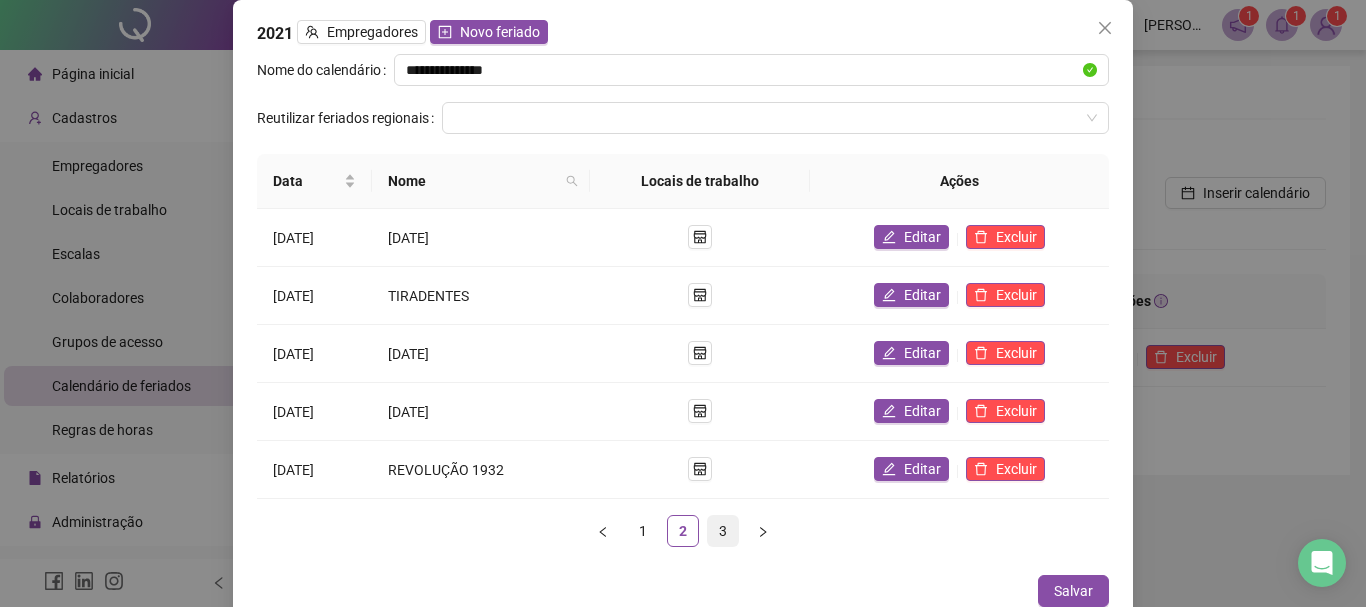 click on "3" at bounding box center [723, 531] 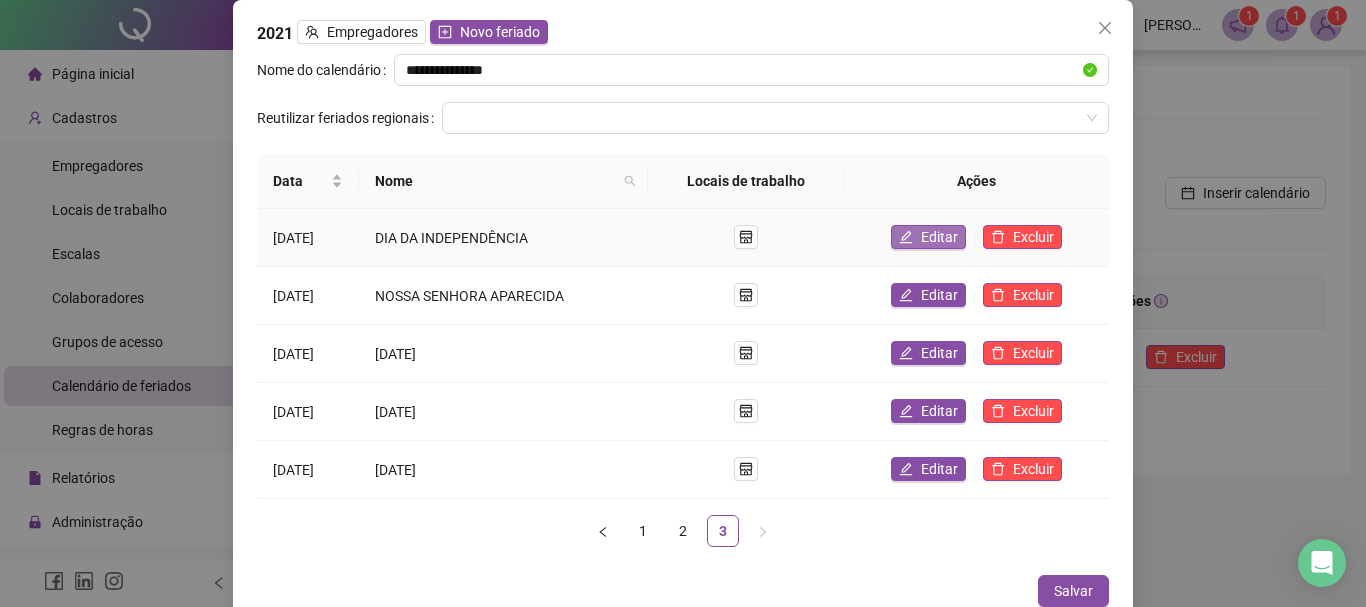 click on "Editar" at bounding box center [939, 237] 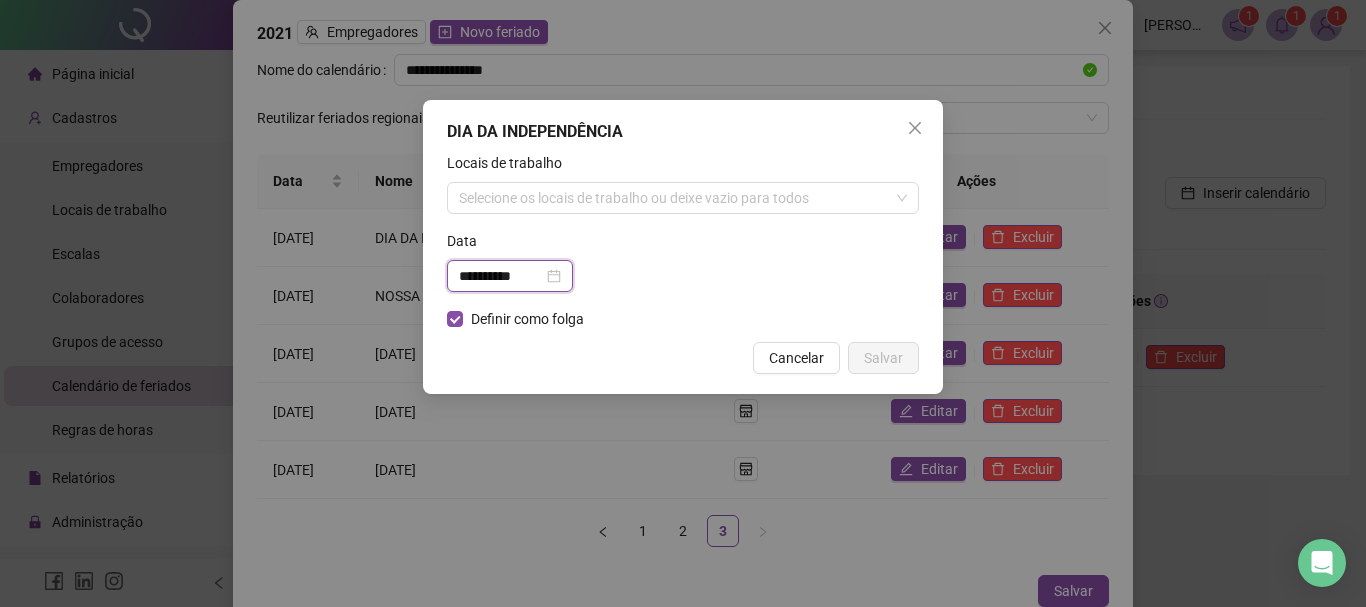click on "**********" at bounding box center [501, 276] 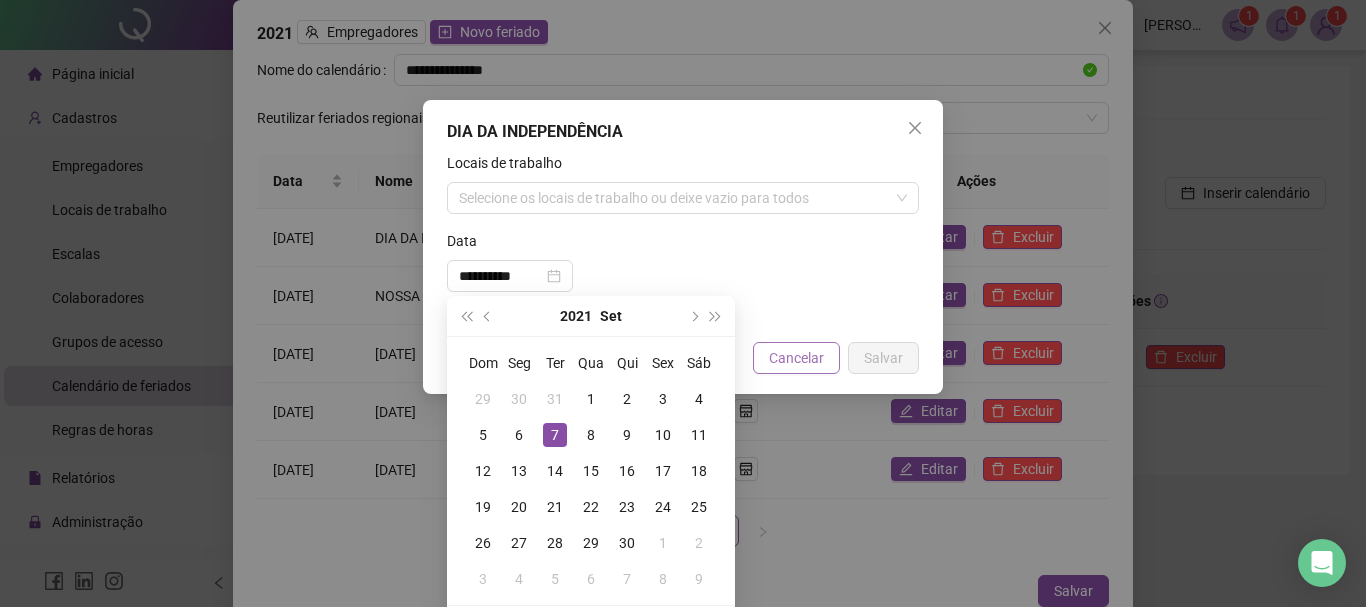 click on "Cancelar" at bounding box center [796, 358] 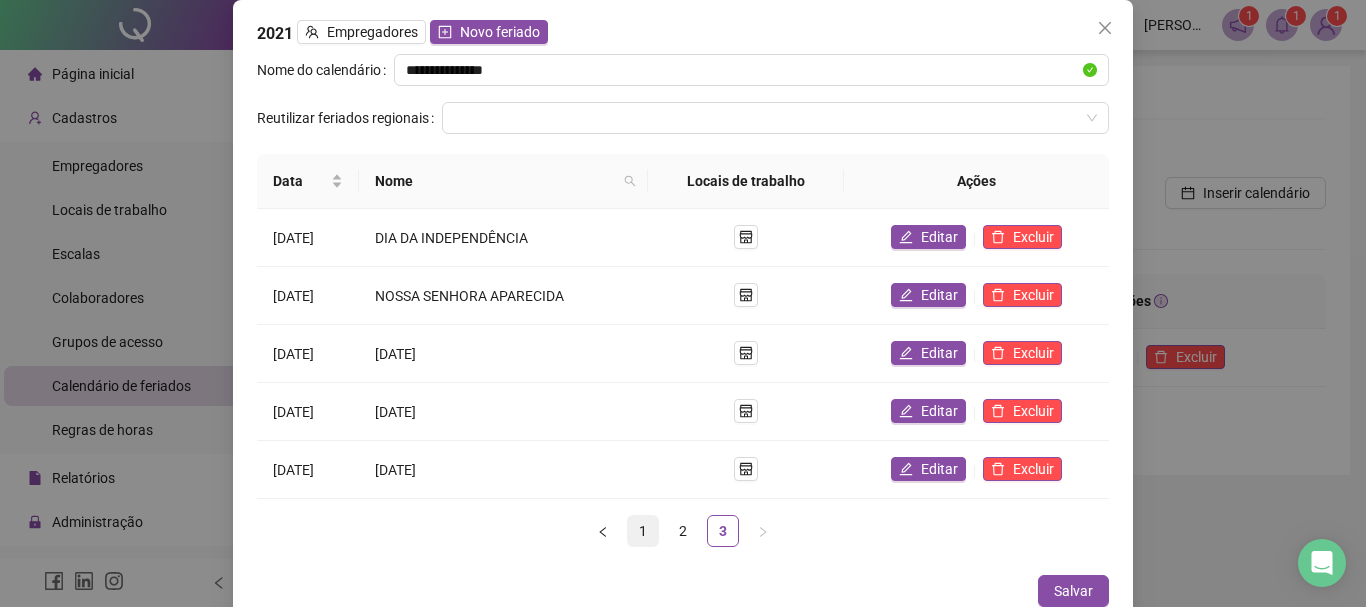 click on "1" at bounding box center (643, 531) 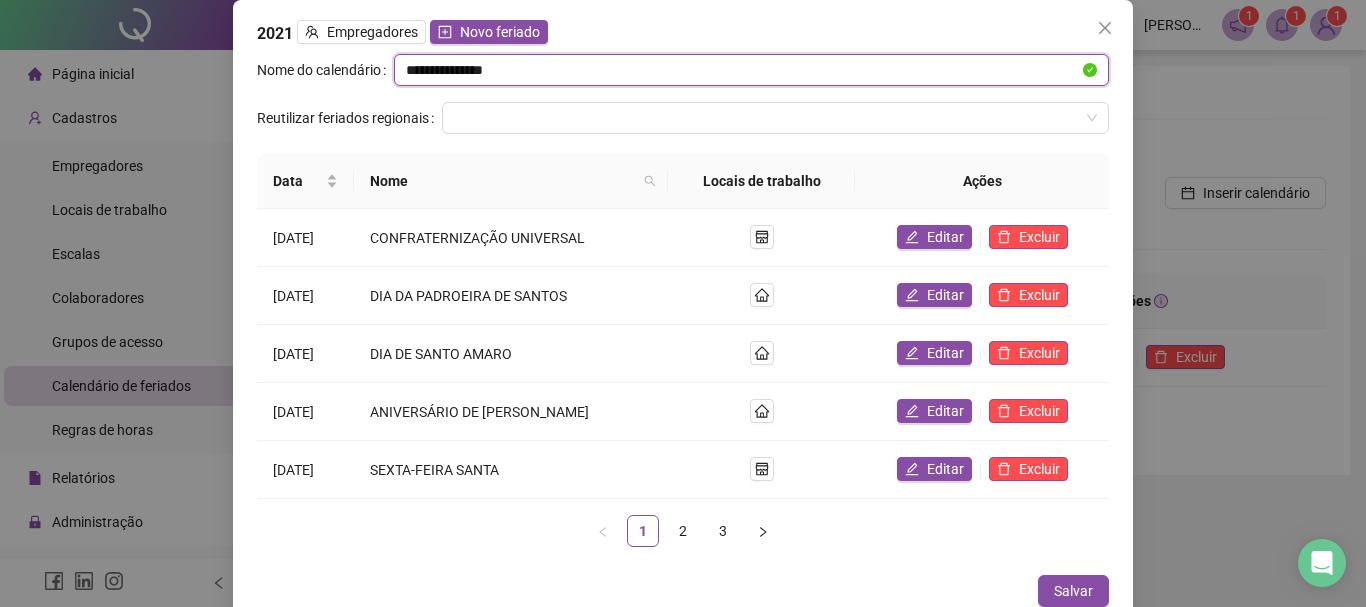 click on "**********" at bounding box center [742, 70] 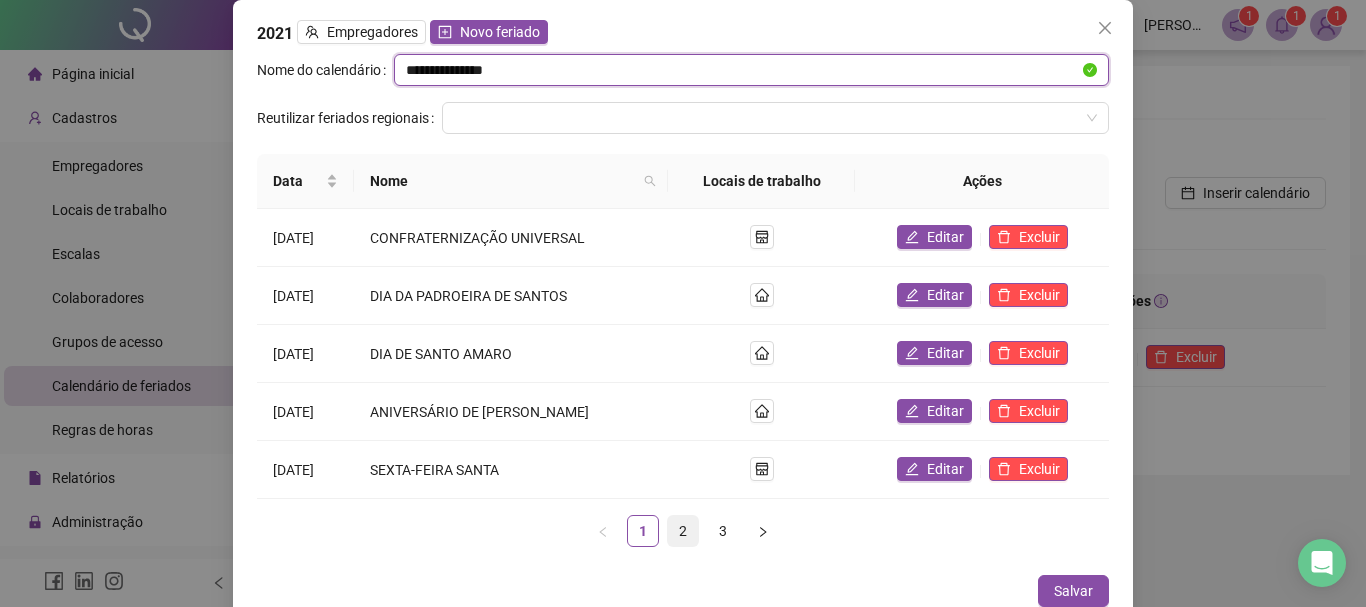 type on "**********" 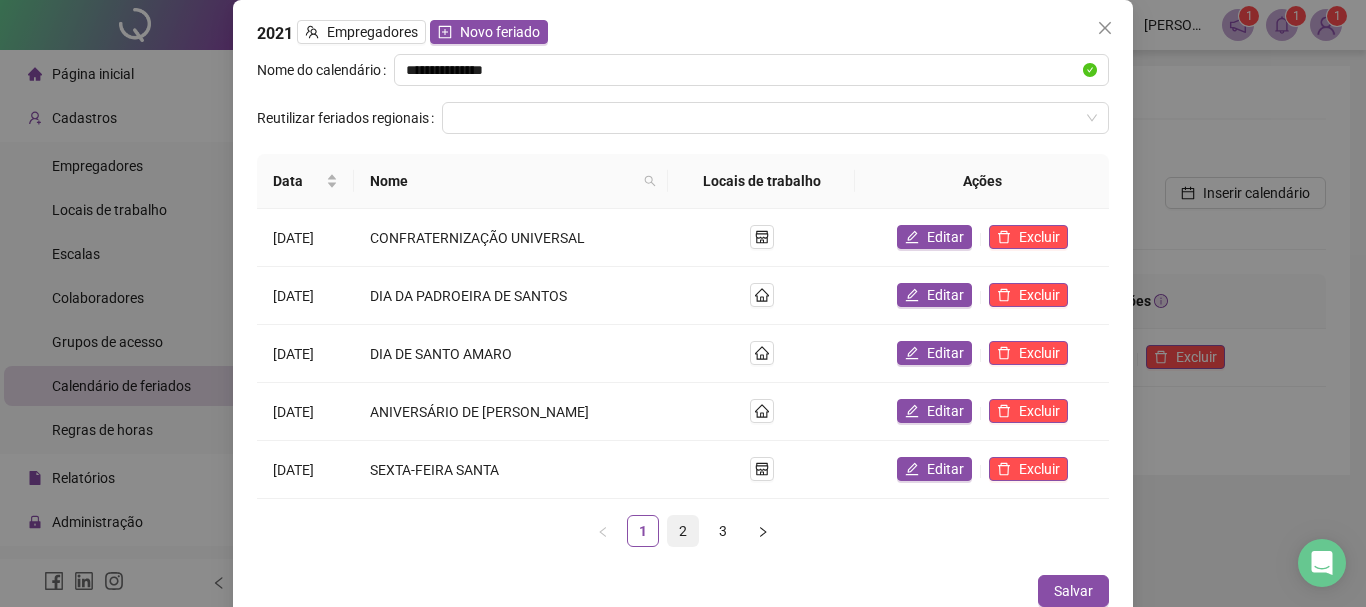 click on "2" at bounding box center [683, 531] 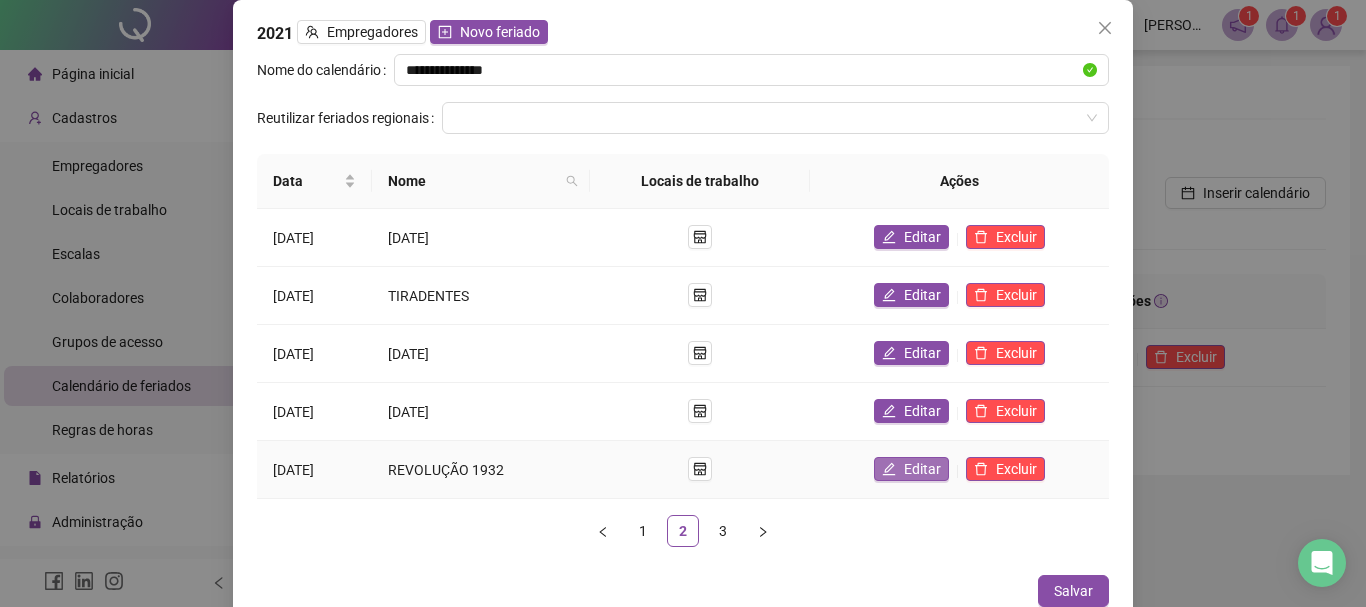 click on "Editar" at bounding box center (922, 469) 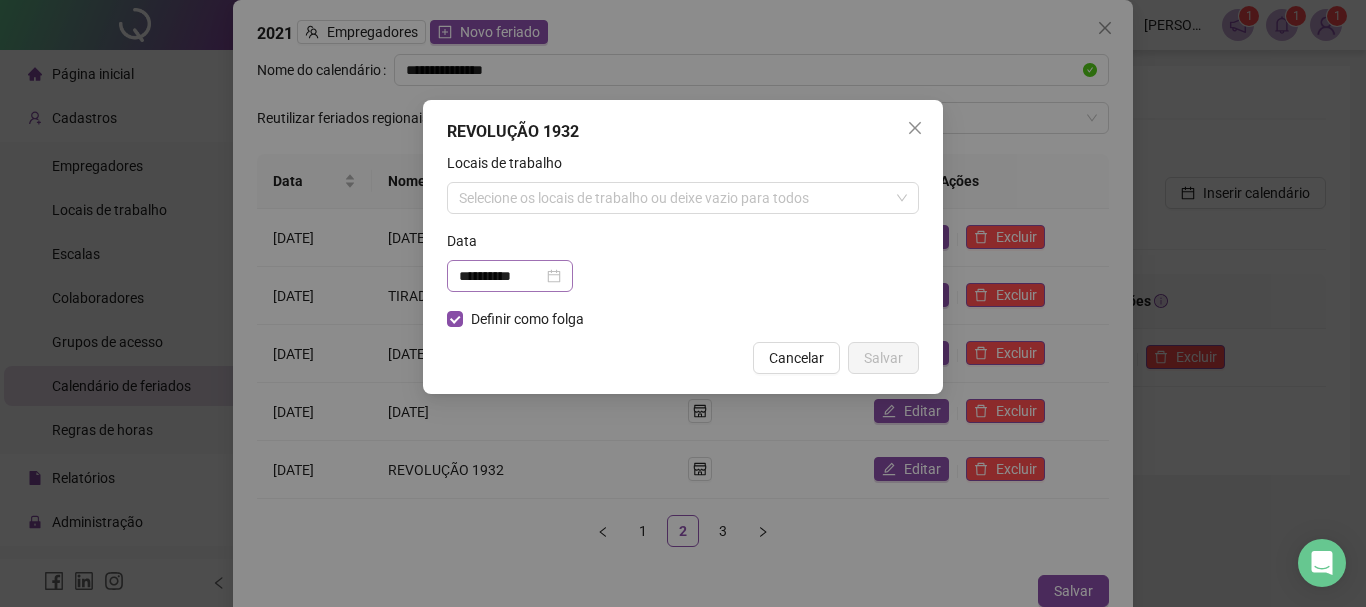 click on "**********" at bounding box center (510, 276) 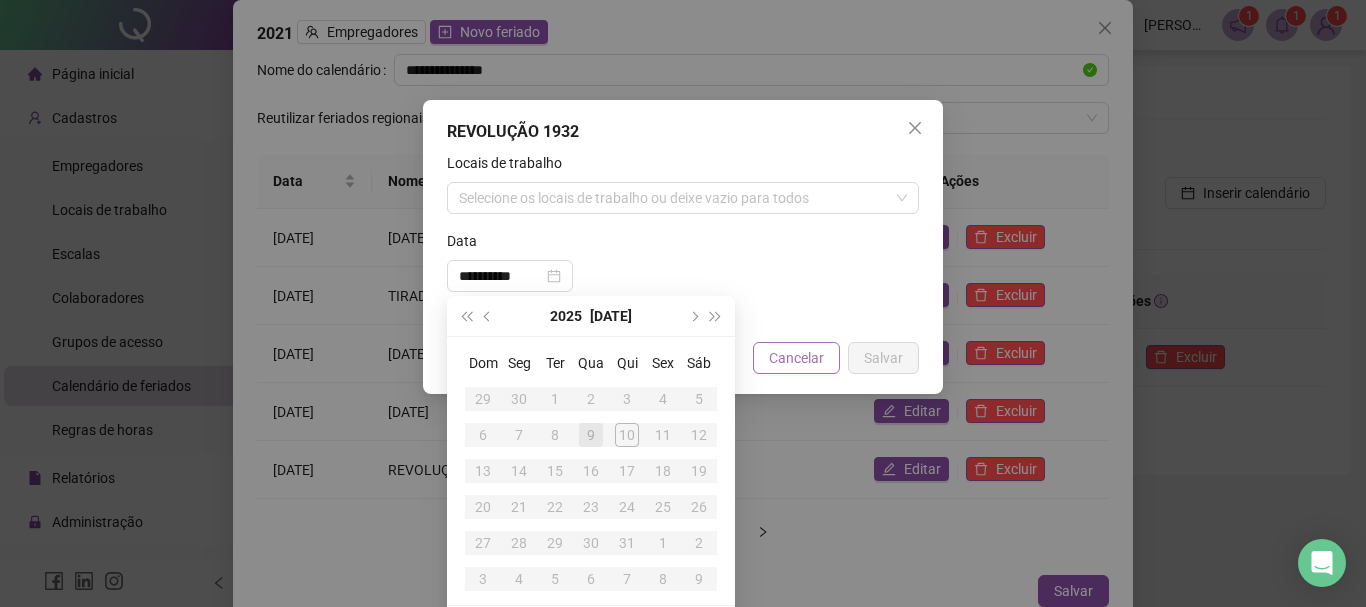 type on "**********" 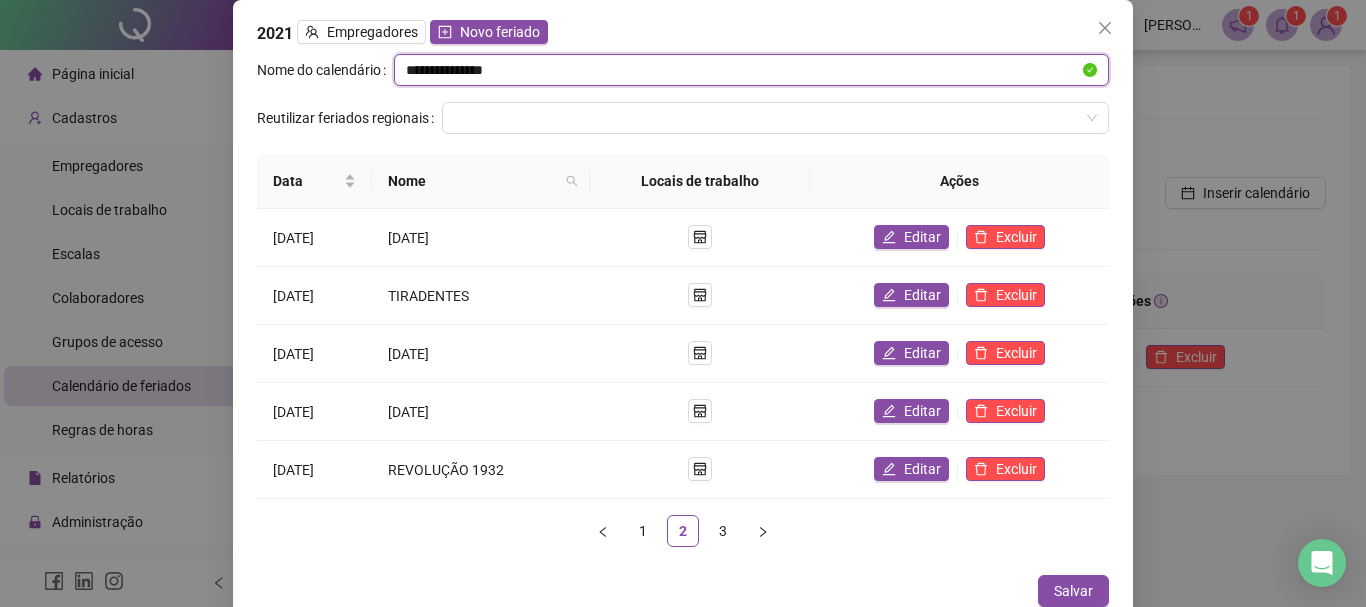 click on "**********" at bounding box center [742, 70] 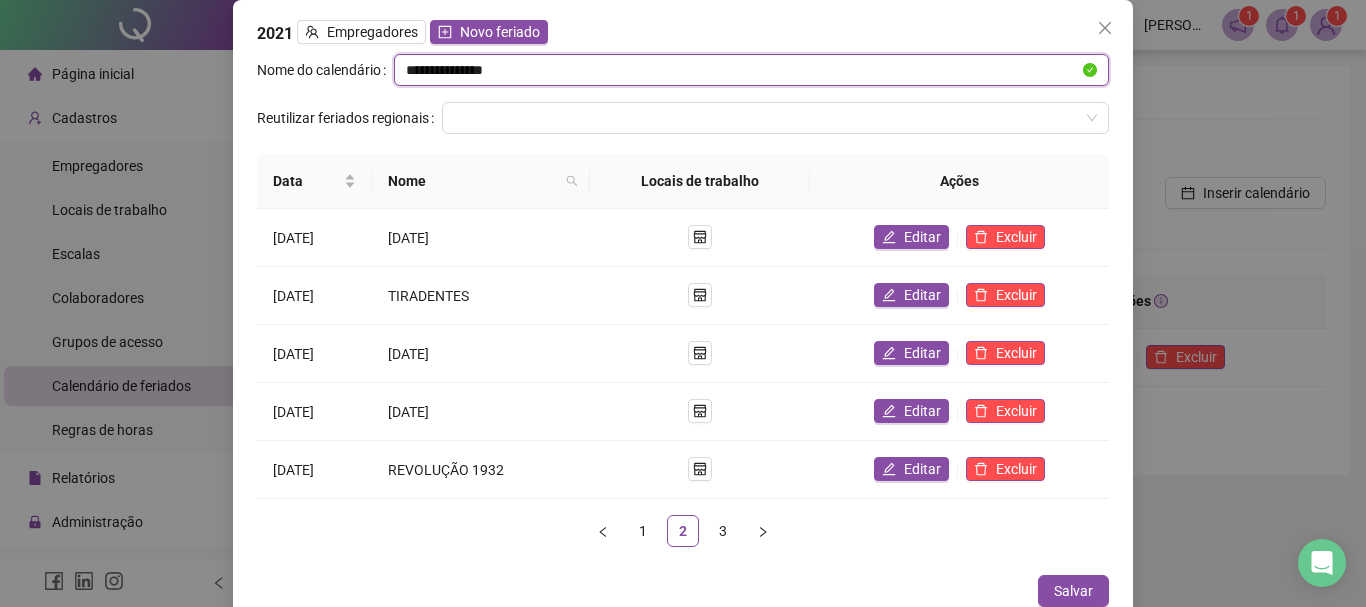 type on "**********" 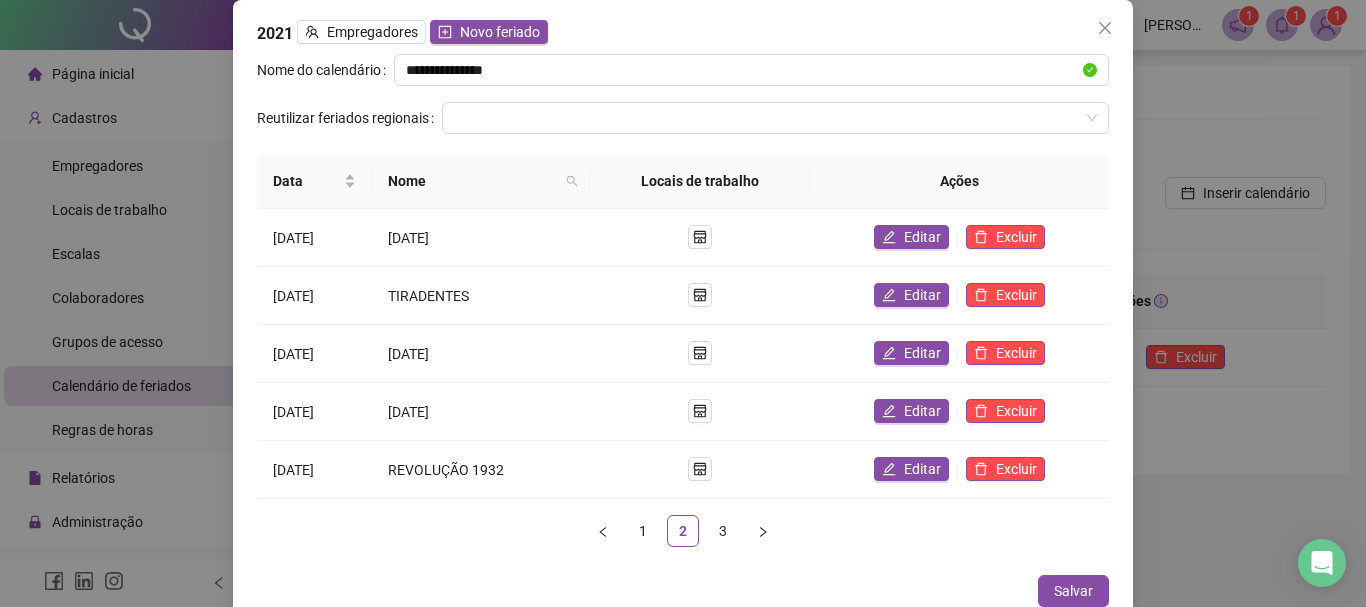 click on "1 2 3" at bounding box center [683, 531] 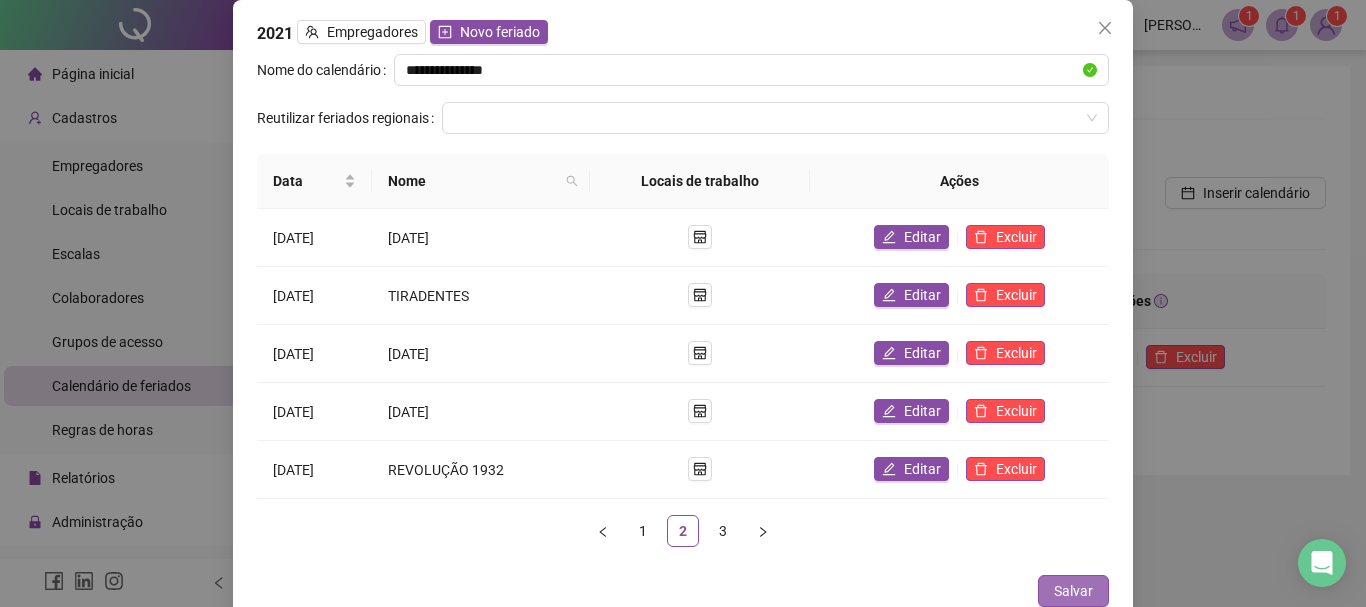 click on "Salvar" at bounding box center (1073, 591) 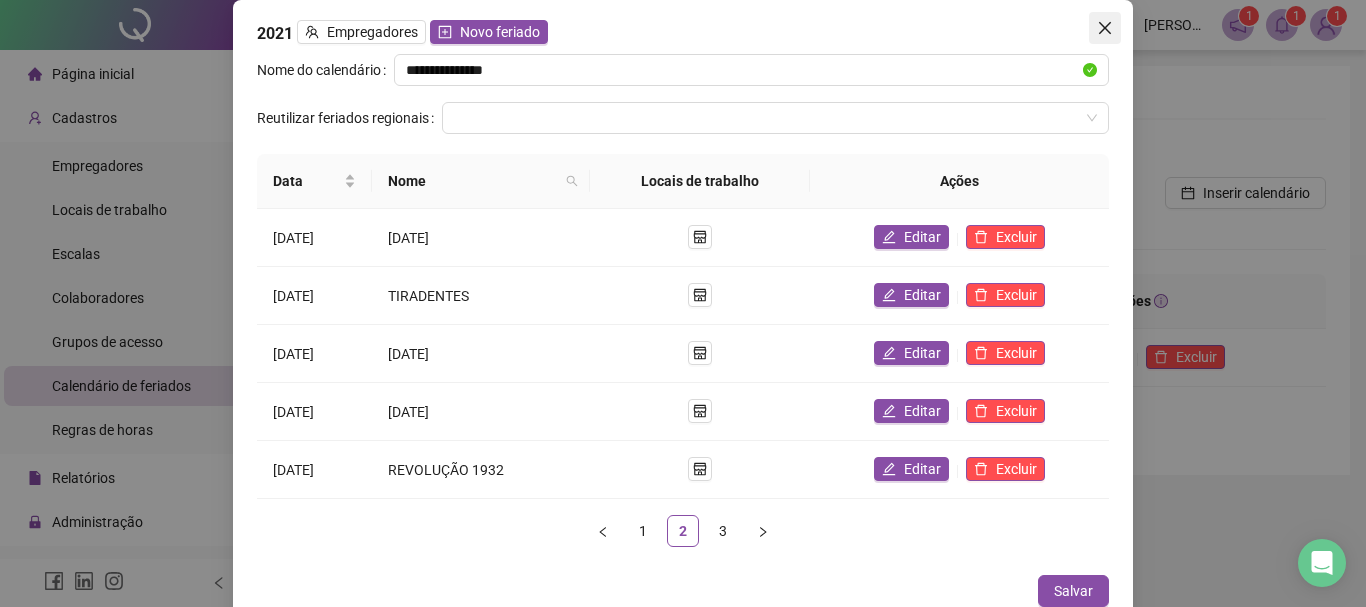 click 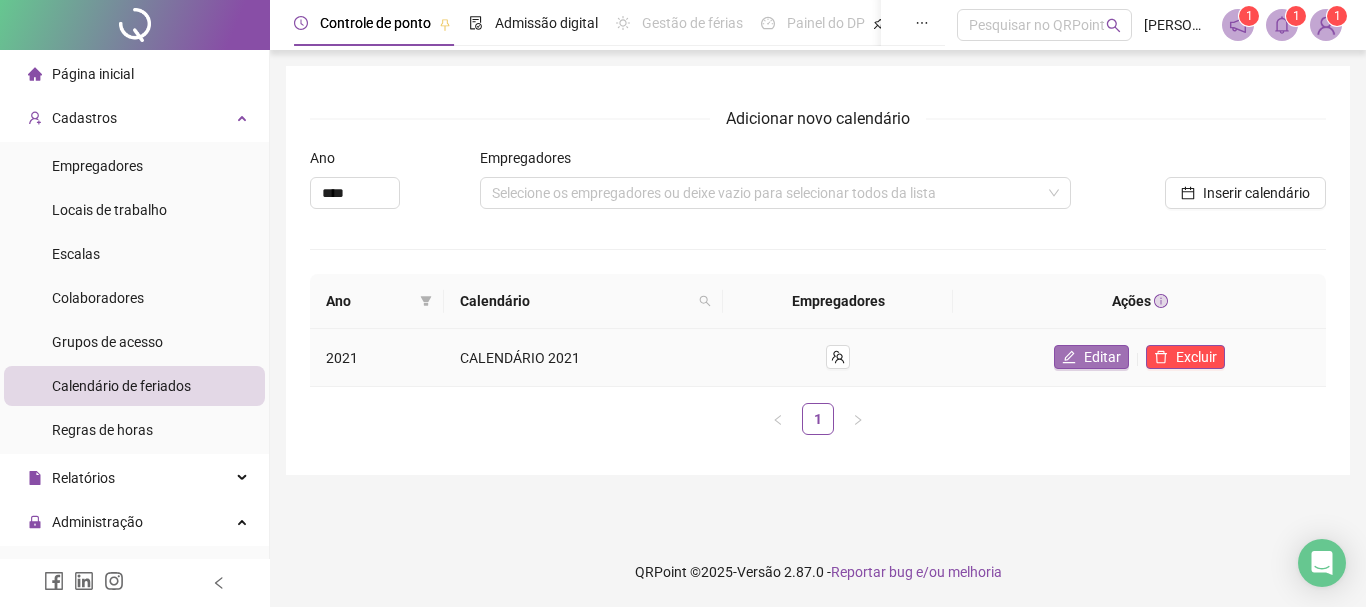 click on "Editar" at bounding box center (1102, 357) 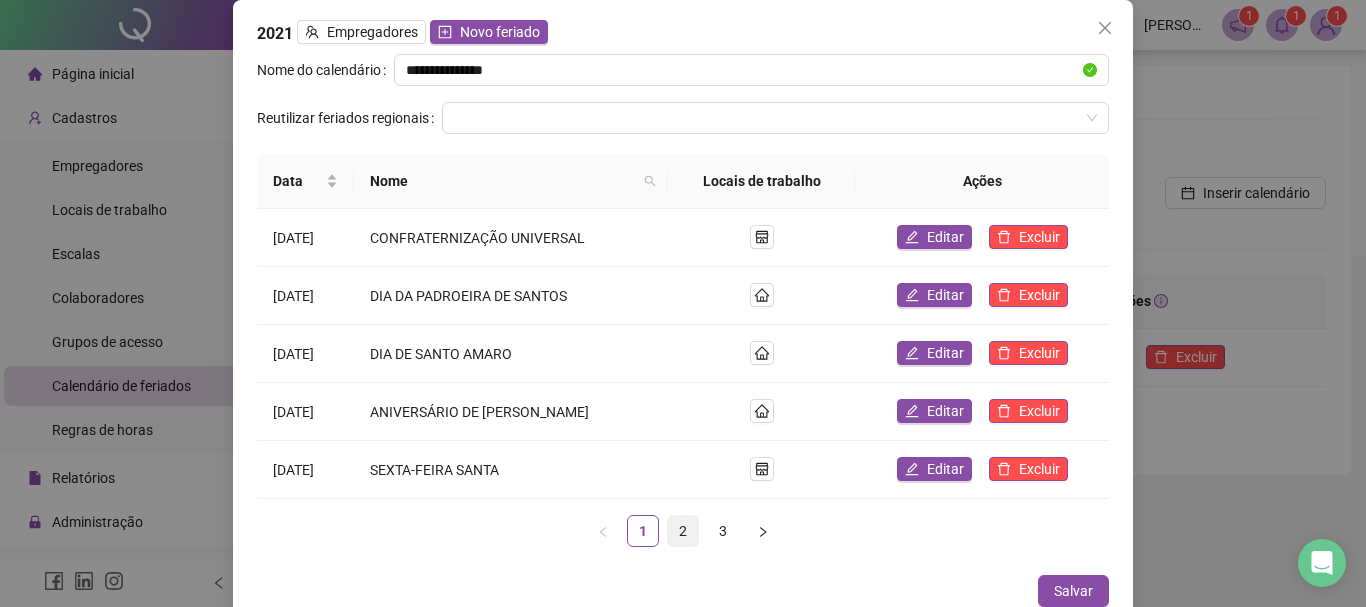 click on "2" at bounding box center (683, 531) 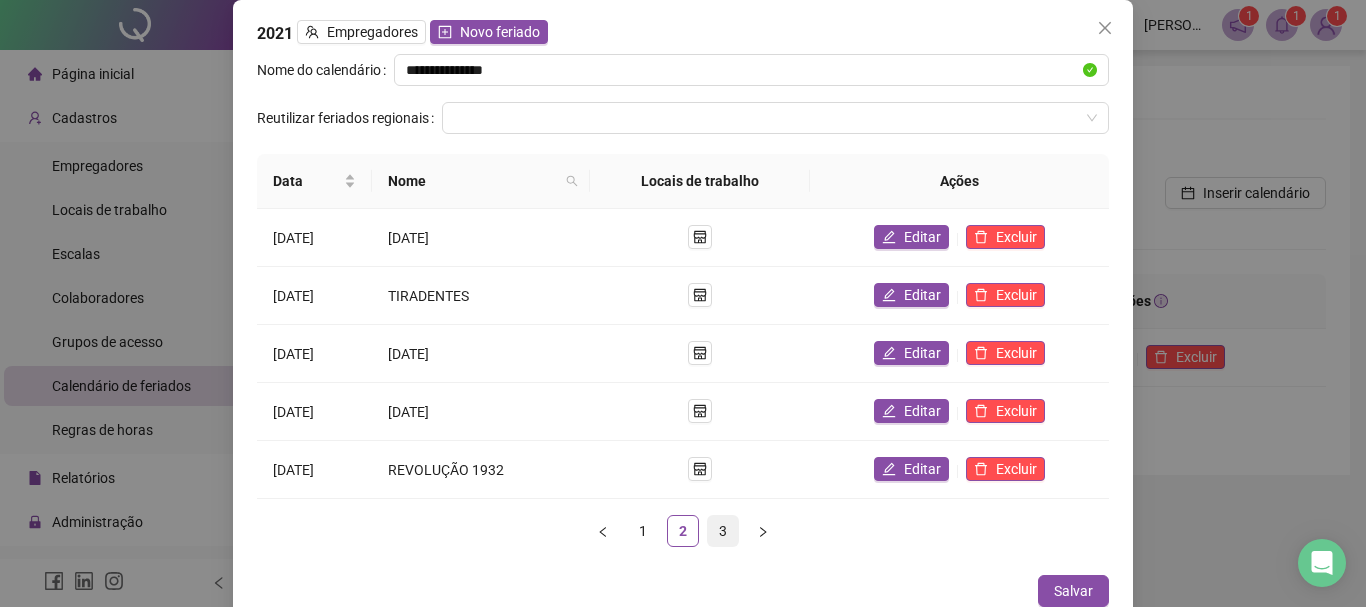 click on "3" at bounding box center [723, 531] 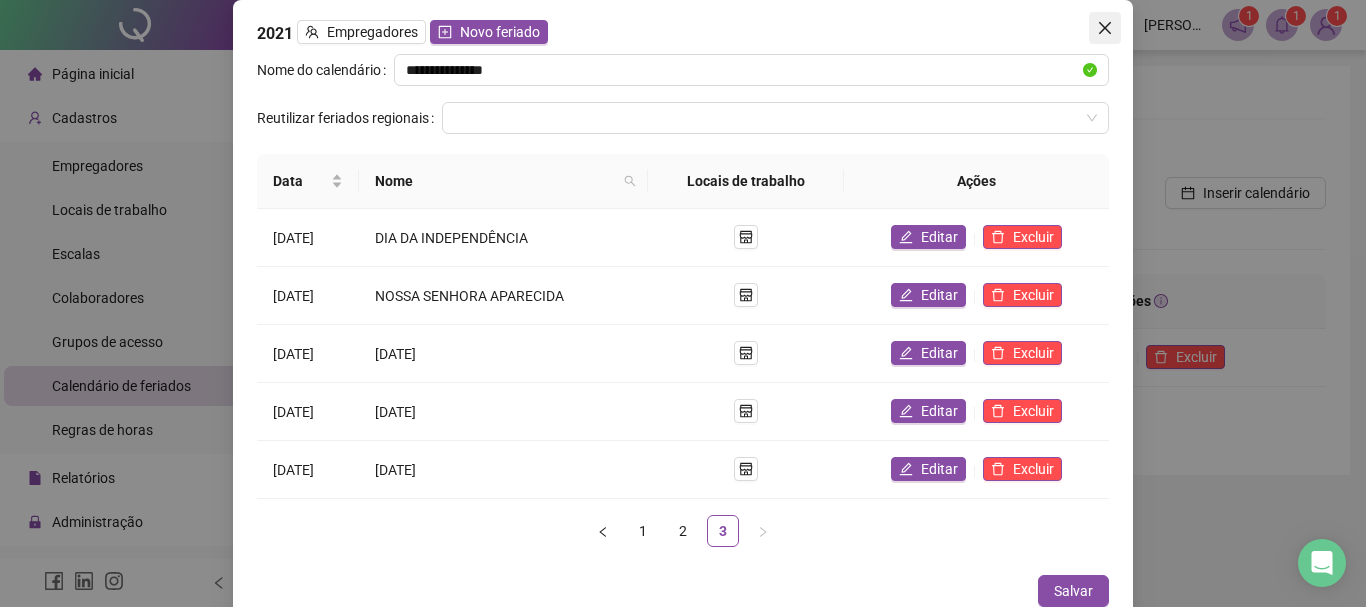 click 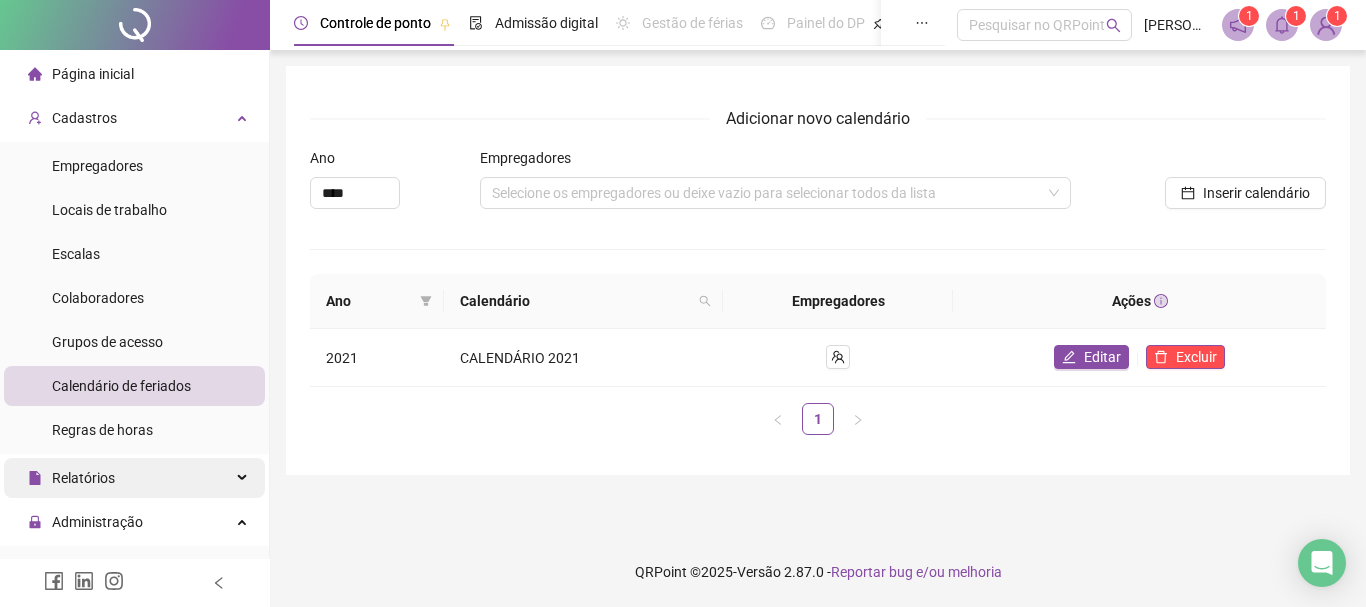 click on "Relatórios" at bounding box center [134, 478] 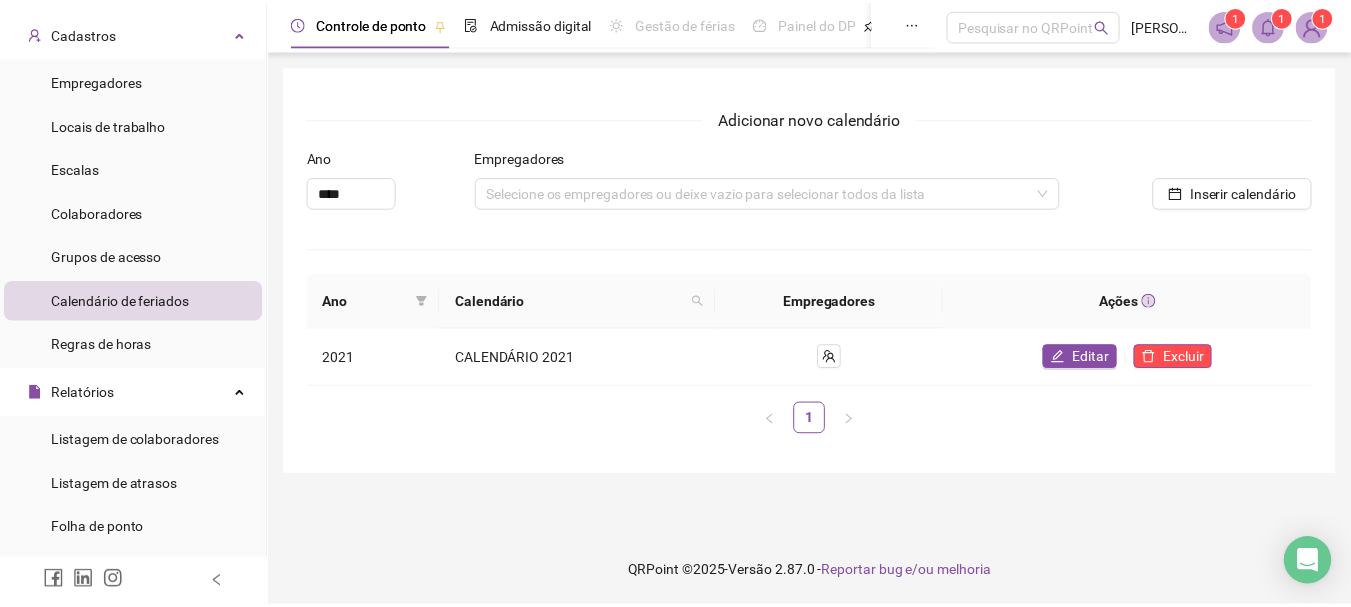 scroll, scrollTop: 0, scrollLeft: 0, axis: both 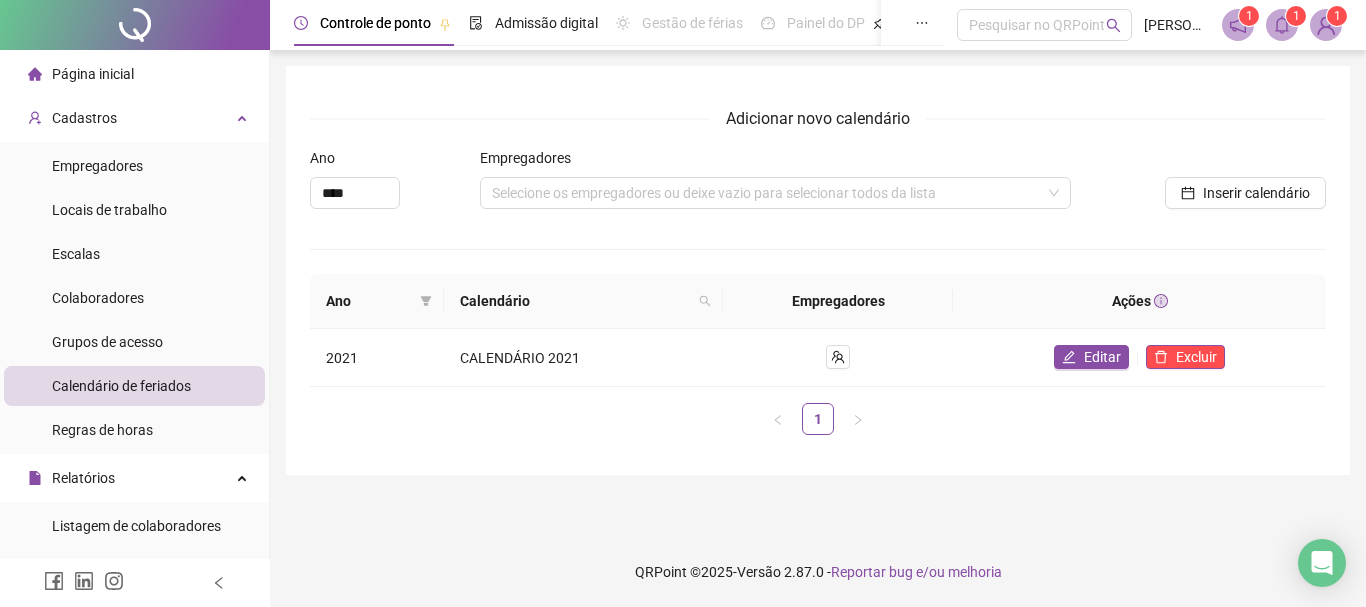 click on "Calendário de feriados" at bounding box center [121, 386] 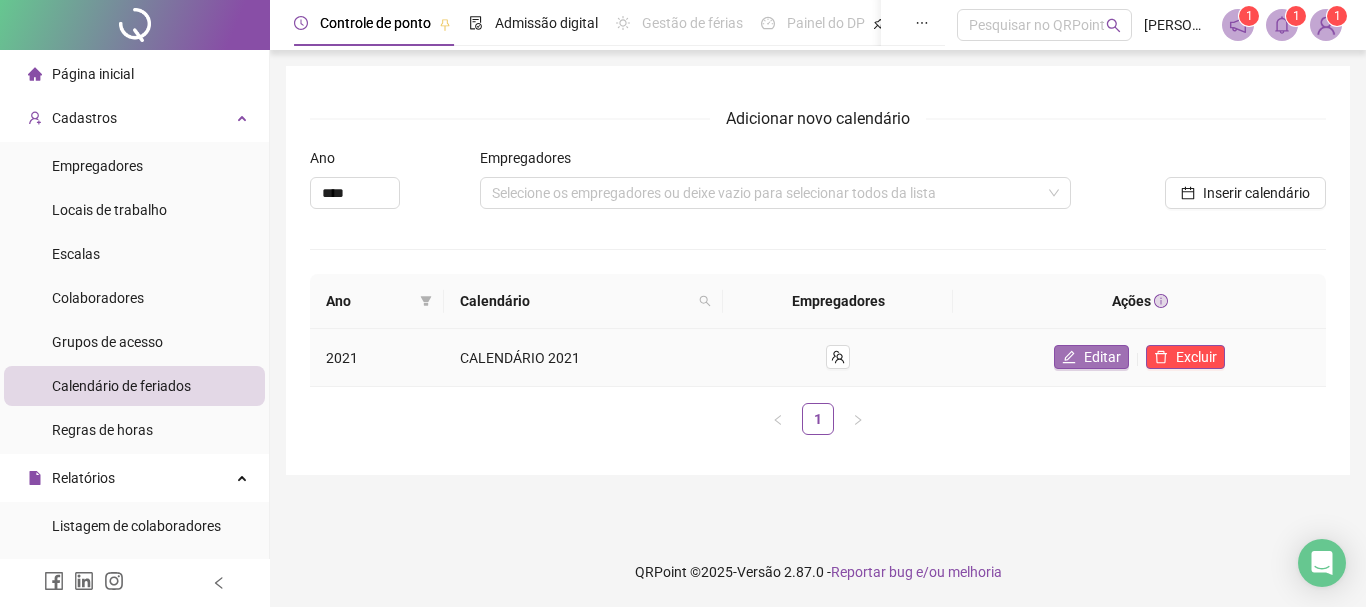 click on "Editar" at bounding box center (1102, 357) 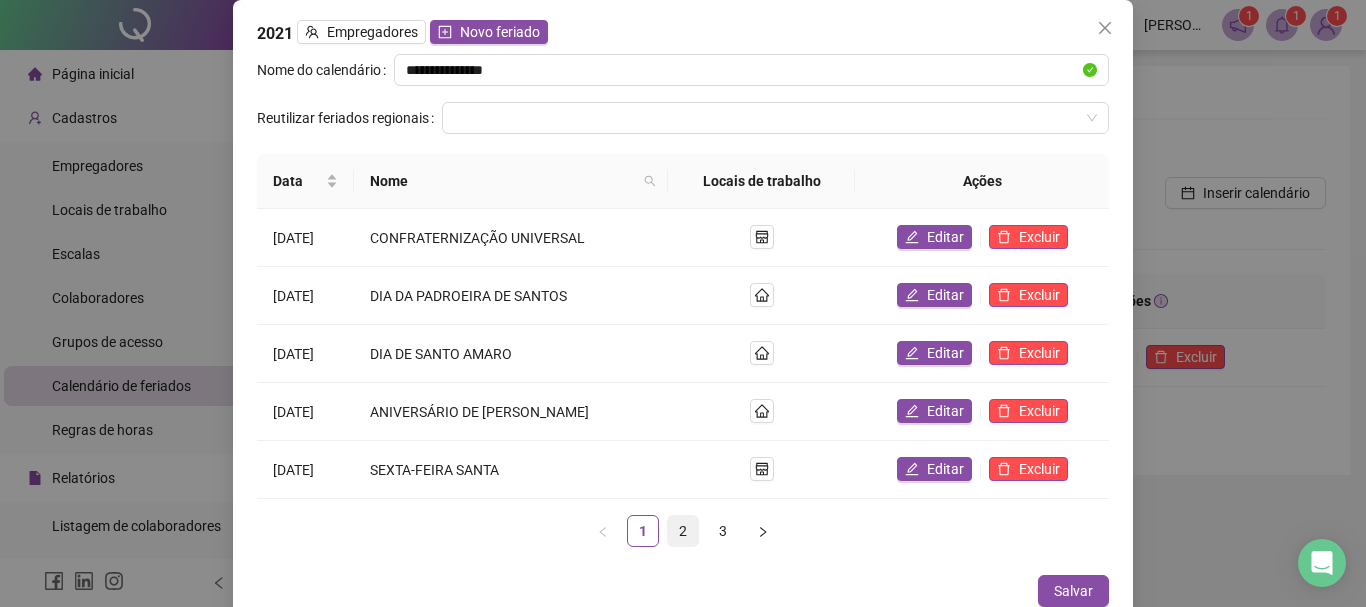 click on "2" at bounding box center [683, 531] 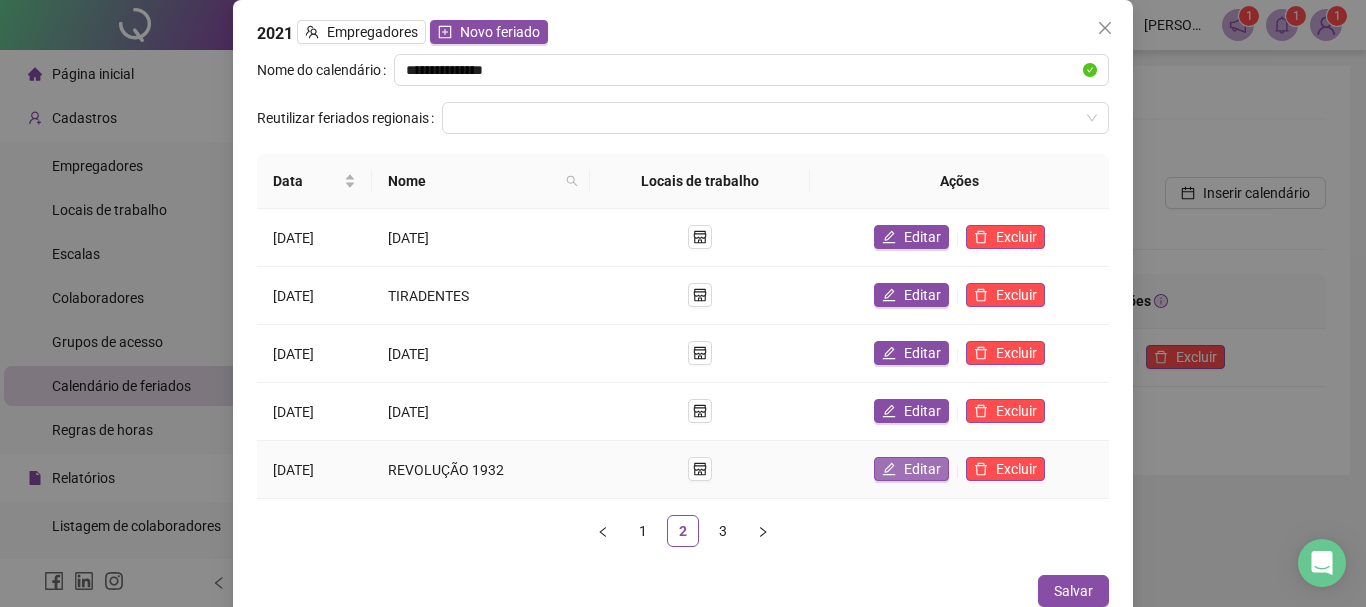 click on "Editar" at bounding box center (922, 469) 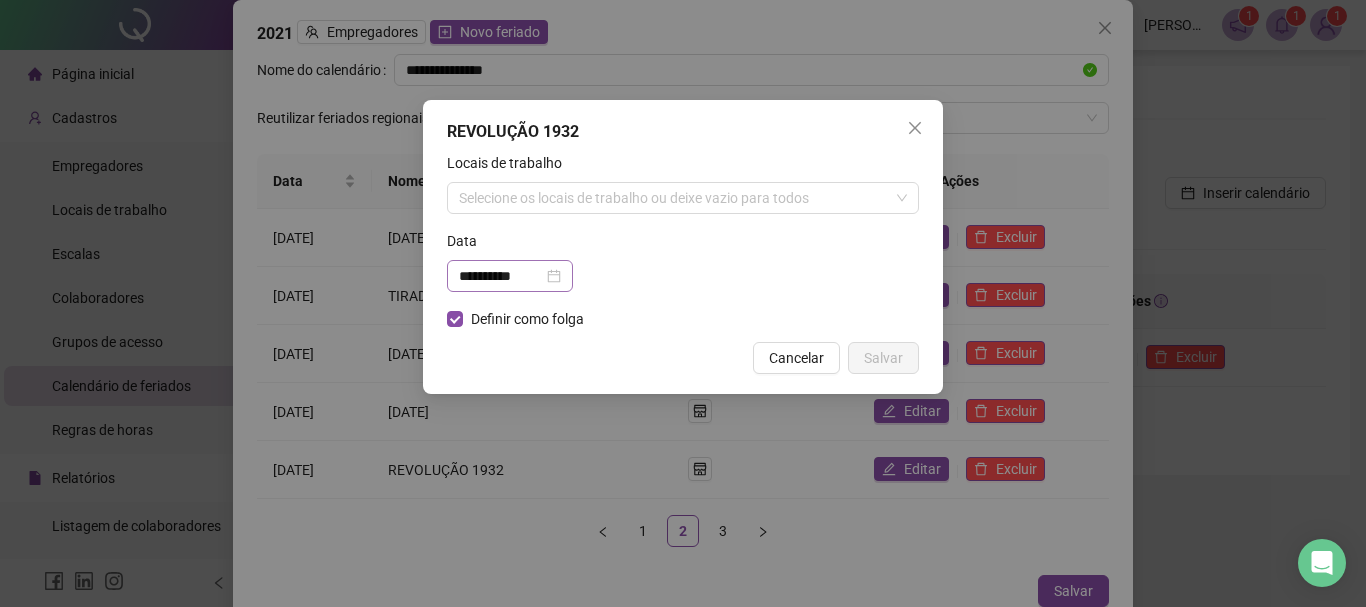 click on "**********" at bounding box center [510, 276] 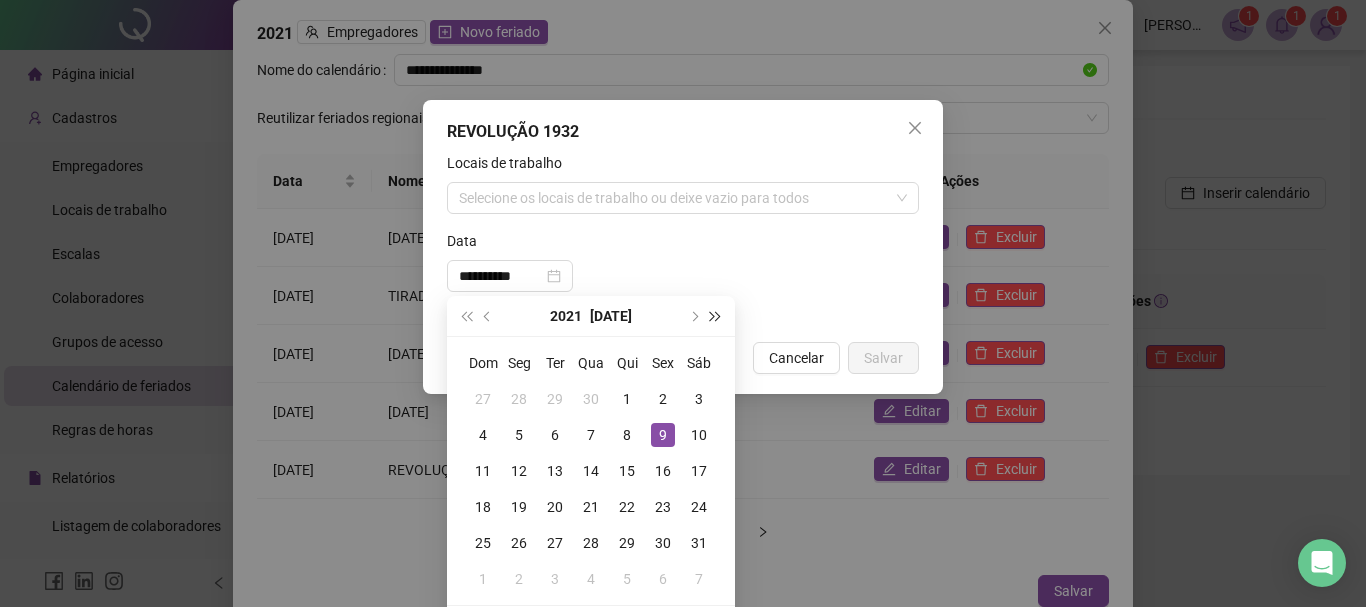click at bounding box center [716, 316] 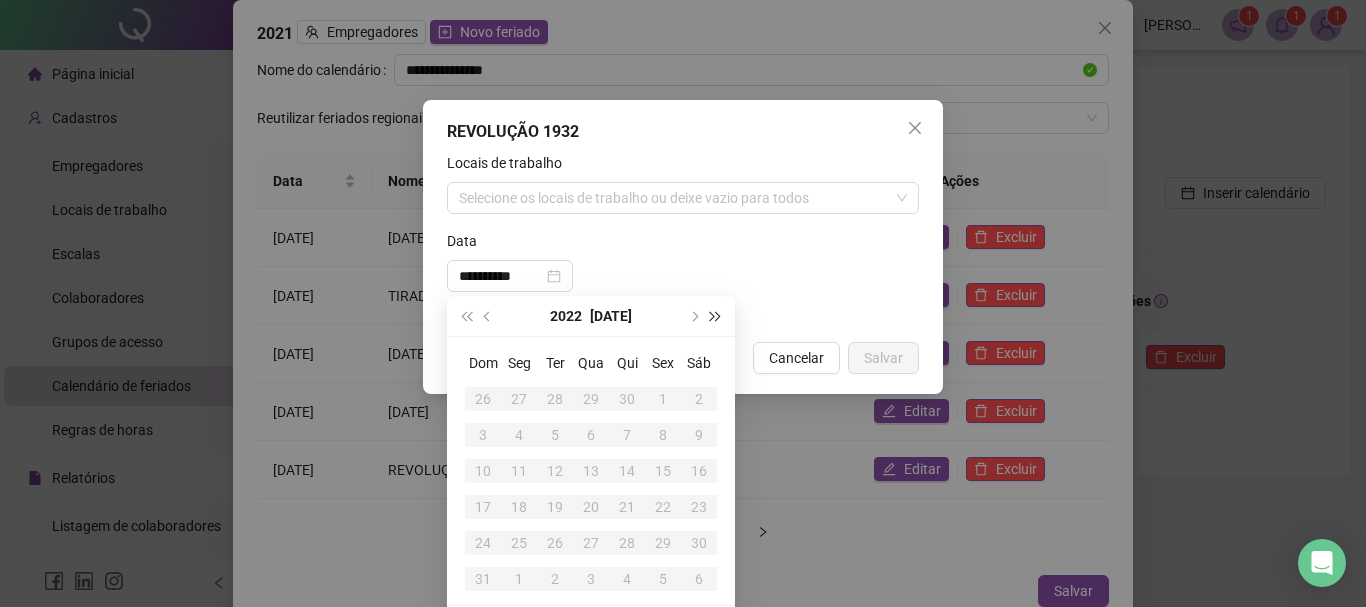 click at bounding box center (716, 316) 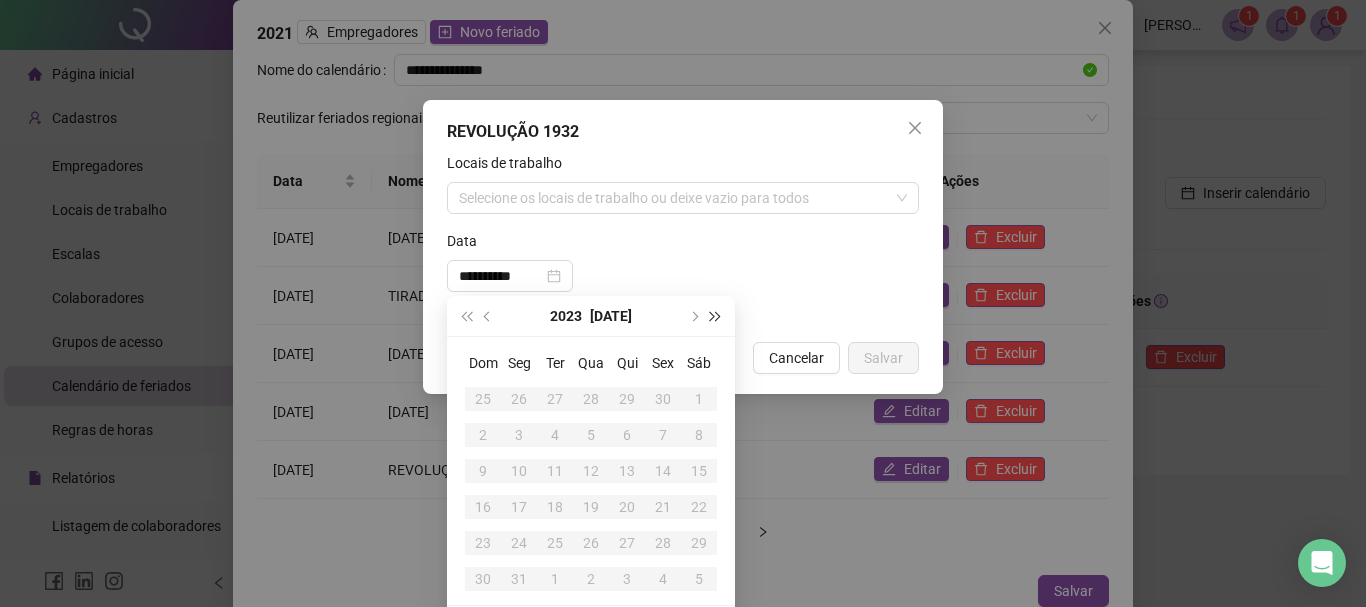 click at bounding box center (716, 316) 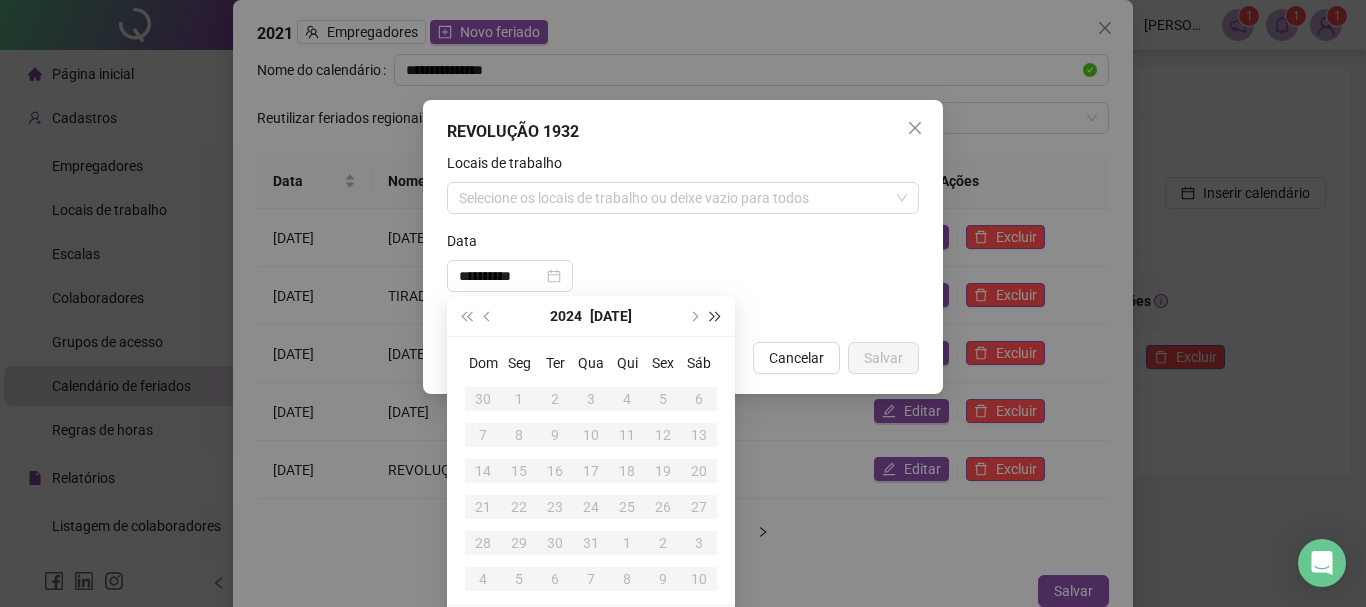 click at bounding box center (716, 316) 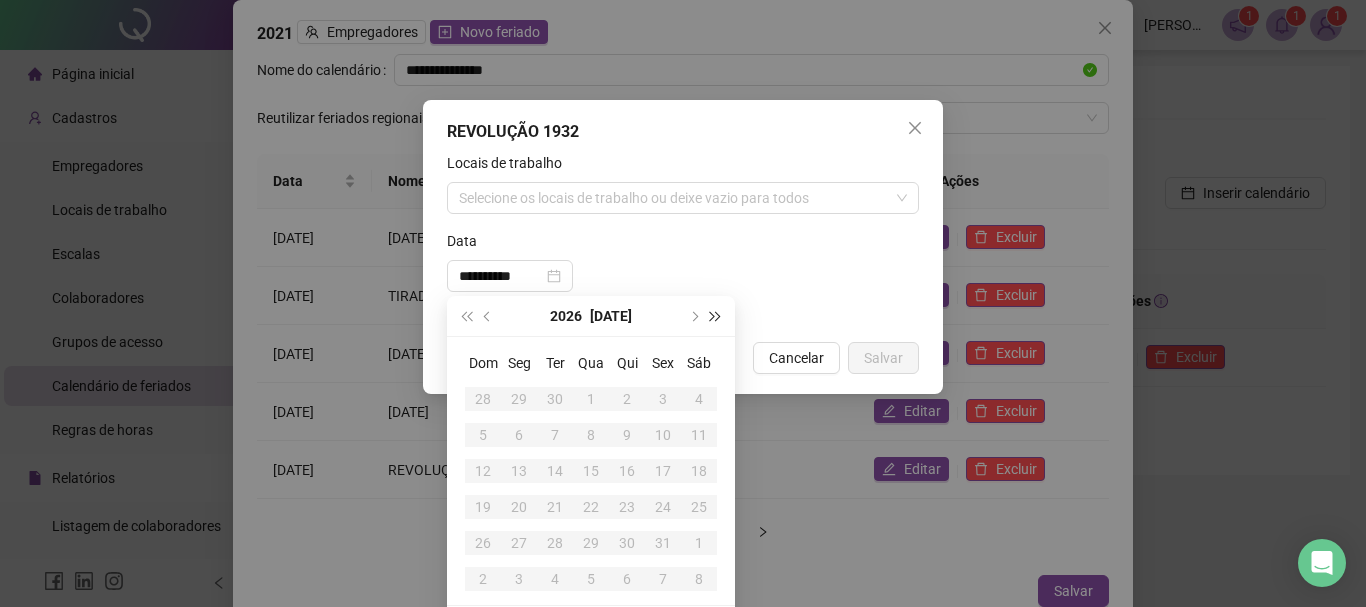 click at bounding box center [716, 316] 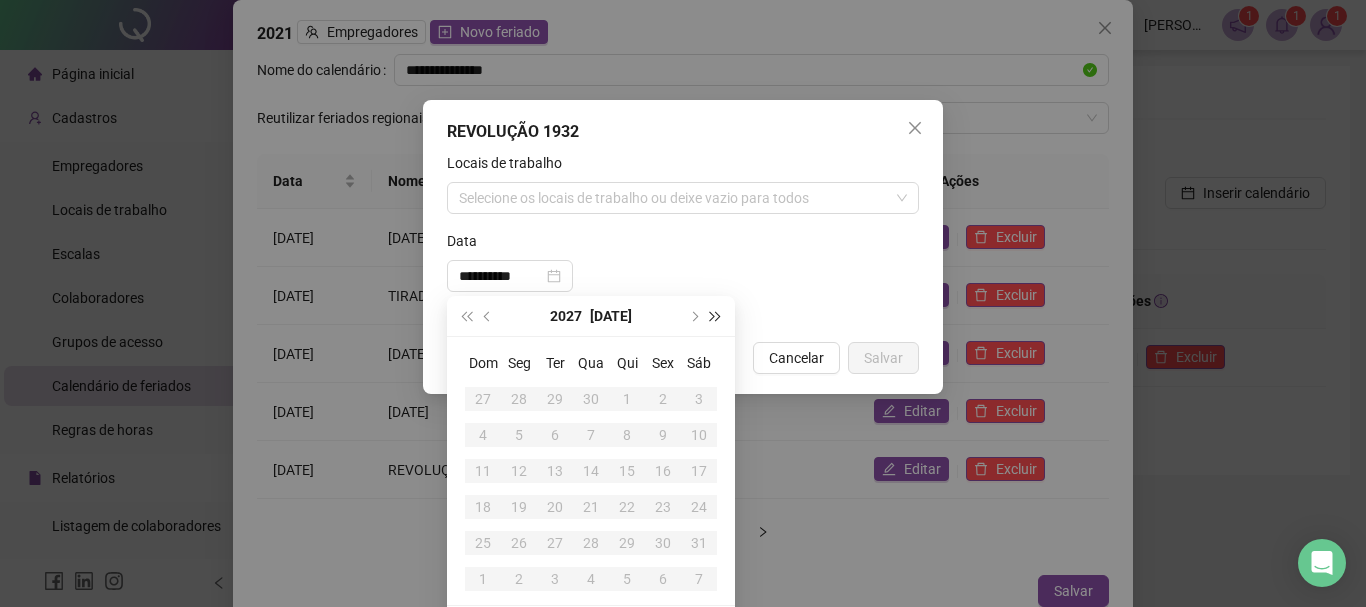 click at bounding box center (716, 316) 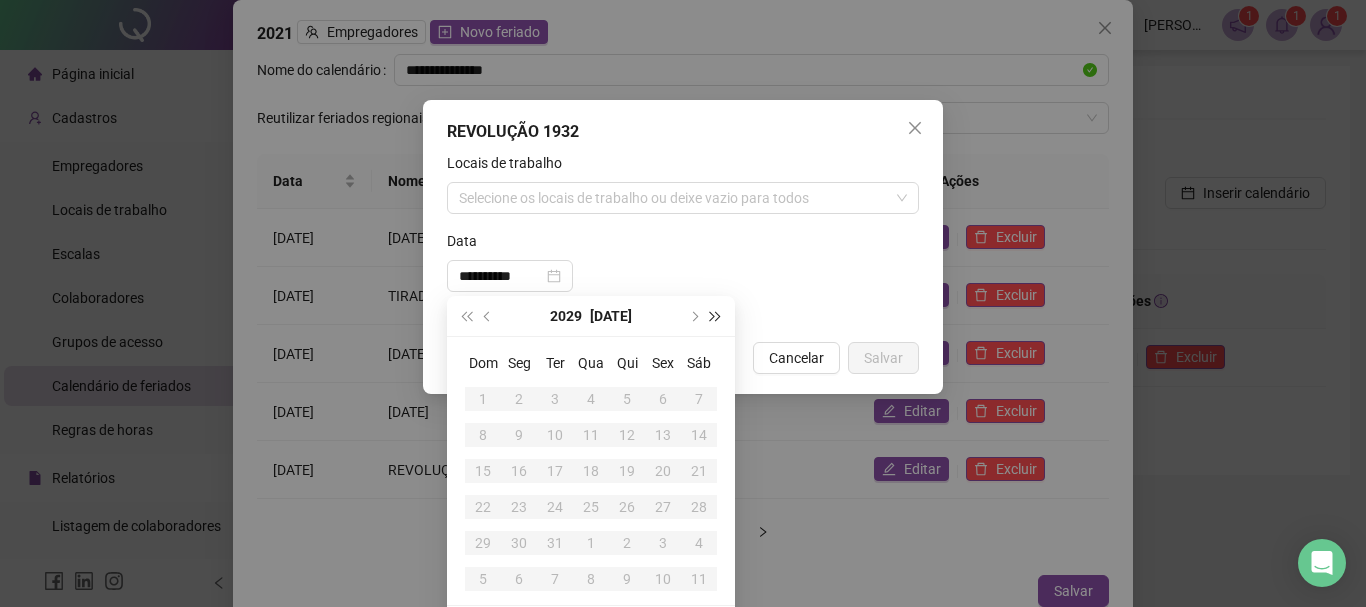 click at bounding box center (716, 316) 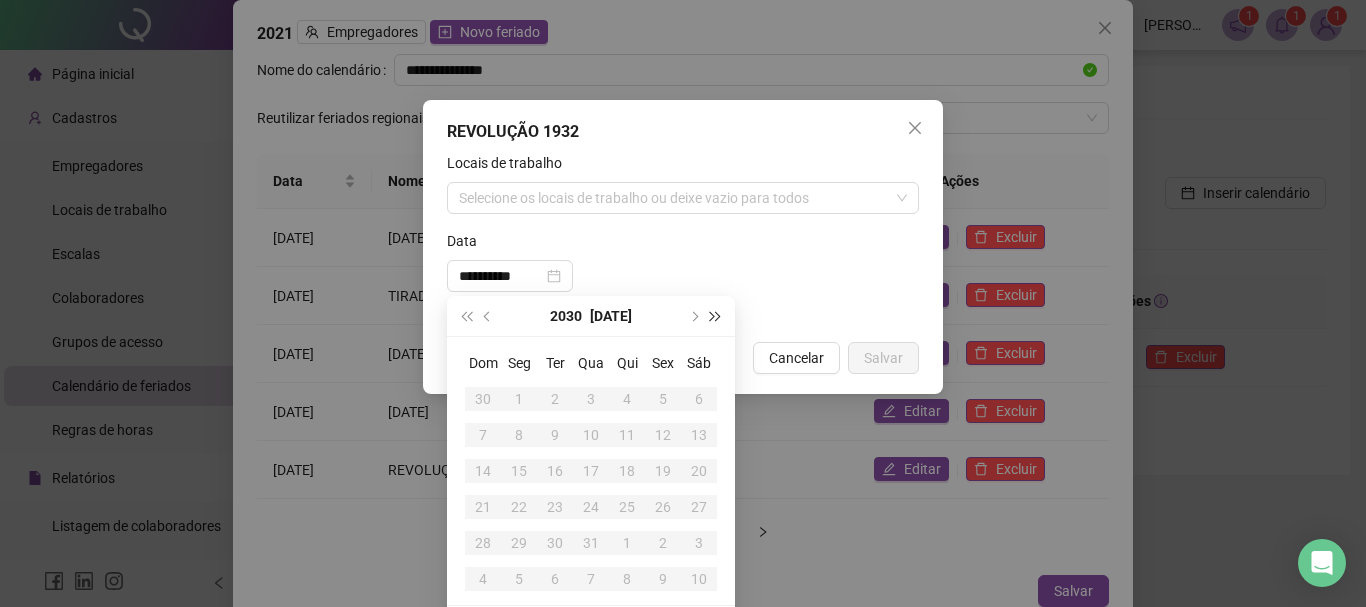 click at bounding box center [716, 316] 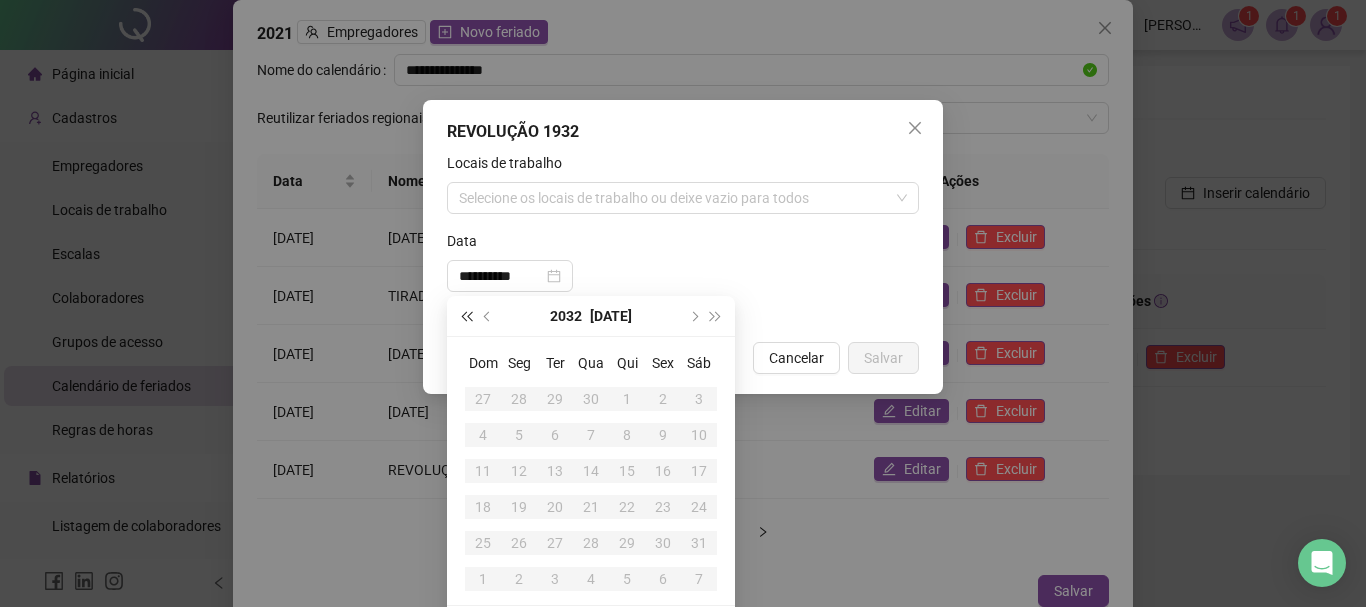 click at bounding box center (466, 316) 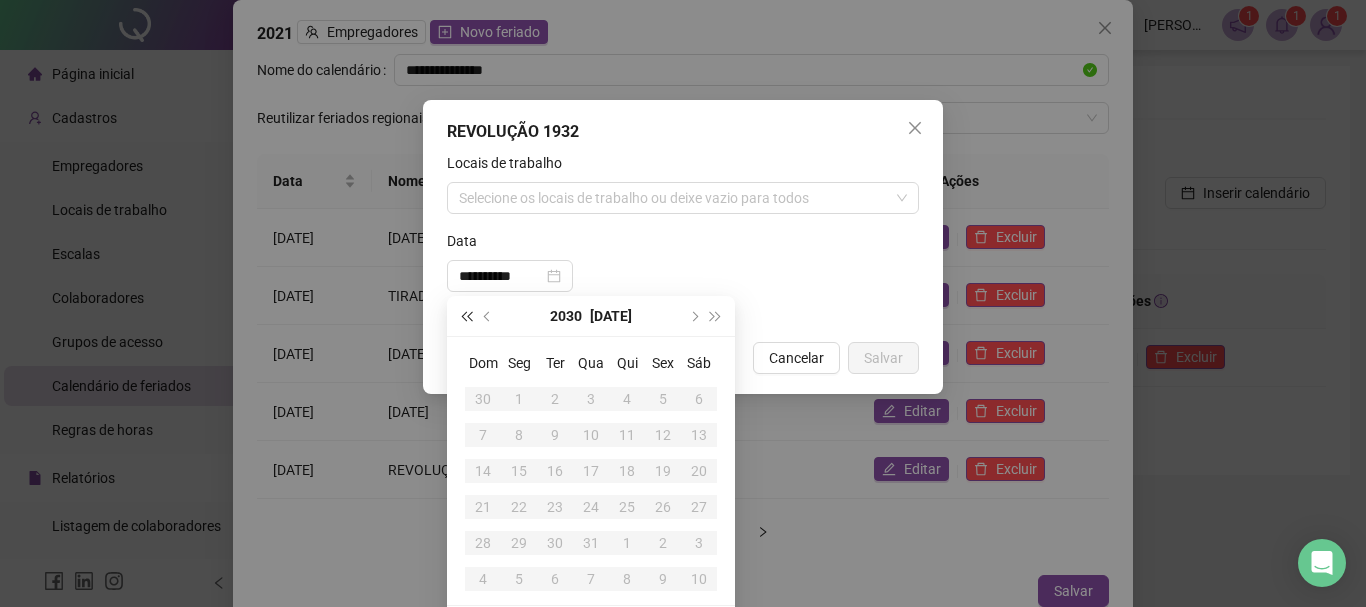 click at bounding box center [466, 316] 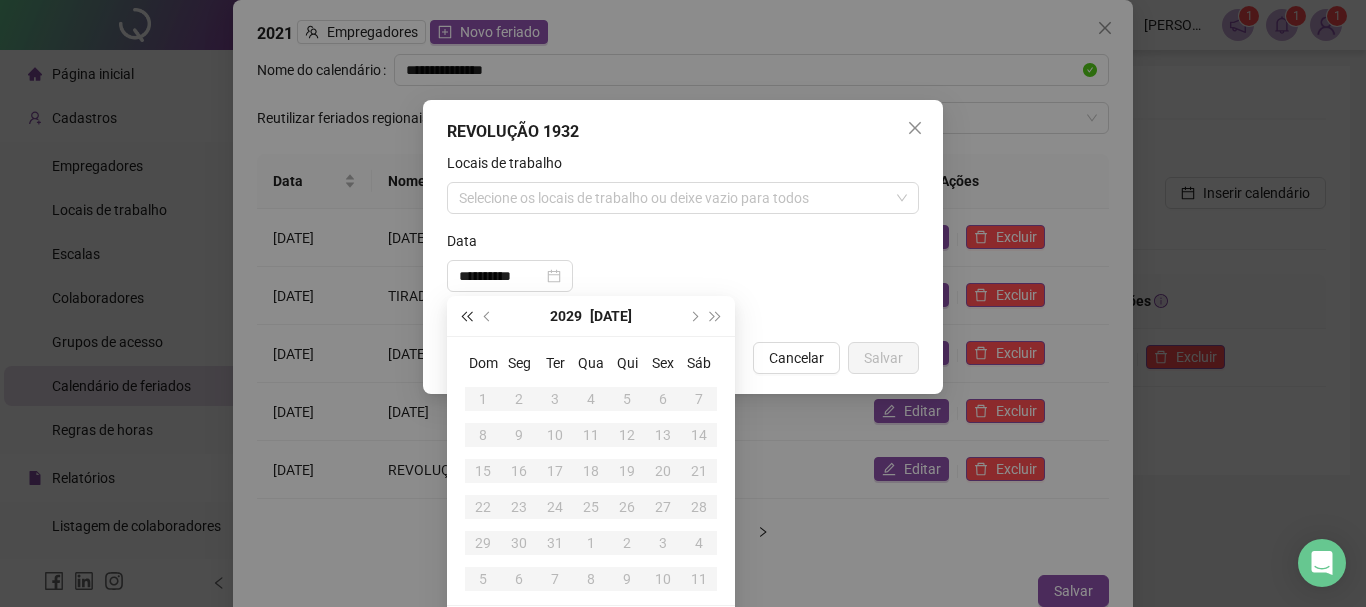 click at bounding box center (466, 316) 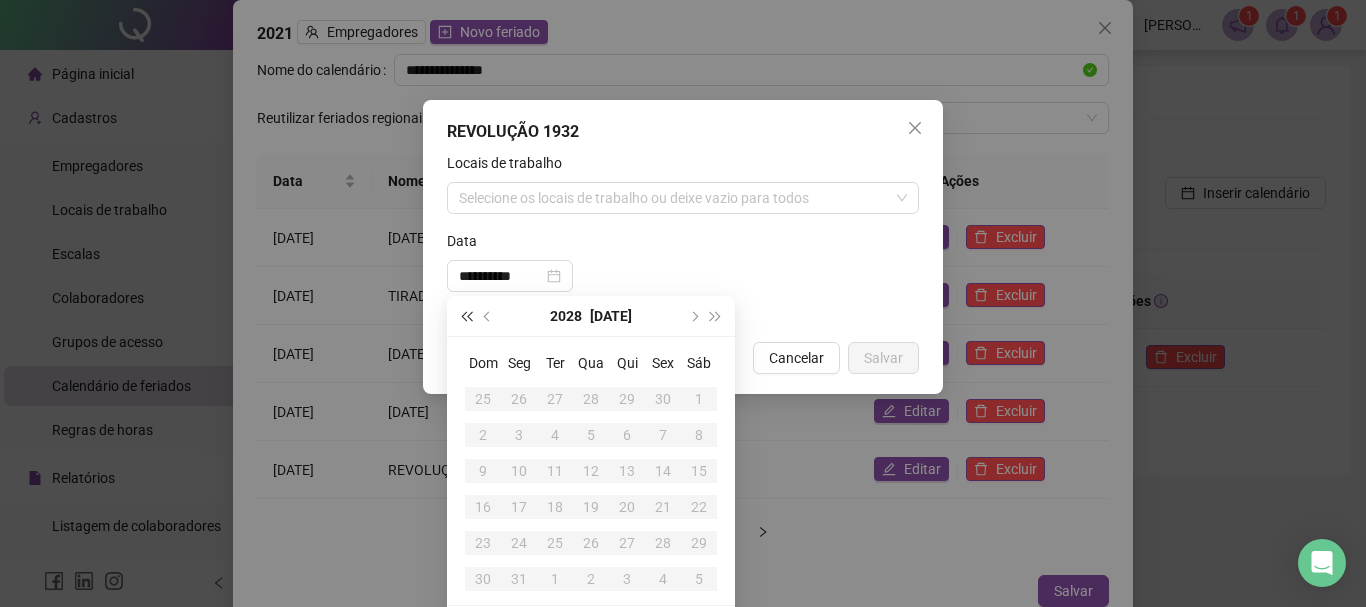 click at bounding box center (466, 316) 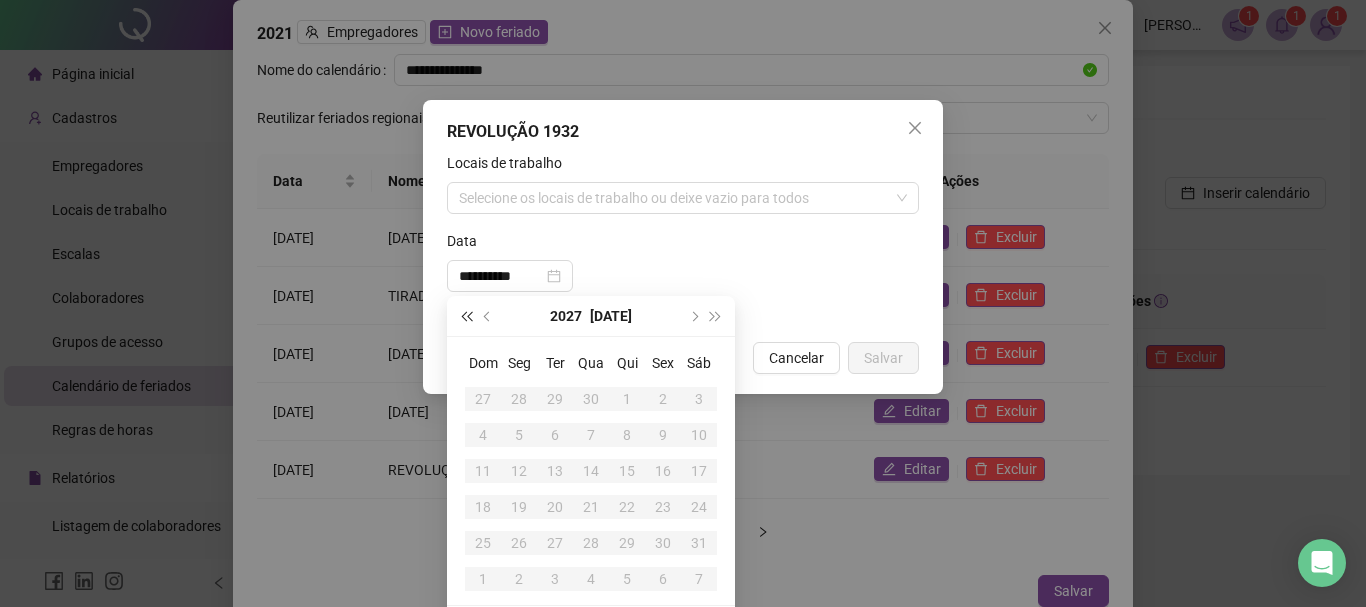 click at bounding box center [466, 316] 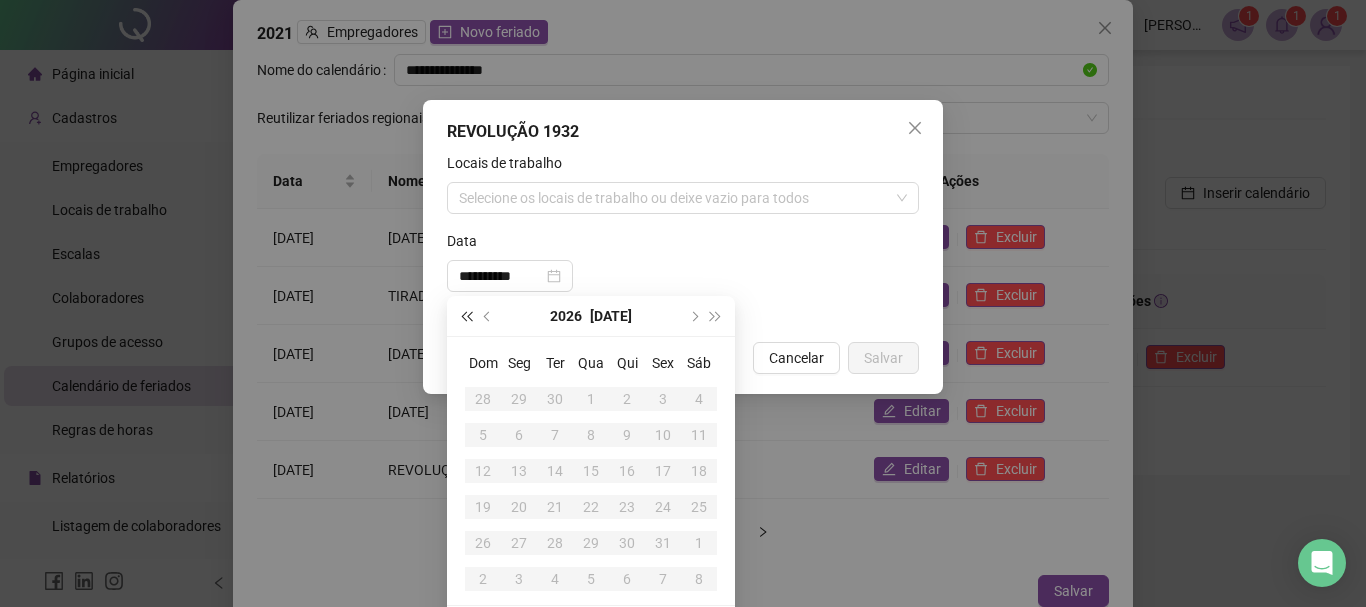 click at bounding box center [466, 316] 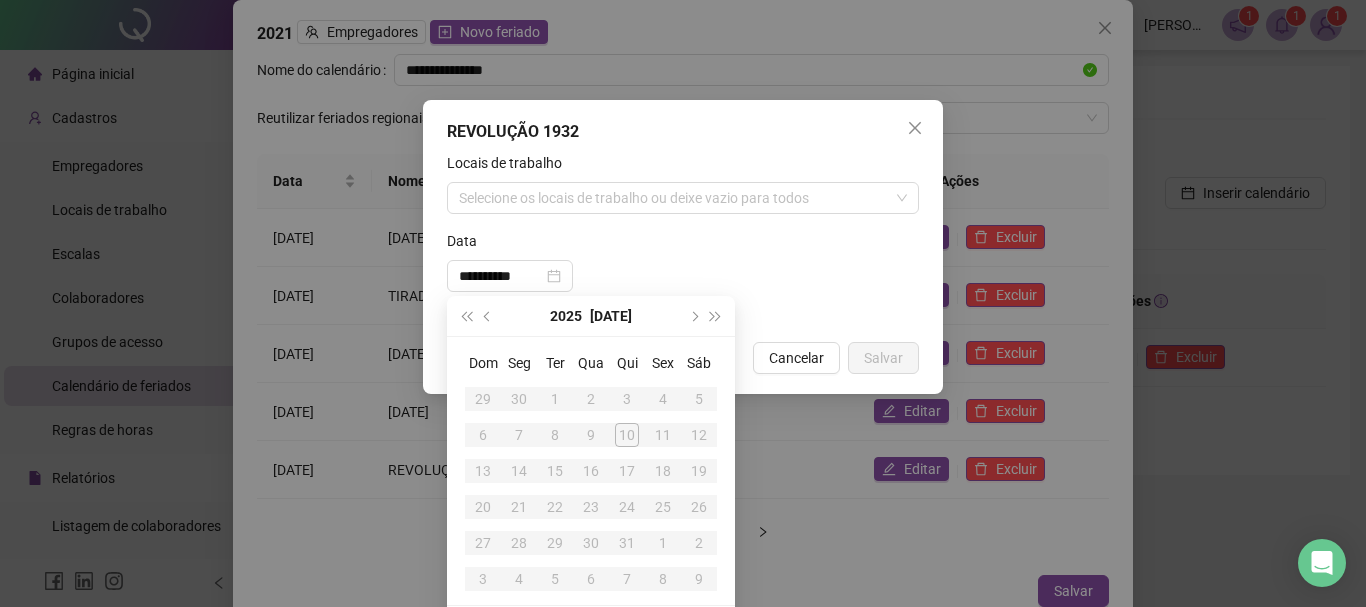 click on "**********" at bounding box center [683, 269] 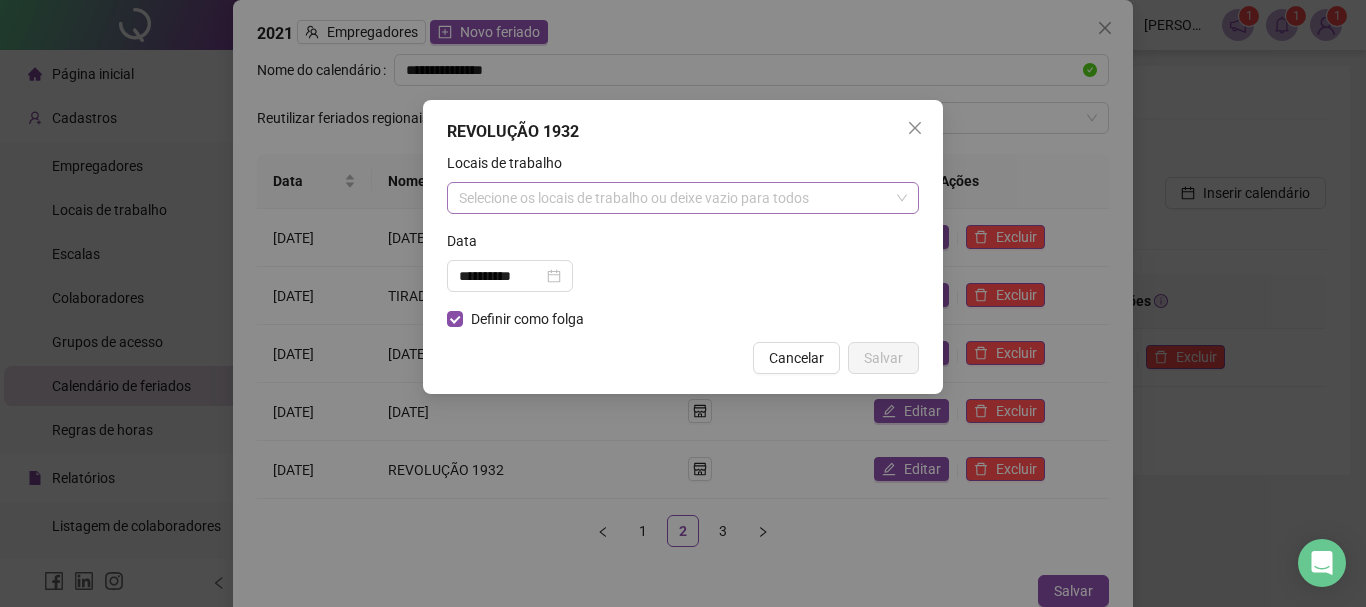click on "Selecione os locais de trabalho ou deixe vazio para todos" at bounding box center [683, 198] 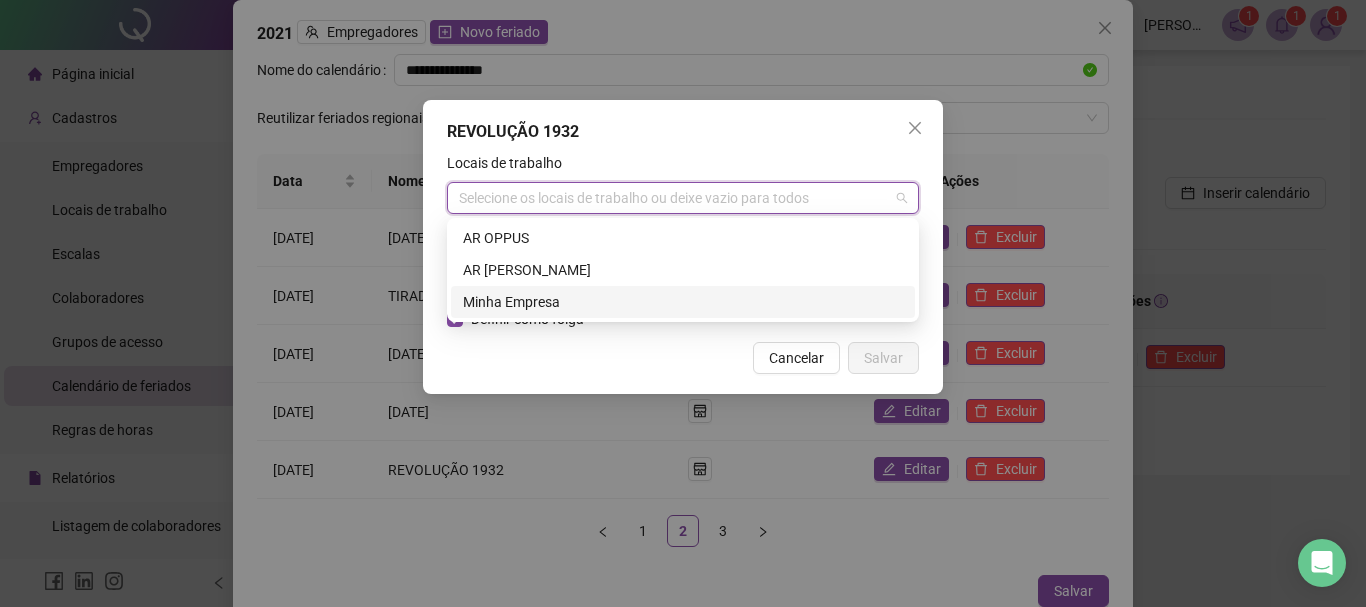 click on "Minha Empresa" at bounding box center [683, 302] 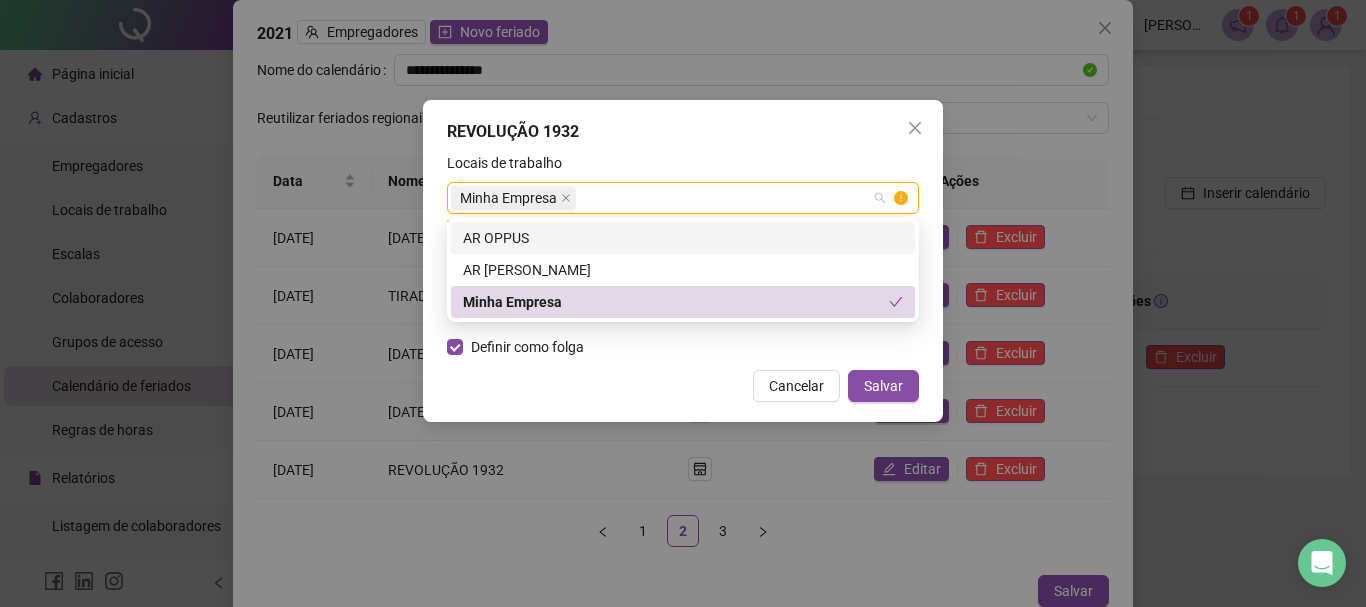 click on "AR OPPUS" at bounding box center (683, 238) 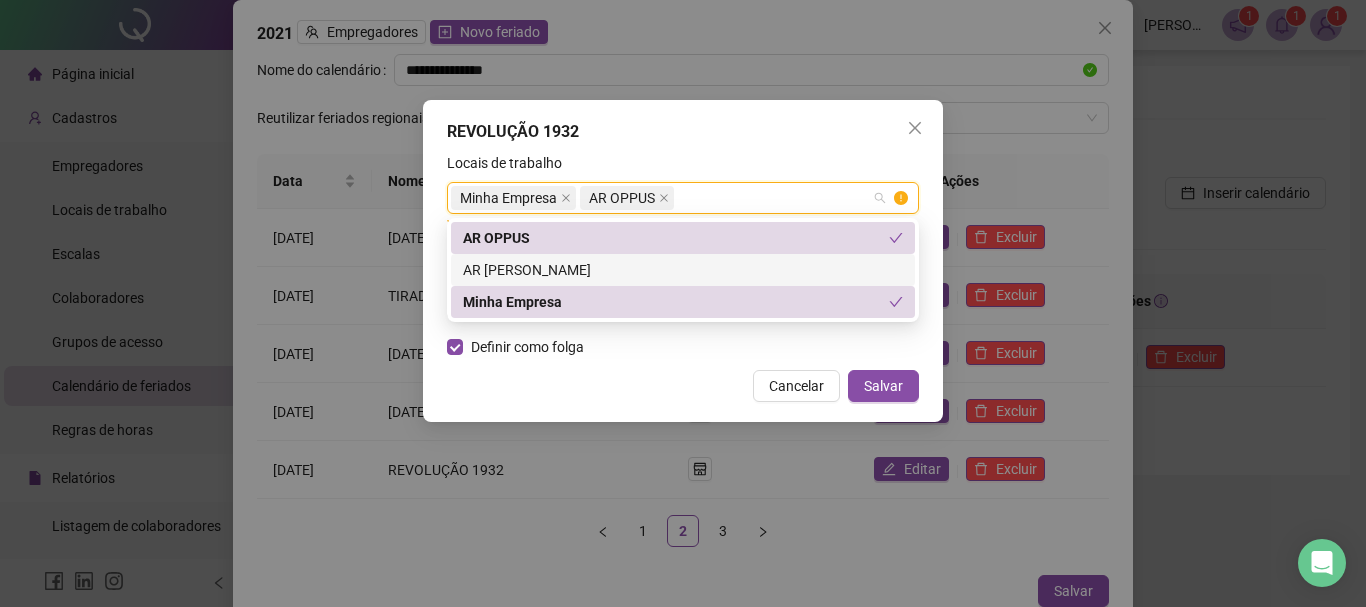click on "AR [PERSON_NAME]" at bounding box center (683, 270) 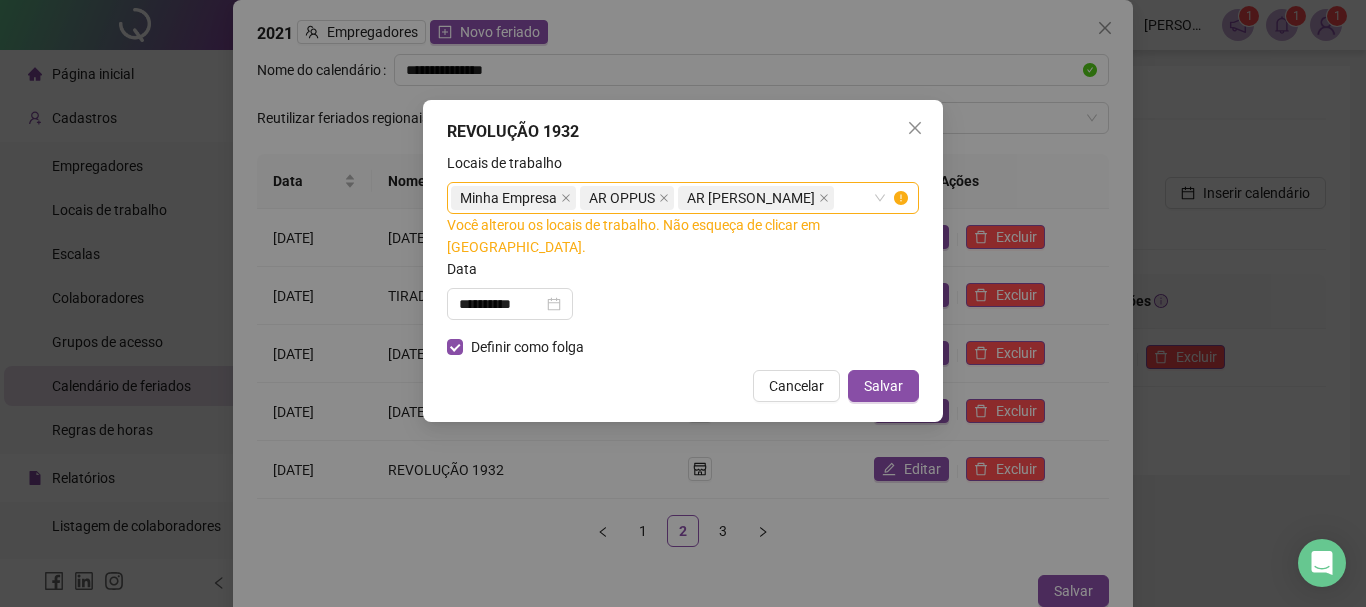 click on "Cancelar Salvar" at bounding box center [683, 386] 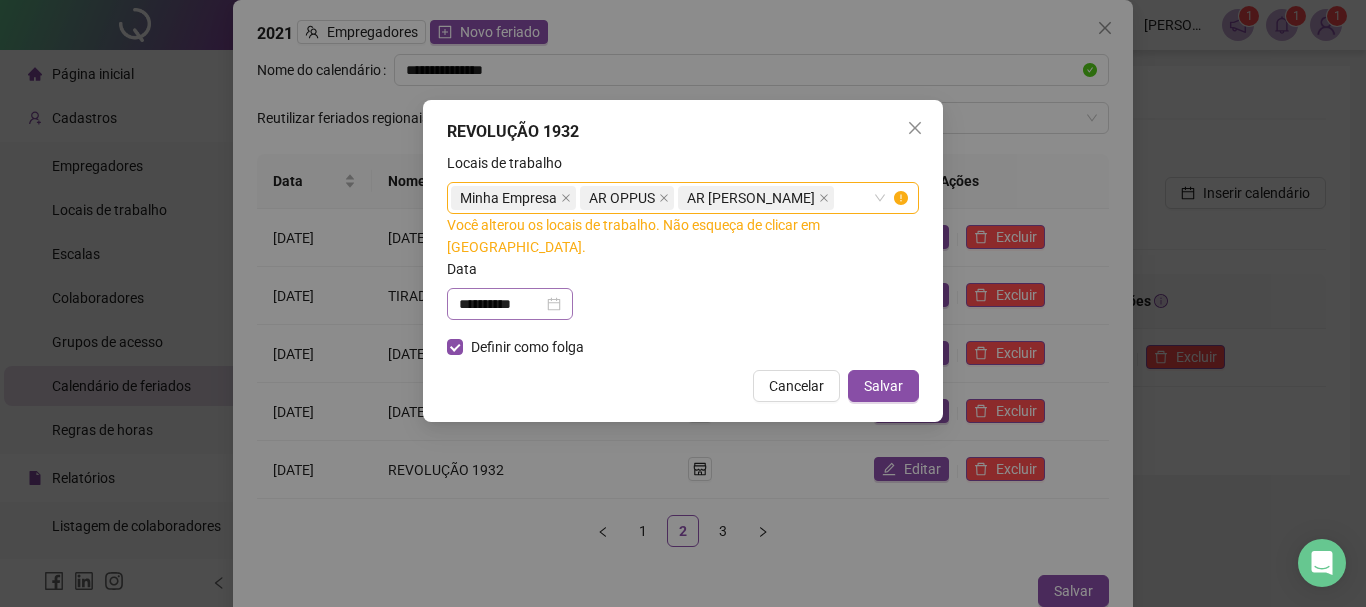 click on "**********" at bounding box center (510, 304) 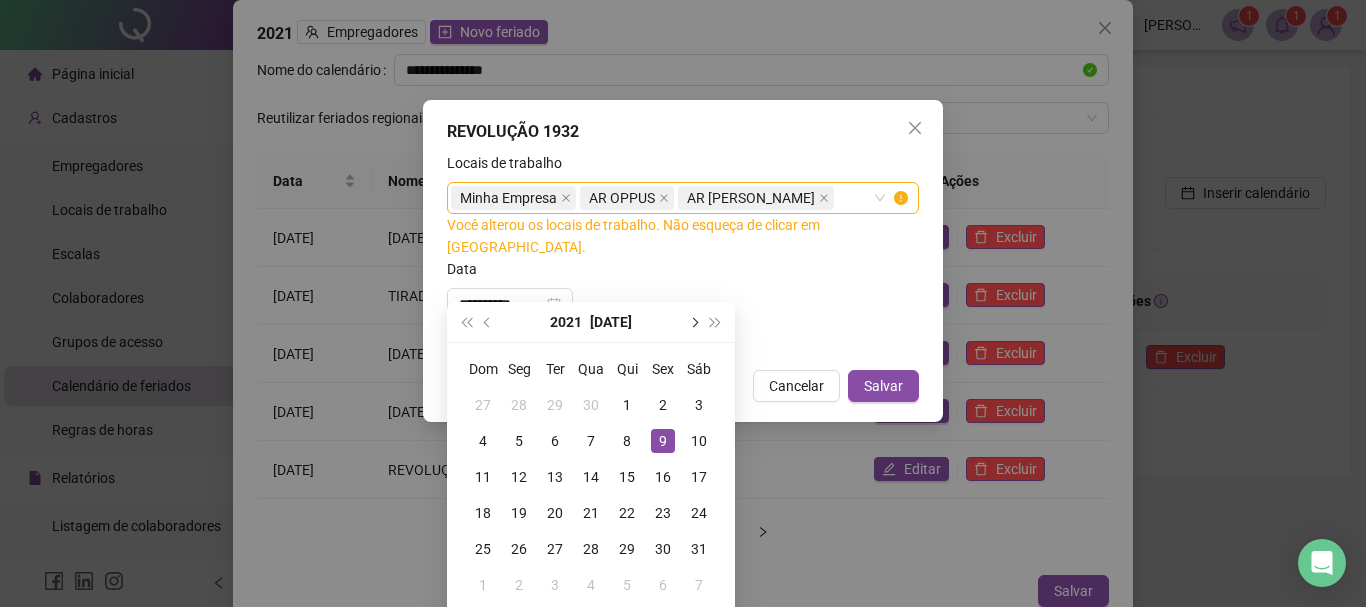 click at bounding box center (693, 322) 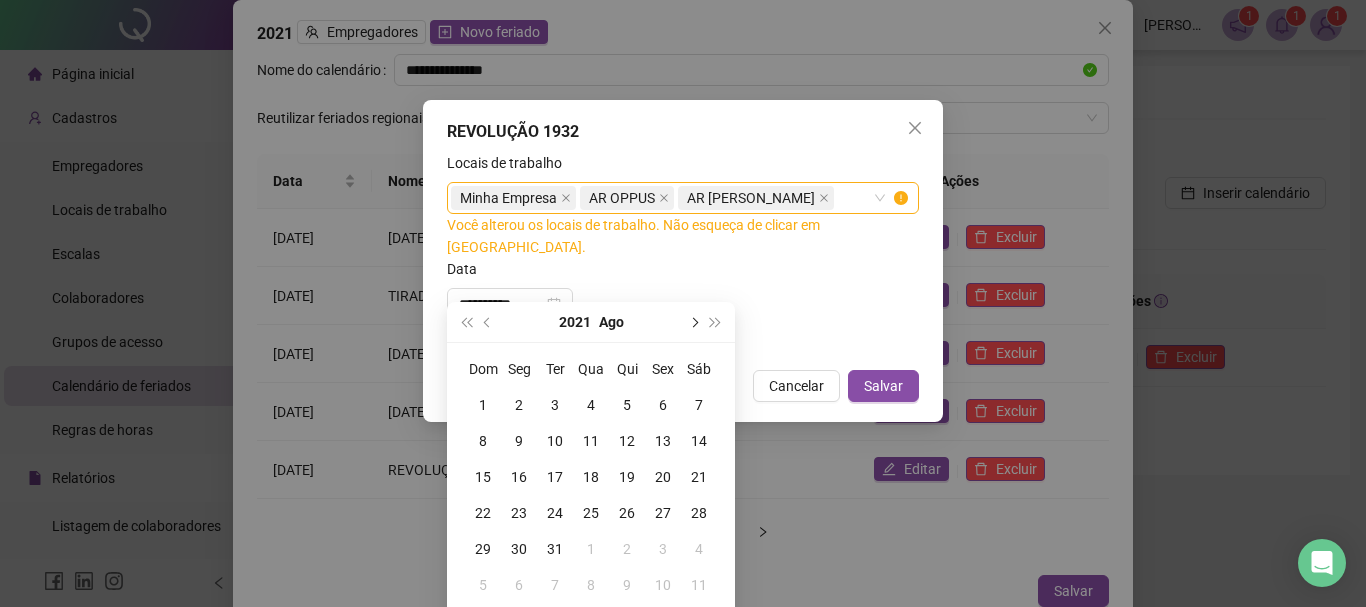 click at bounding box center (693, 322) 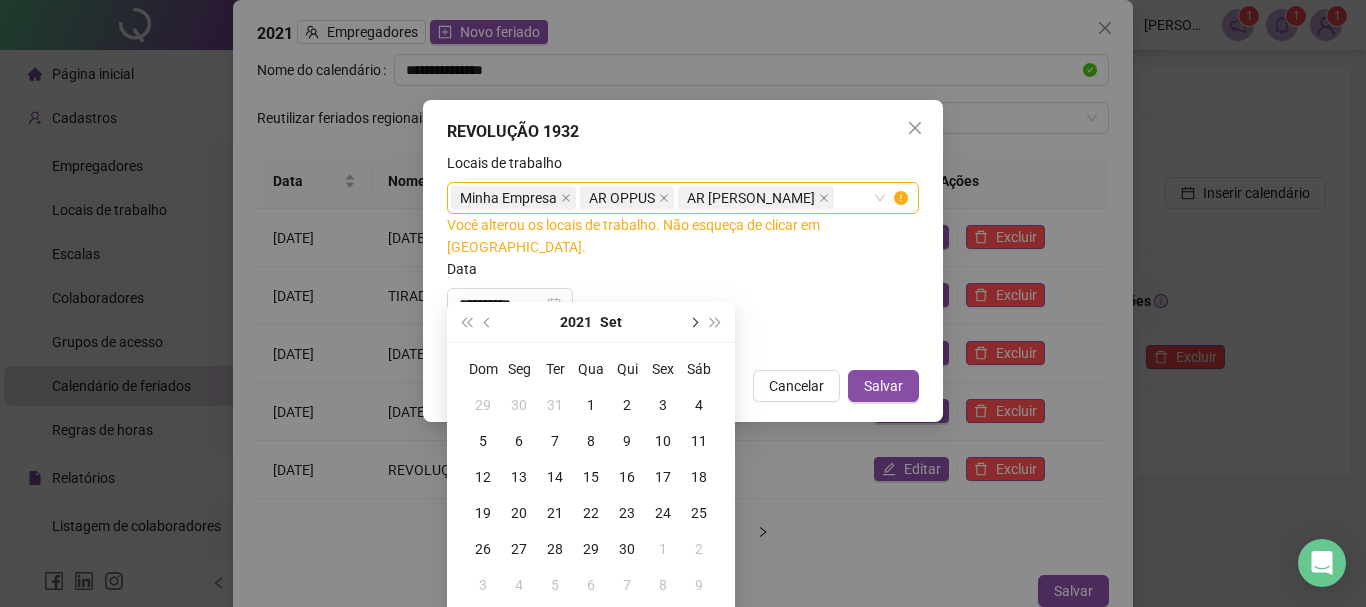 click at bounding box center (693, 322) 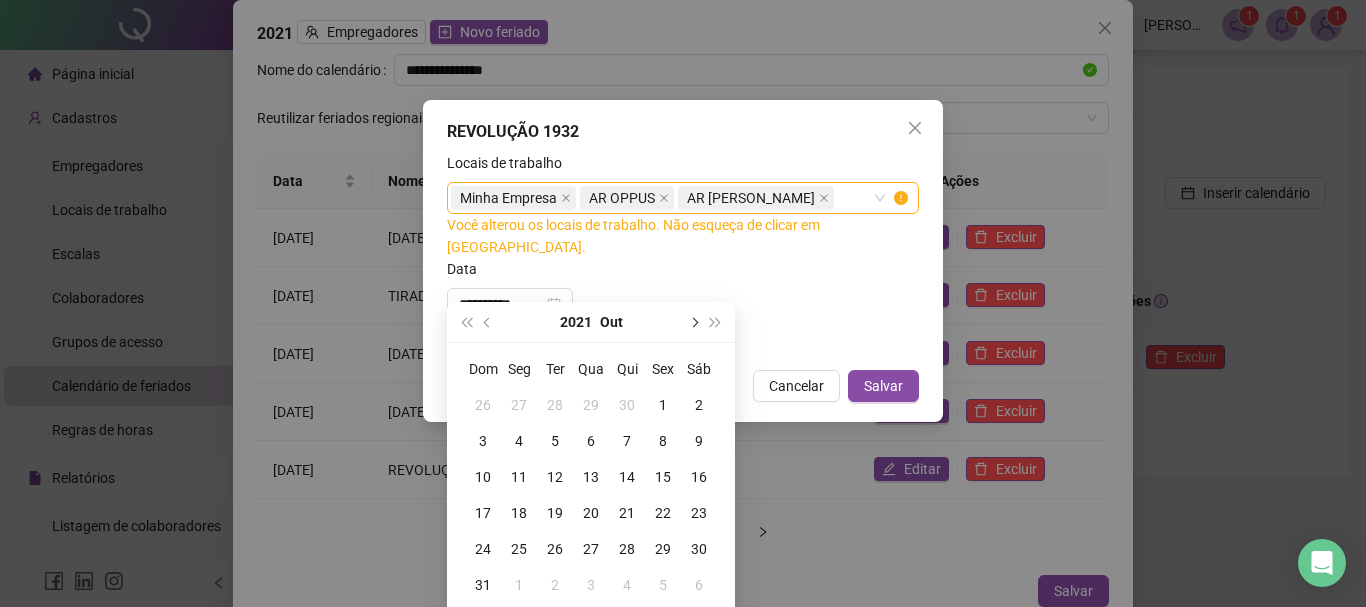 click at bounding box center [693, 322] 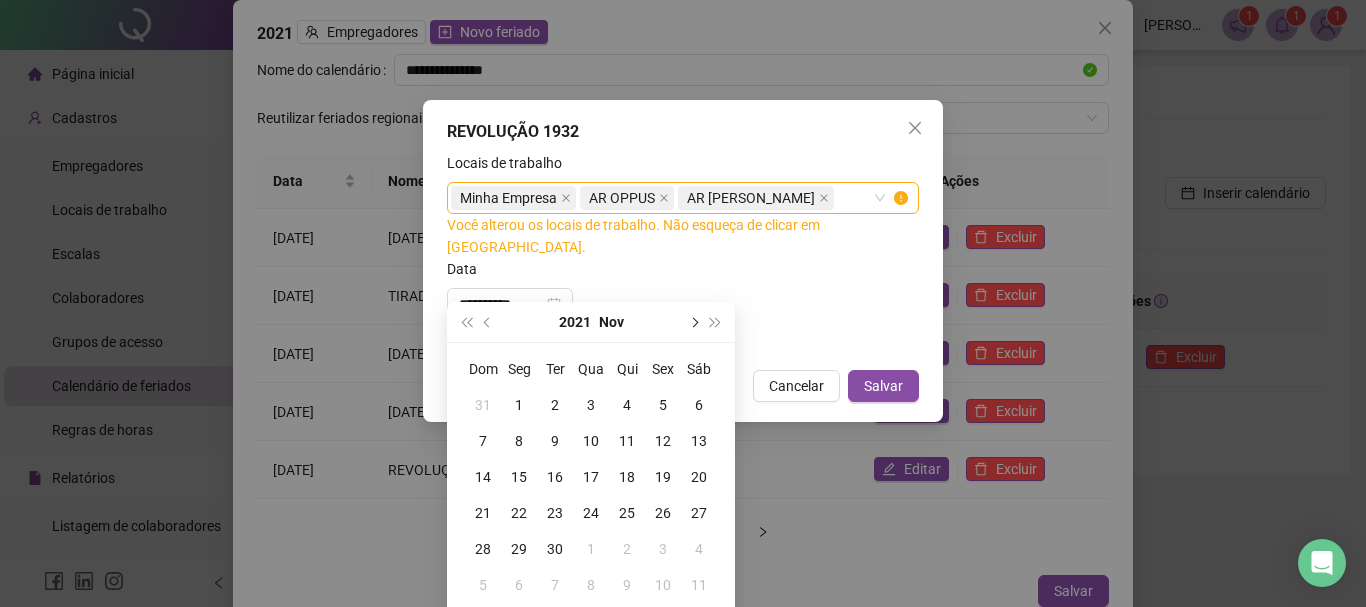 click at bounding box center (693, 322) 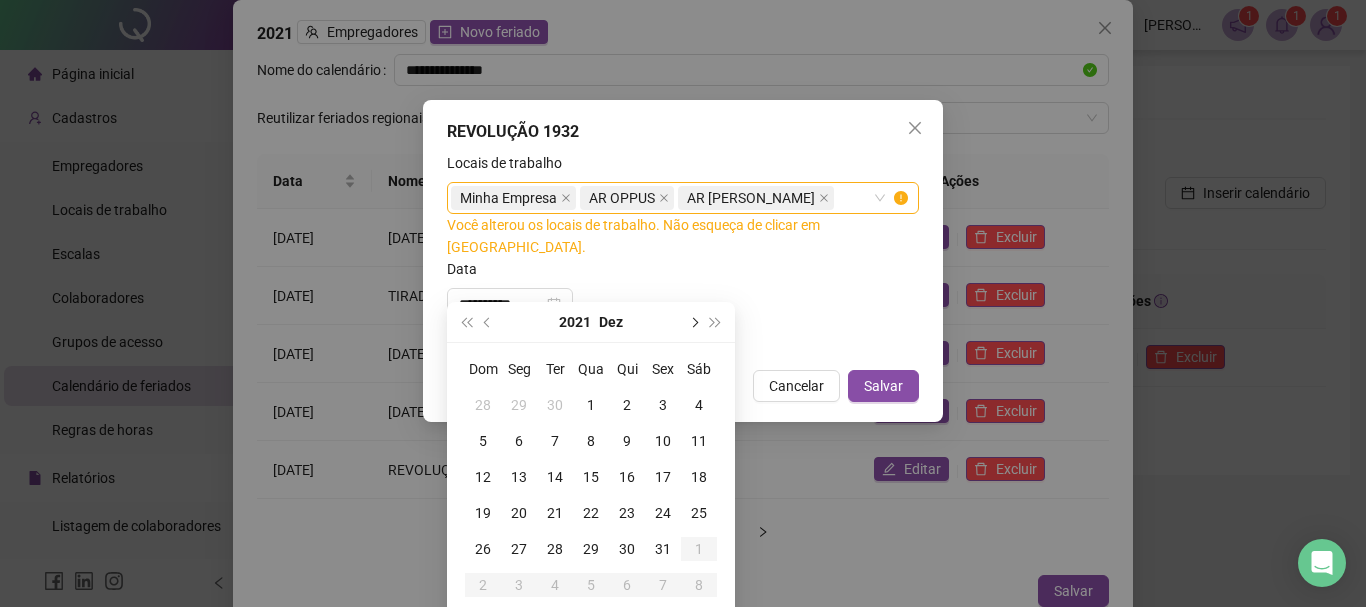 click at bounding box center [693, 322] 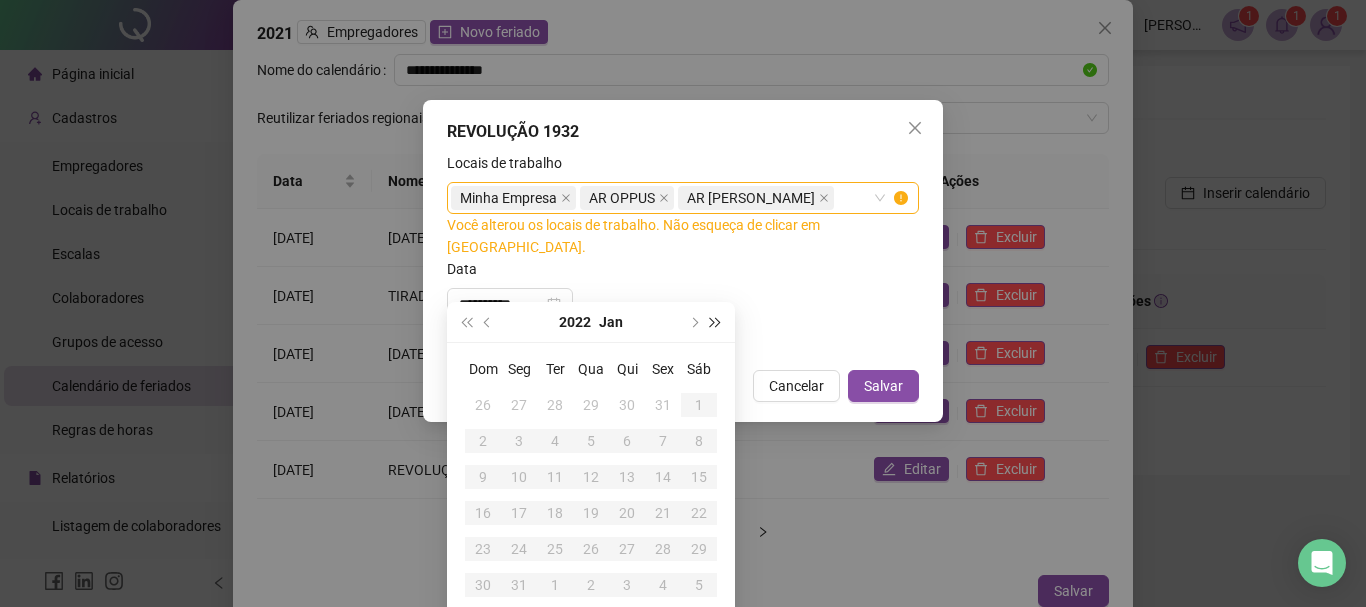 click at bounding box center (716, 322) 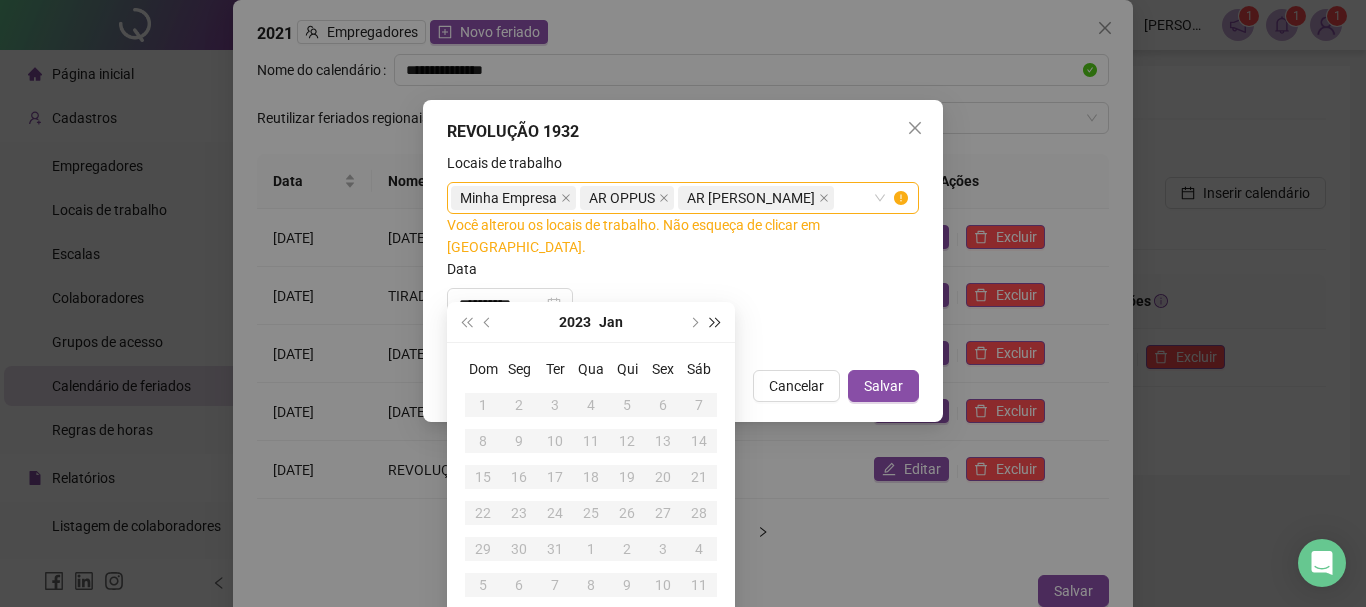 click at bounding box center (716, 322) 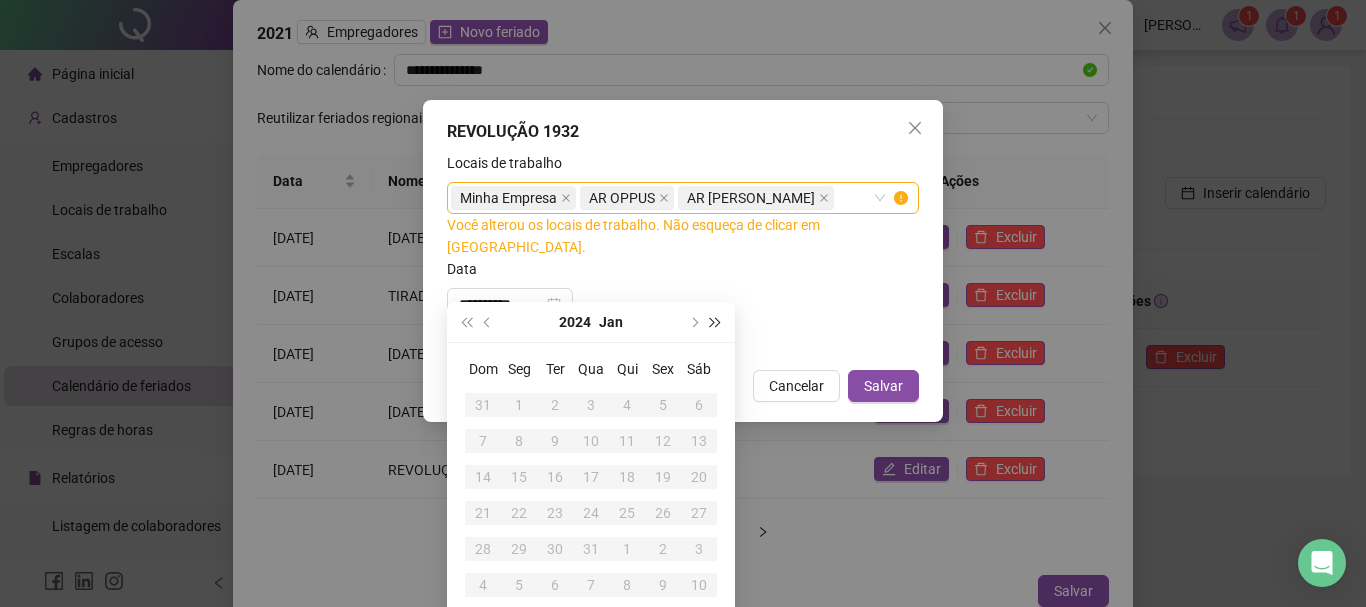 click at bounding box center [716, 322] 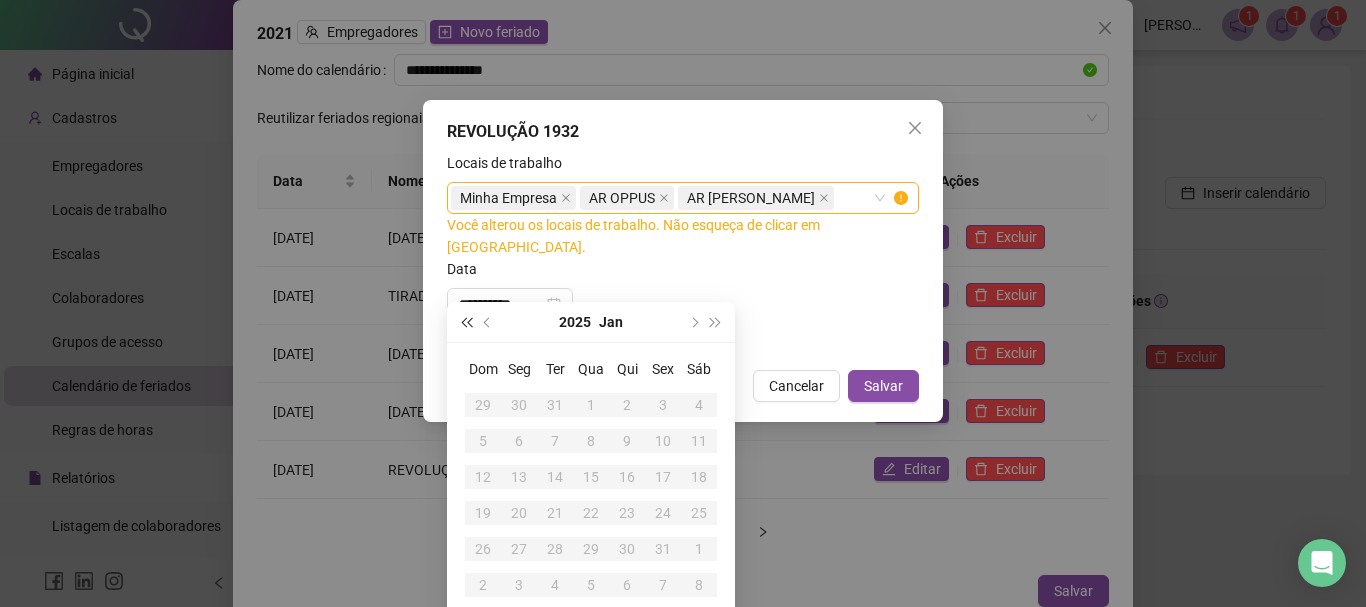 click at bounding box center (466, 322) 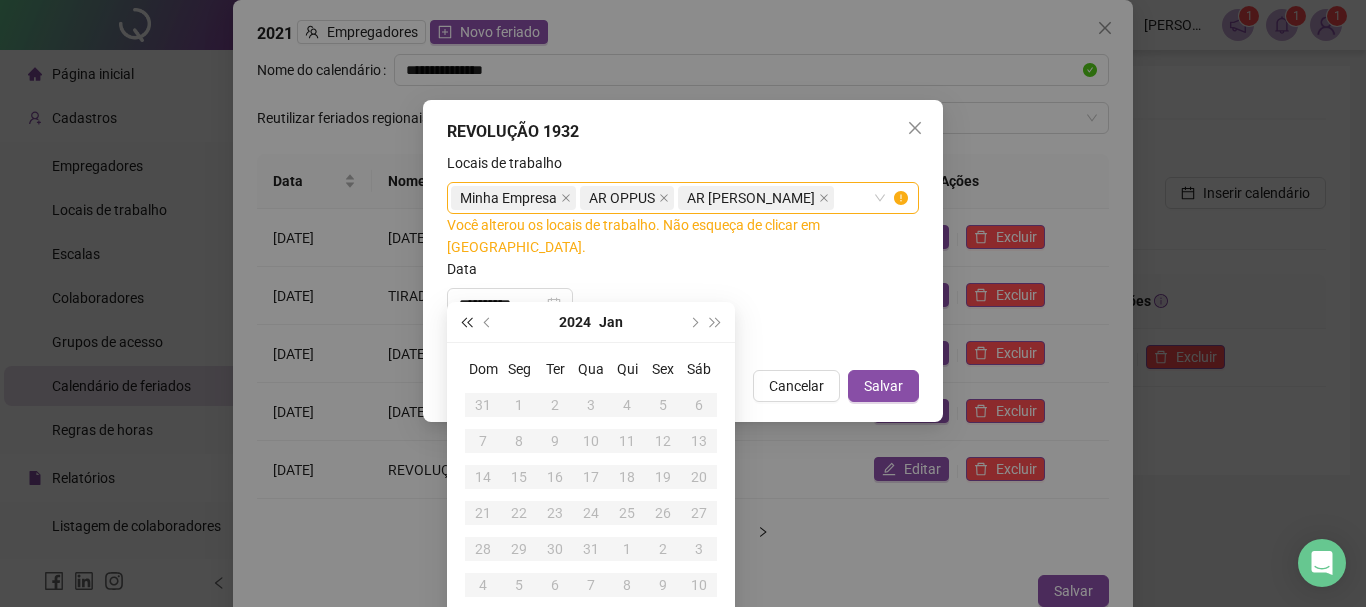 click at bounding box center [466, 322] 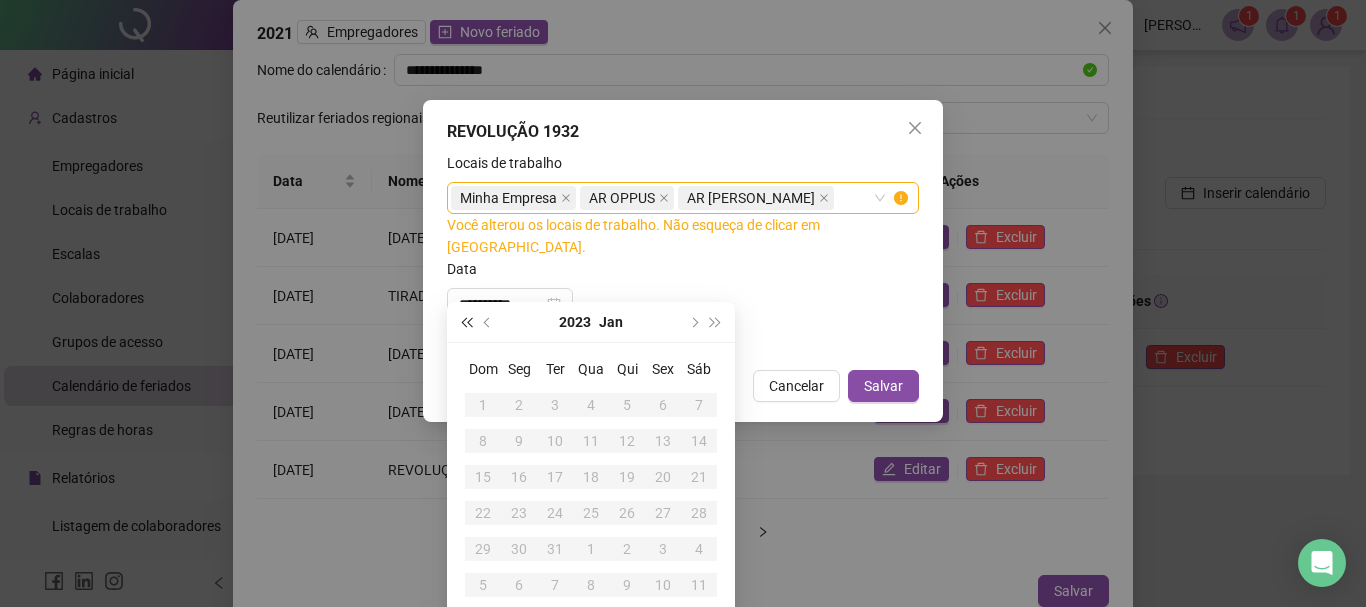 click at bounding box center [466, 322] 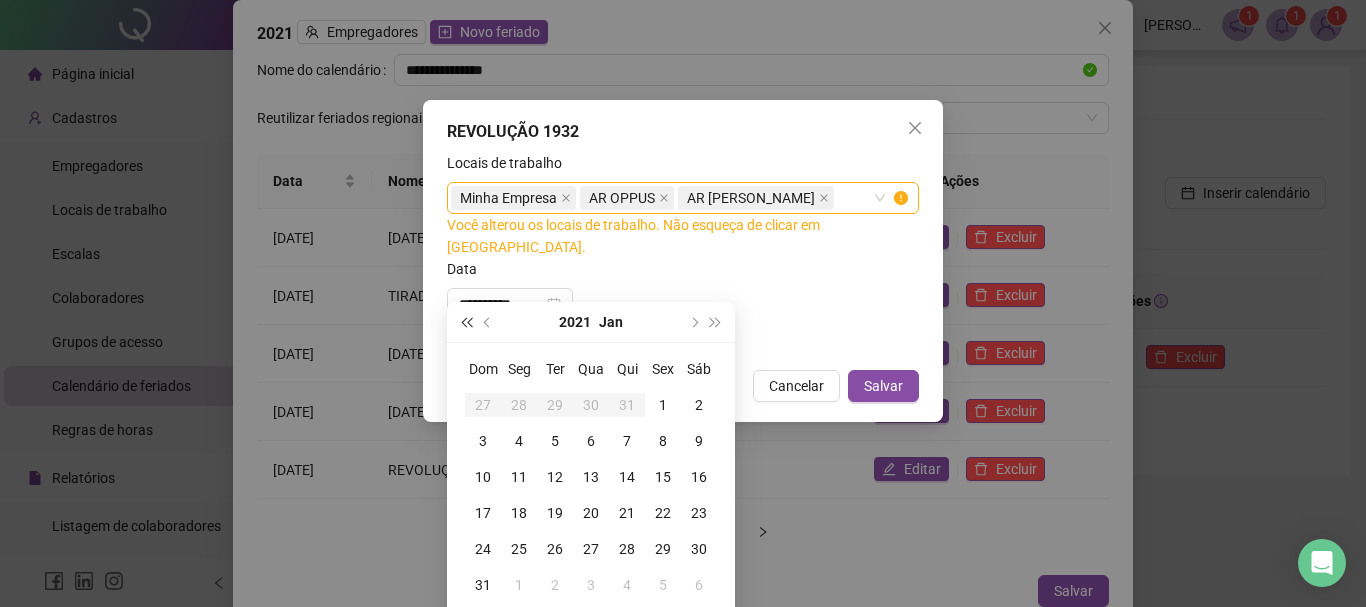 click at bounding box center [466, 322] 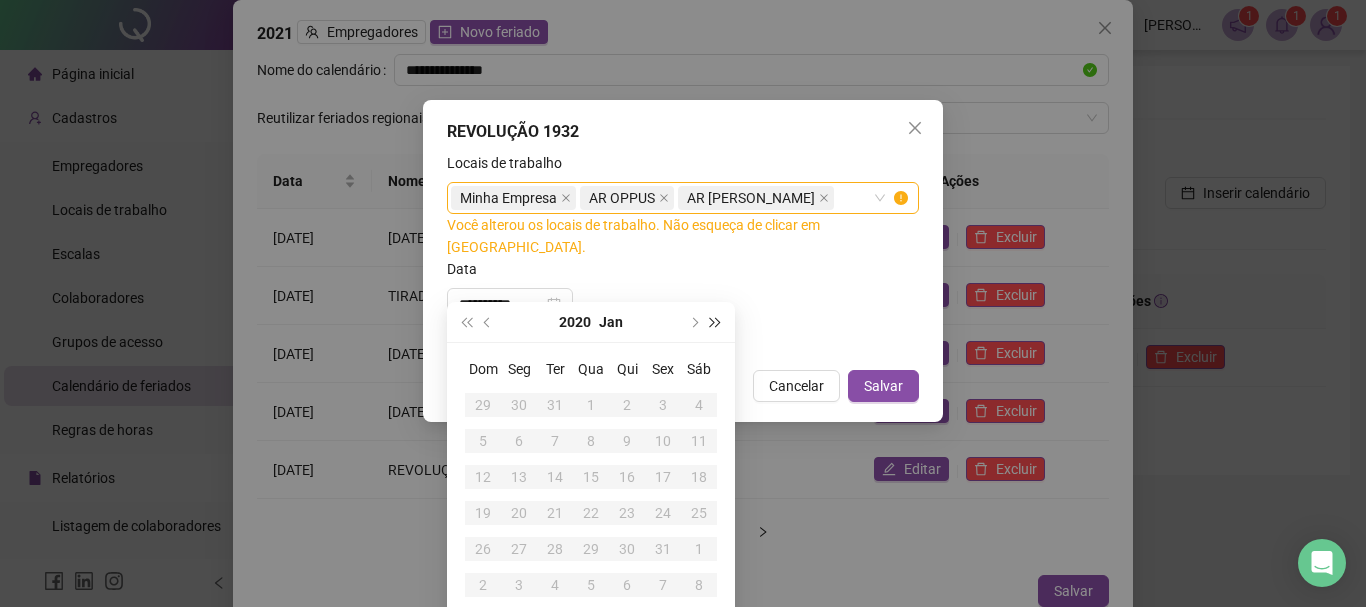 click at bounding box center [716, 322] 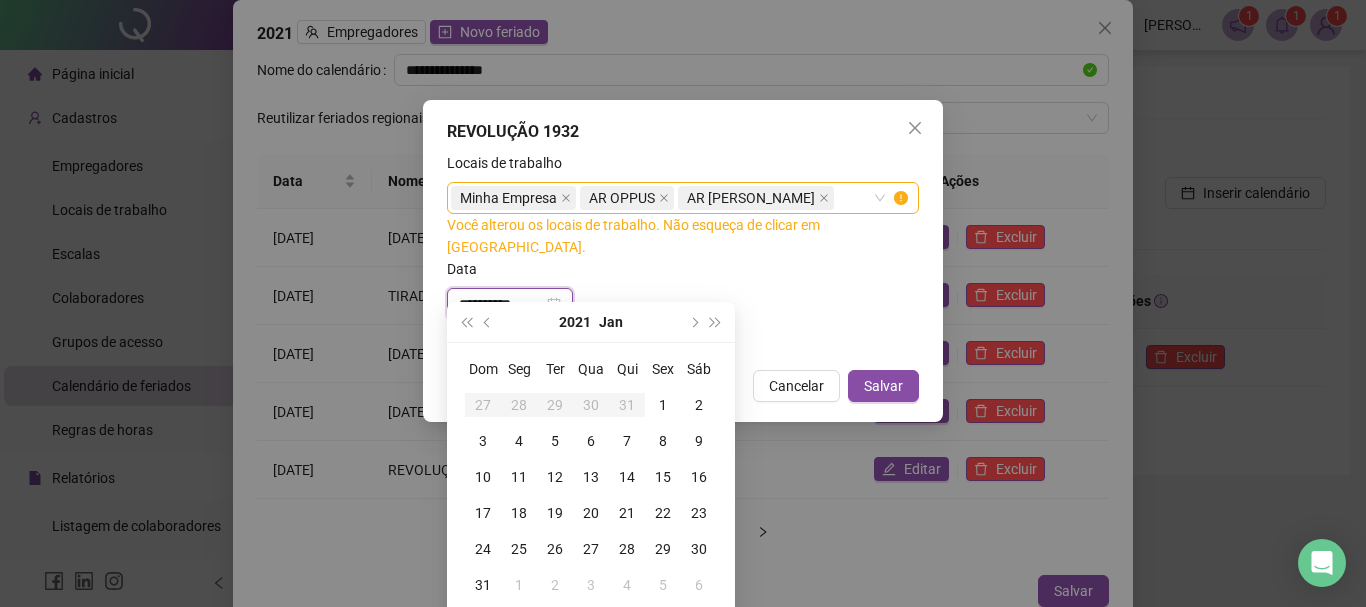 click on "**********" at bounding box center (501, 304) 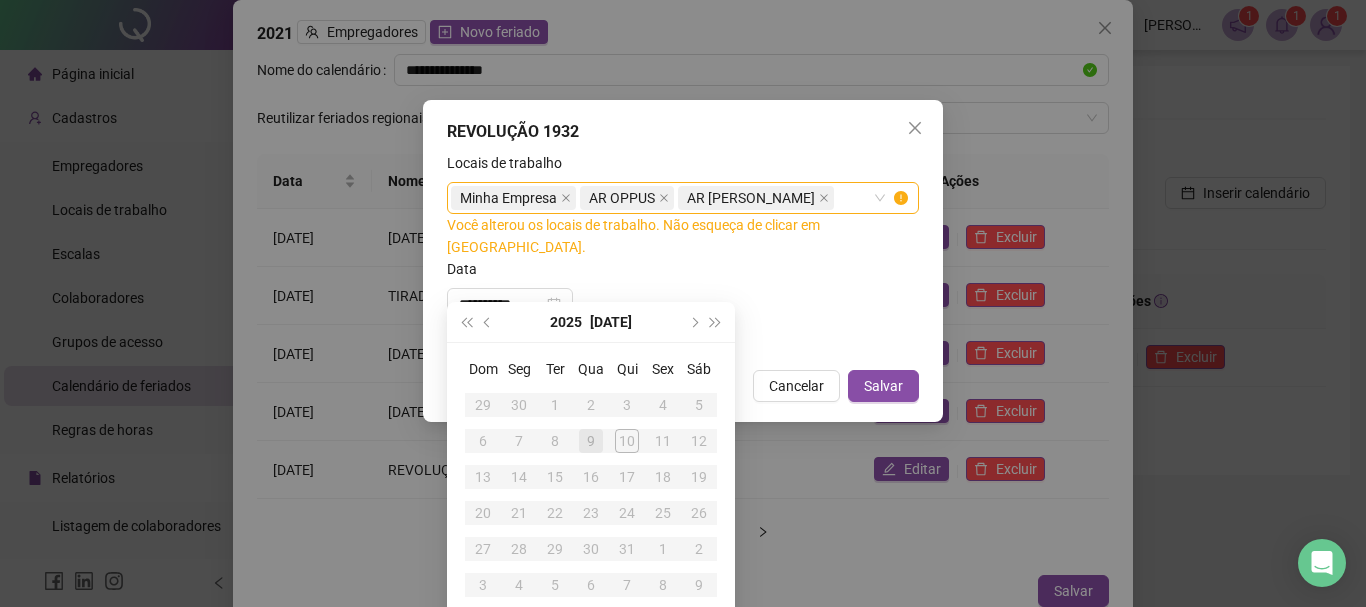 type on "**********" 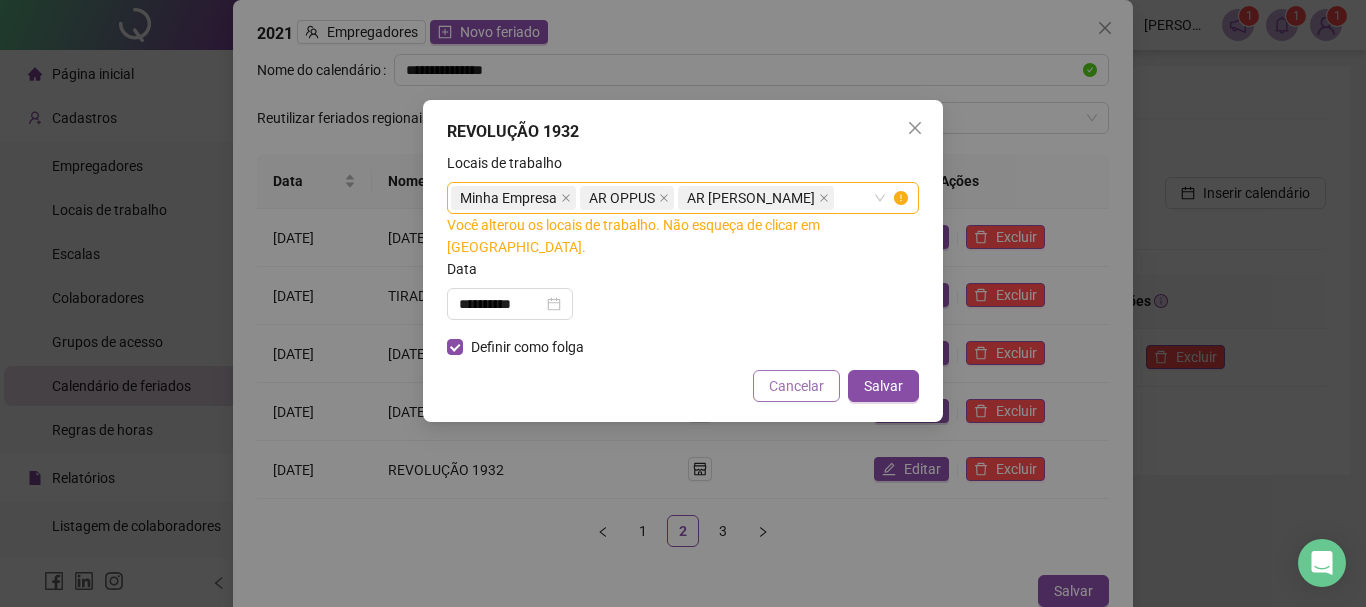 click on "Cancelar" at bounding box center [796, 386] 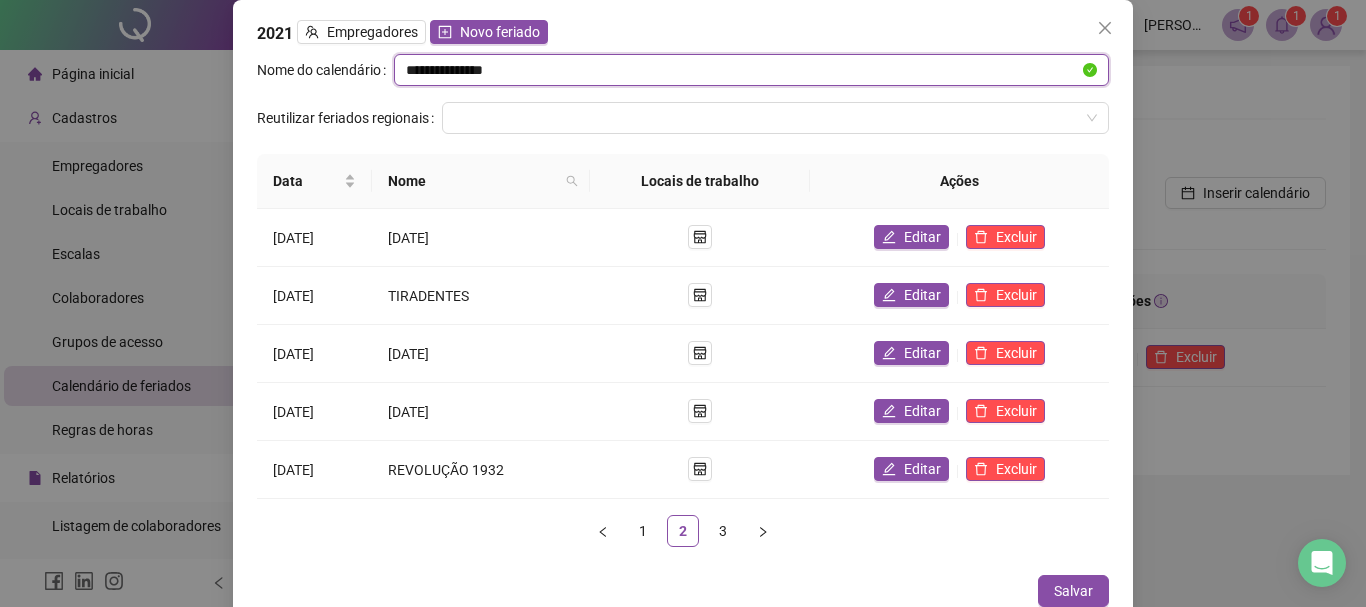 click on "**********" at bounding box center [742, 70] 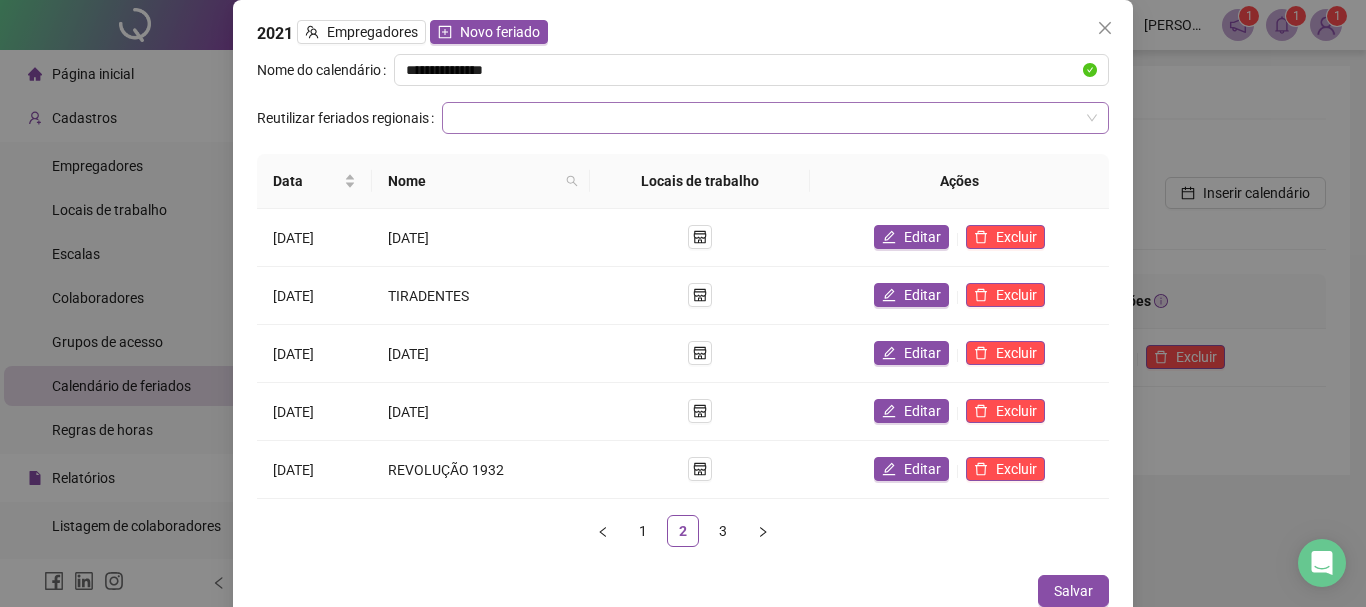 click at bounding box center (769, 118) 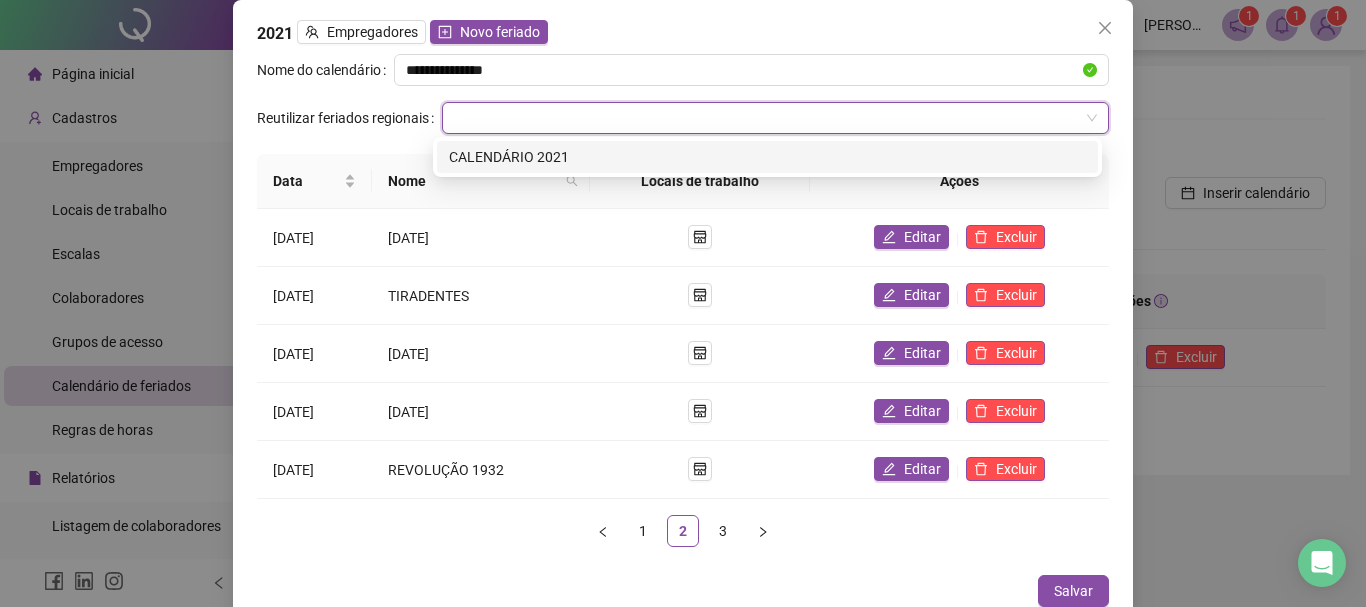 click at bounding box center (769, 118) 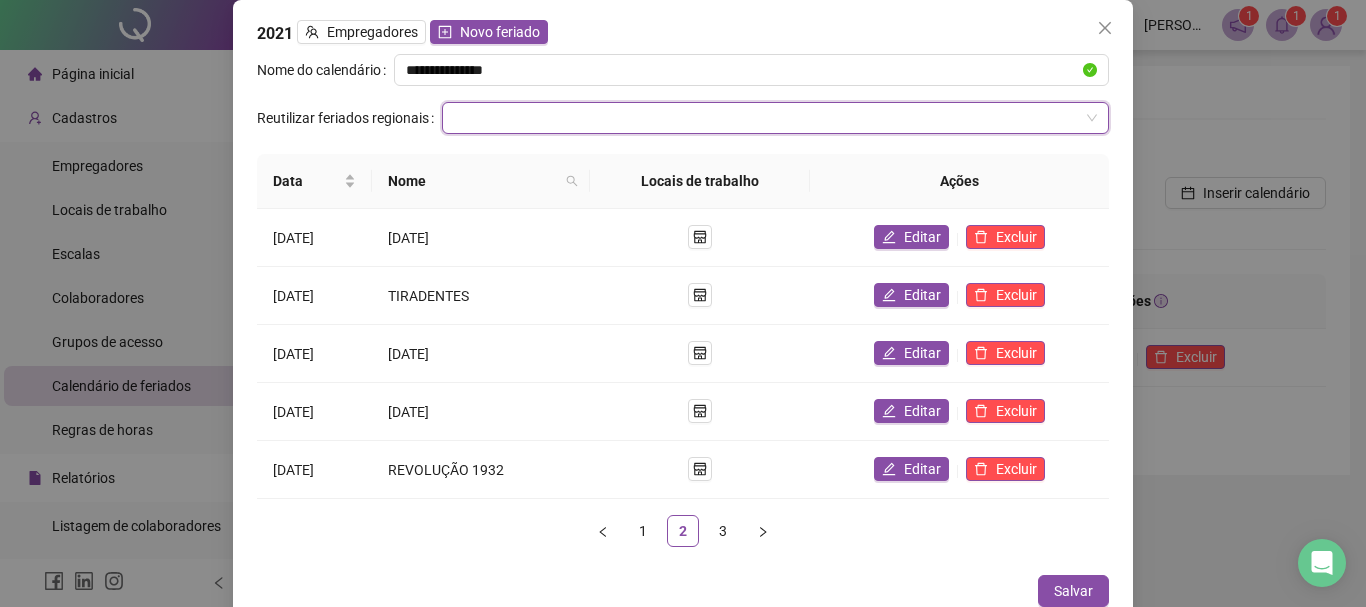 click at bounding box center [769, 118] 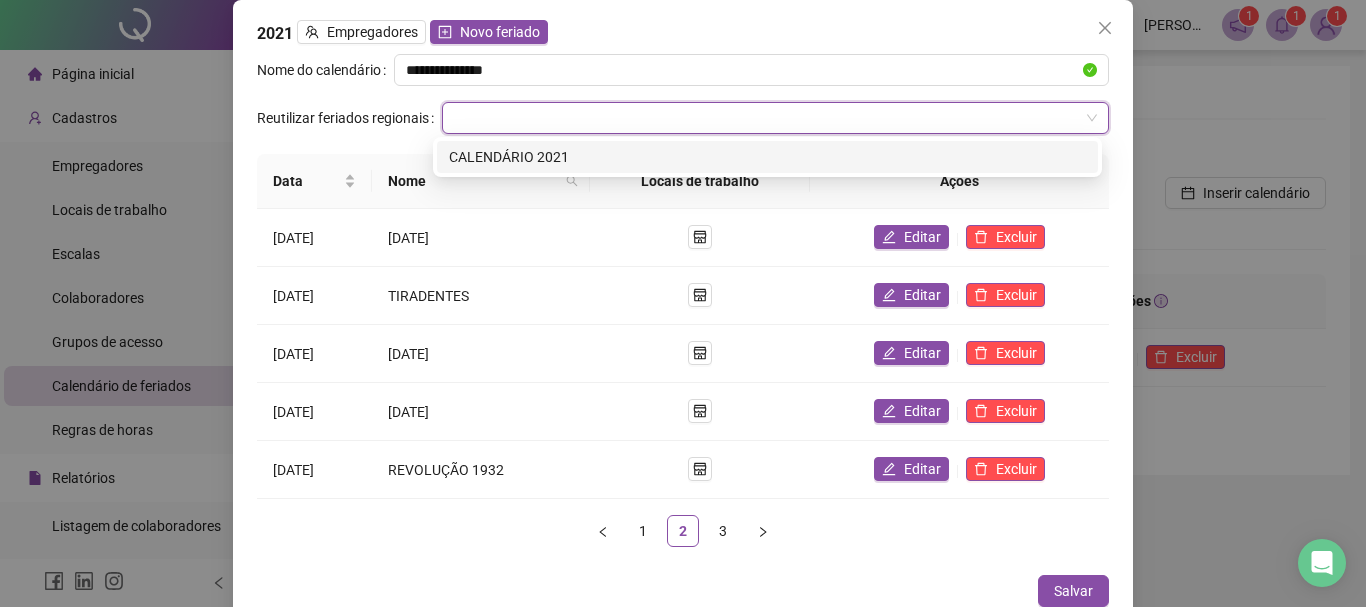 click at bounding box center (769, 118) 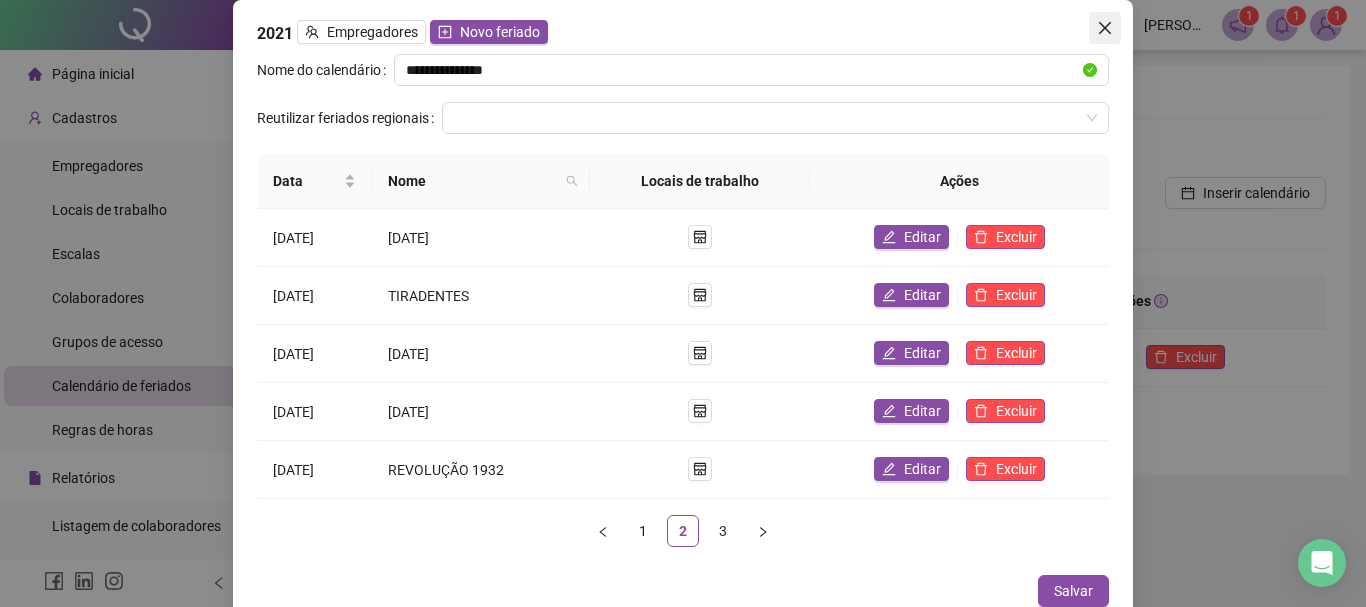 click 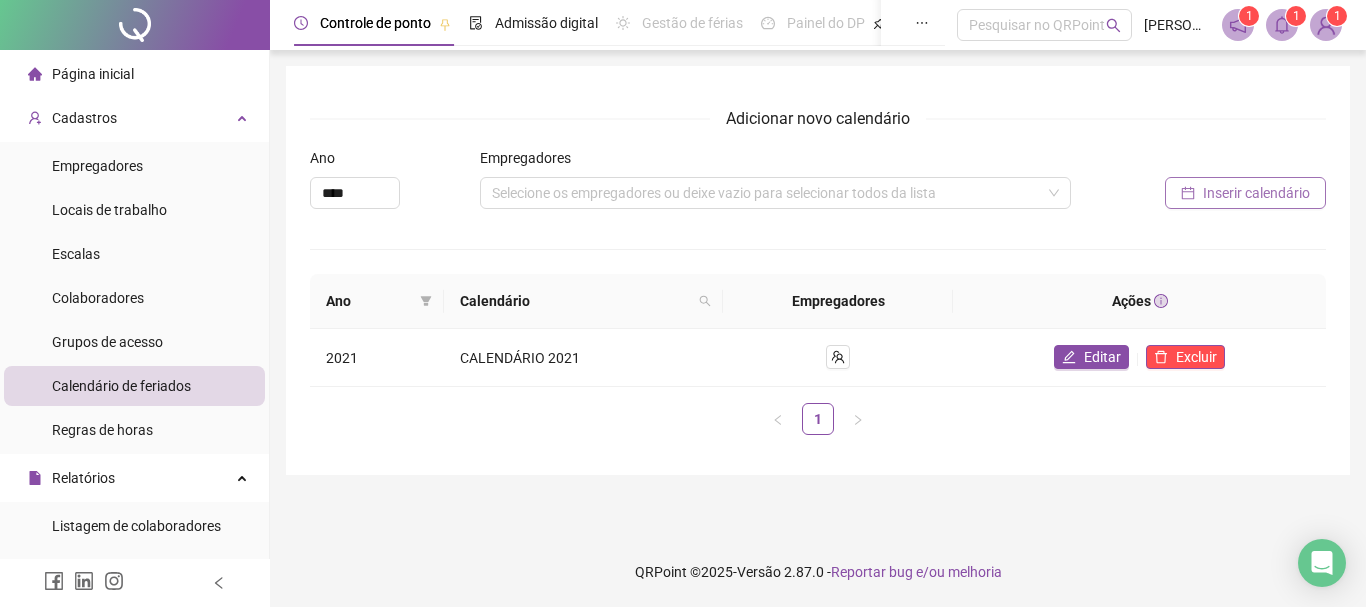 click on "Inserir calendário" at bounding box center (1256, 193) 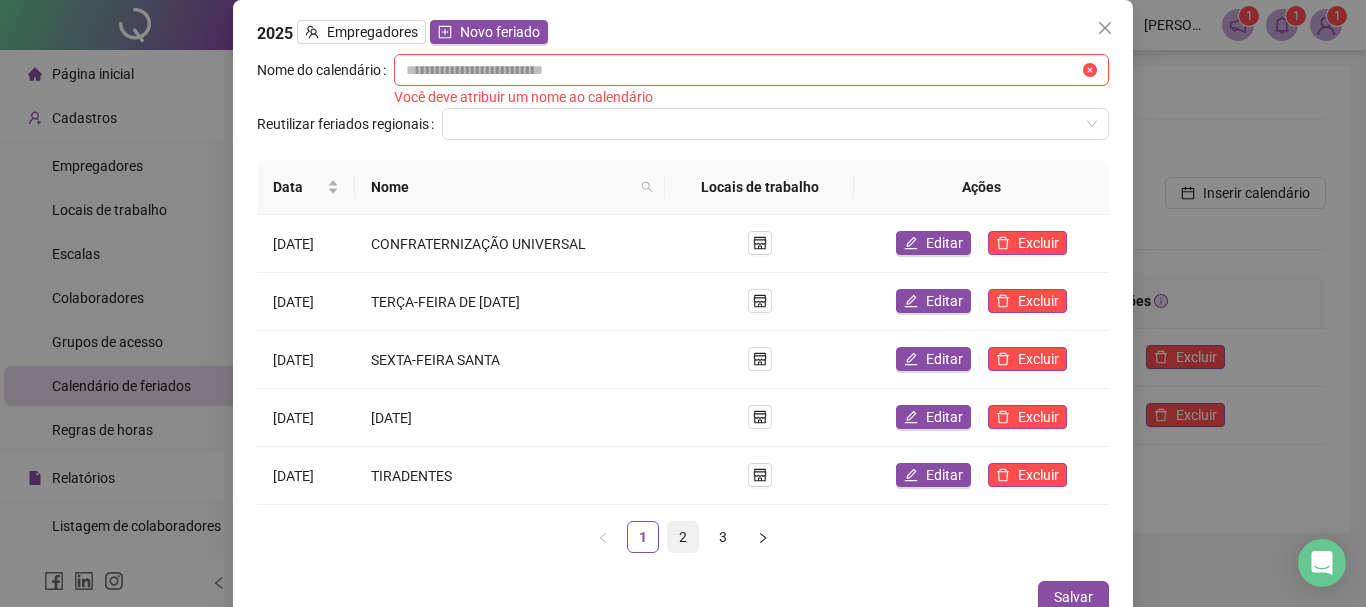 click on "2" at bounding box center (683, 537) 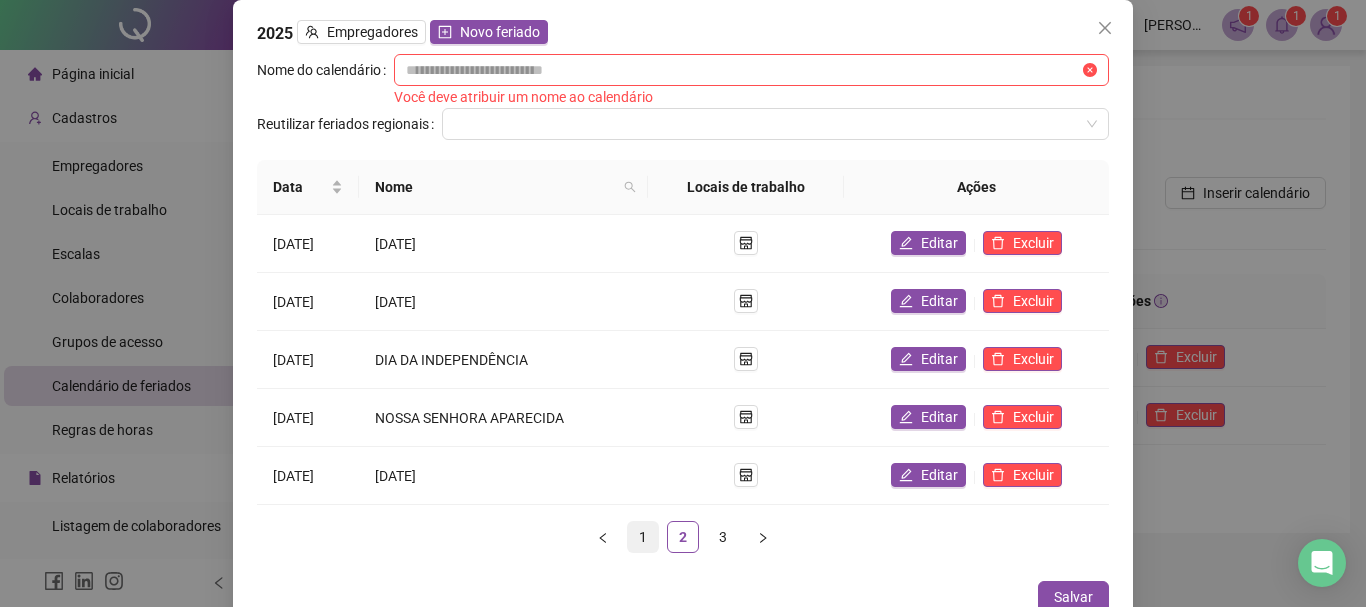 click on "1" at bounding box center [643, 537] 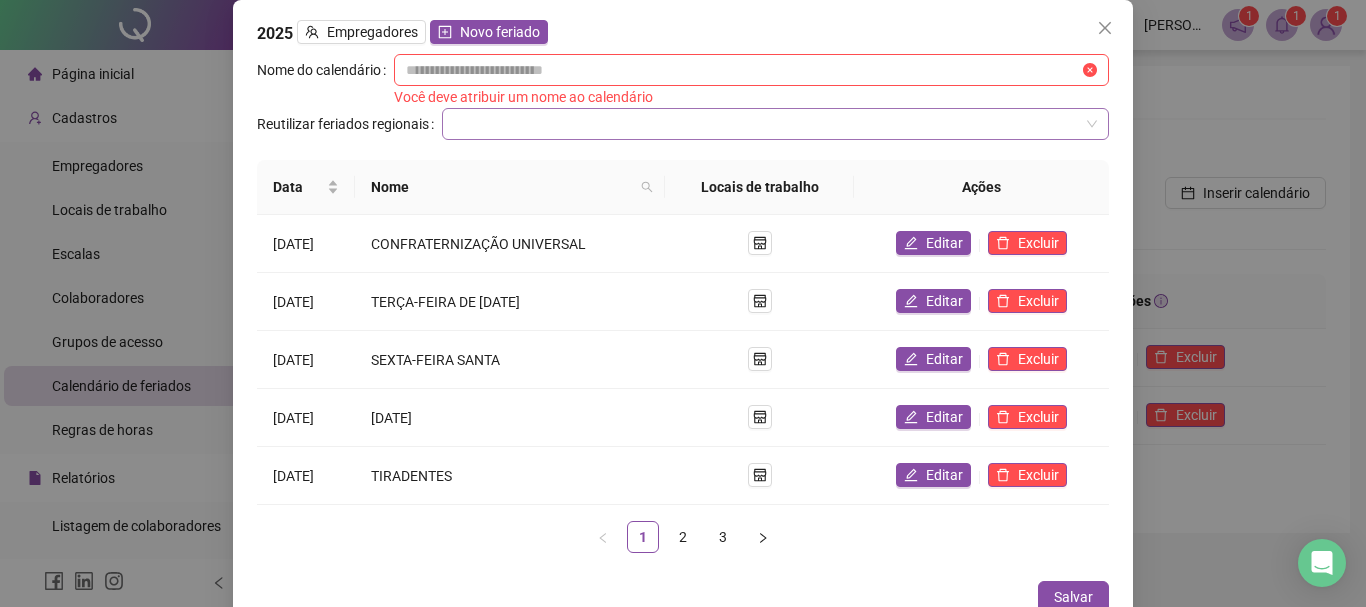 click at bounding box center [775, 124] 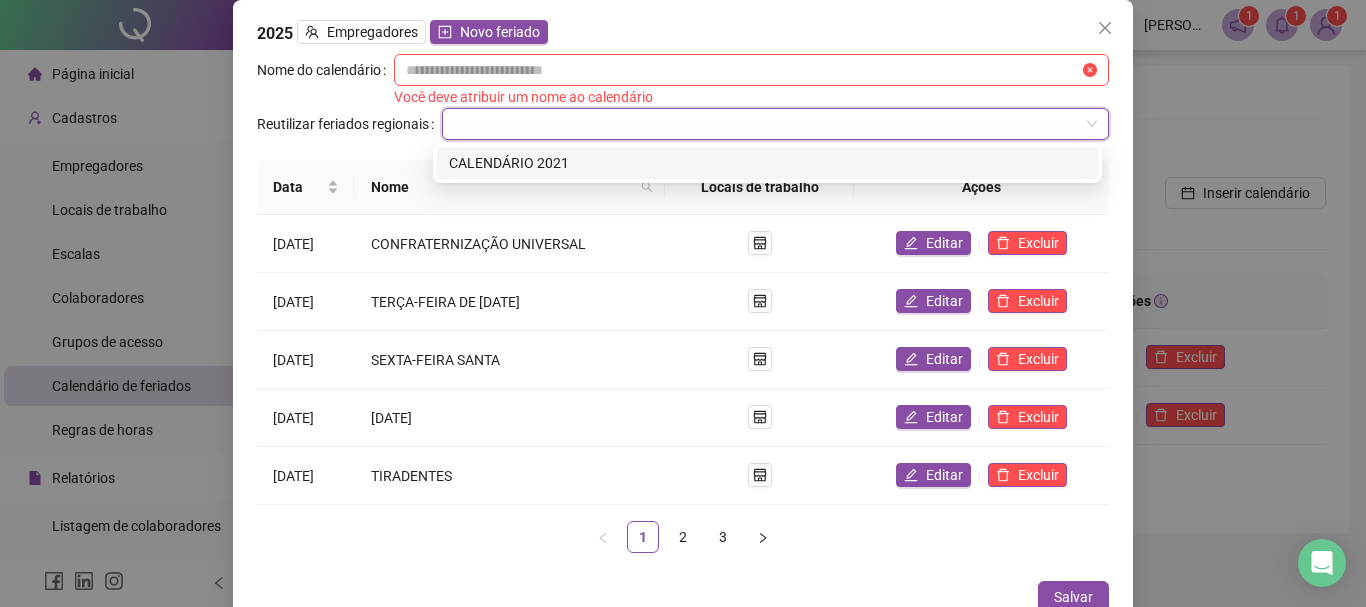 click on "CALENDÁRIO 2021" at bounding box center (767, 163) 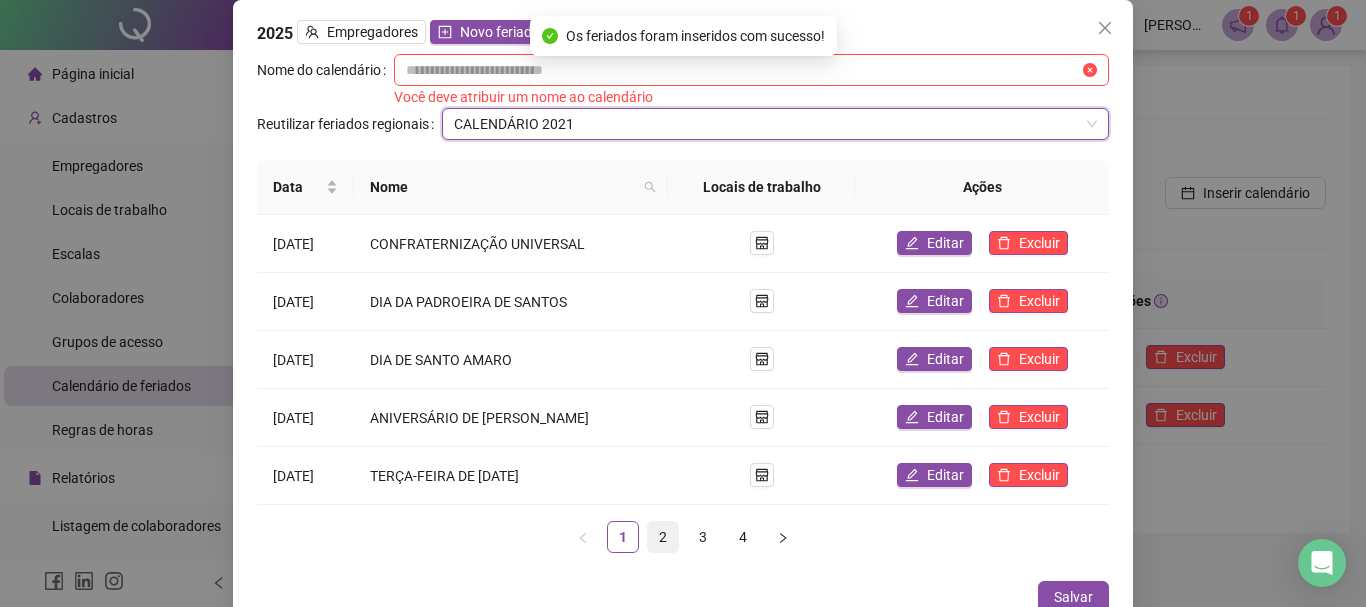 click on "2" at bounding box center (663, 537) 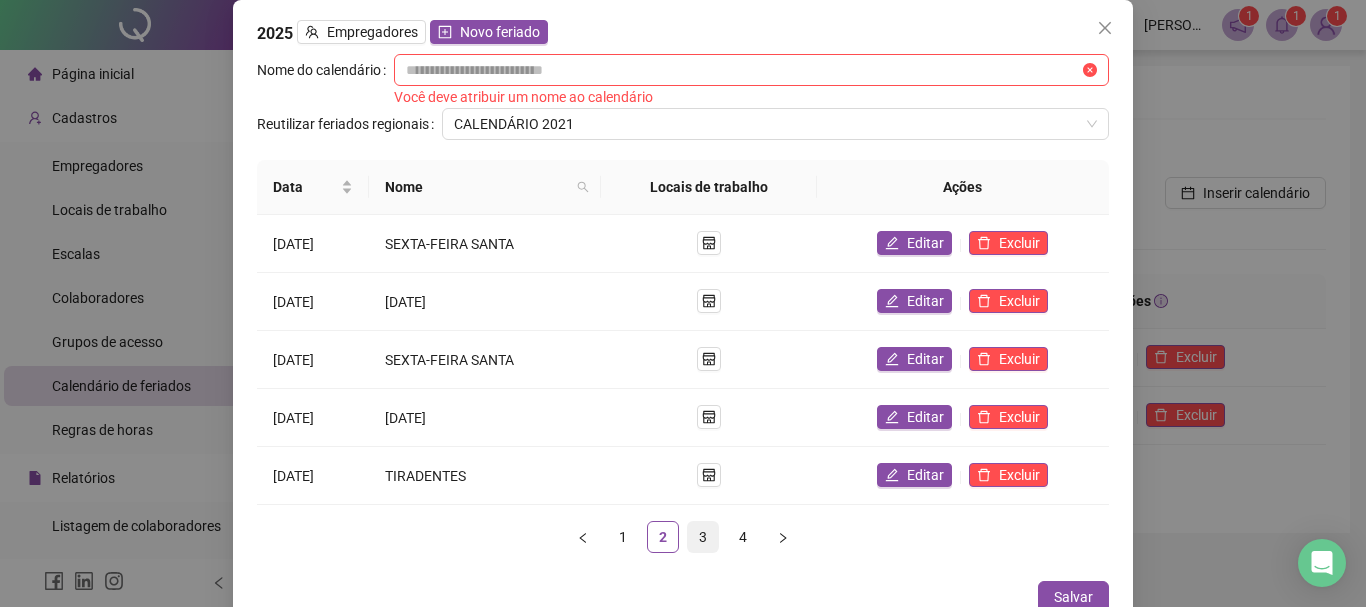 click on "3" at bounding box center [703, 537] 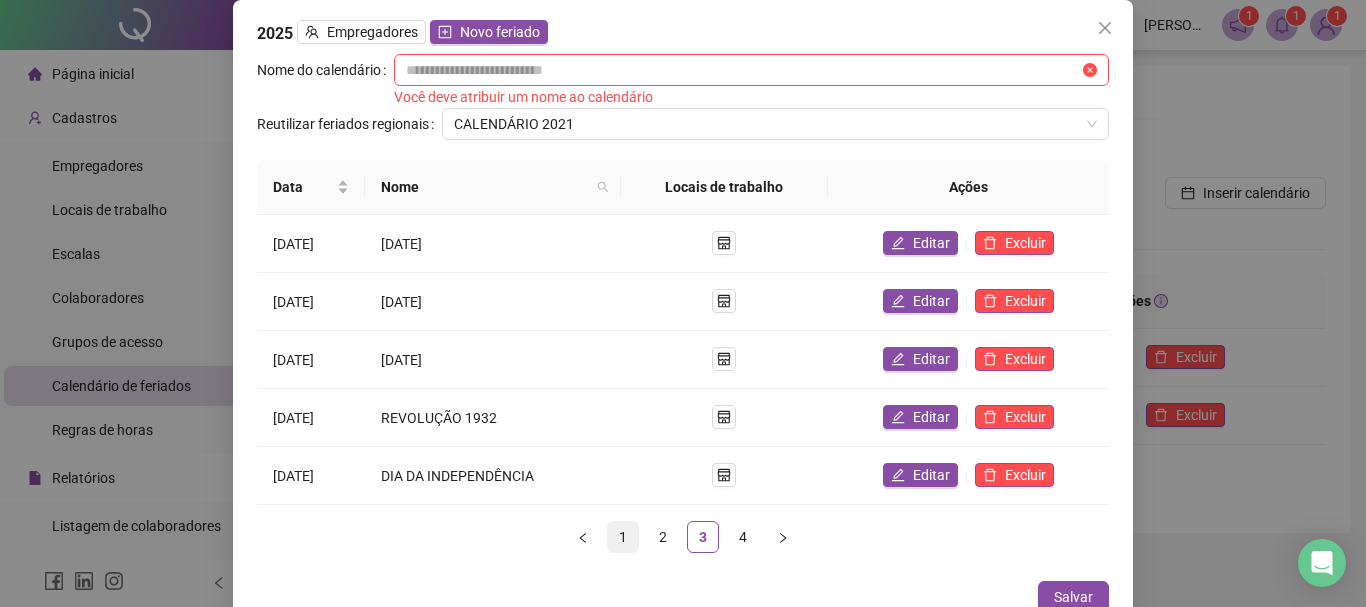 click on "1" at bounding box center (623, 537) 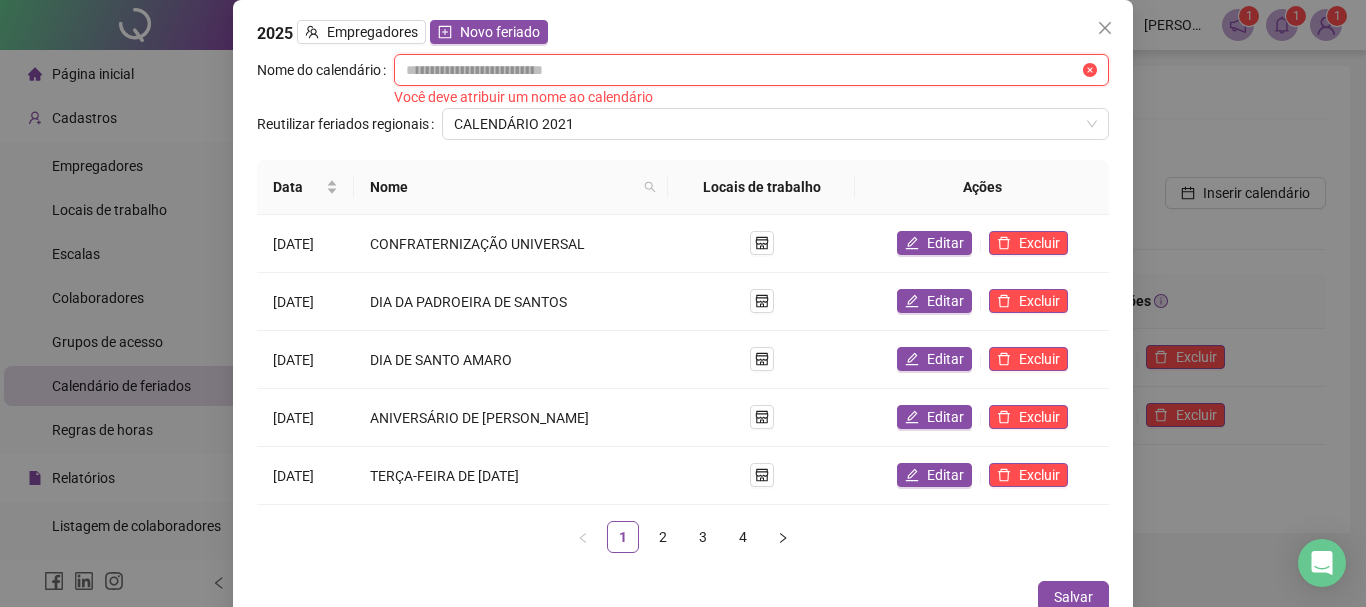 click at bounding box center [742, 70] 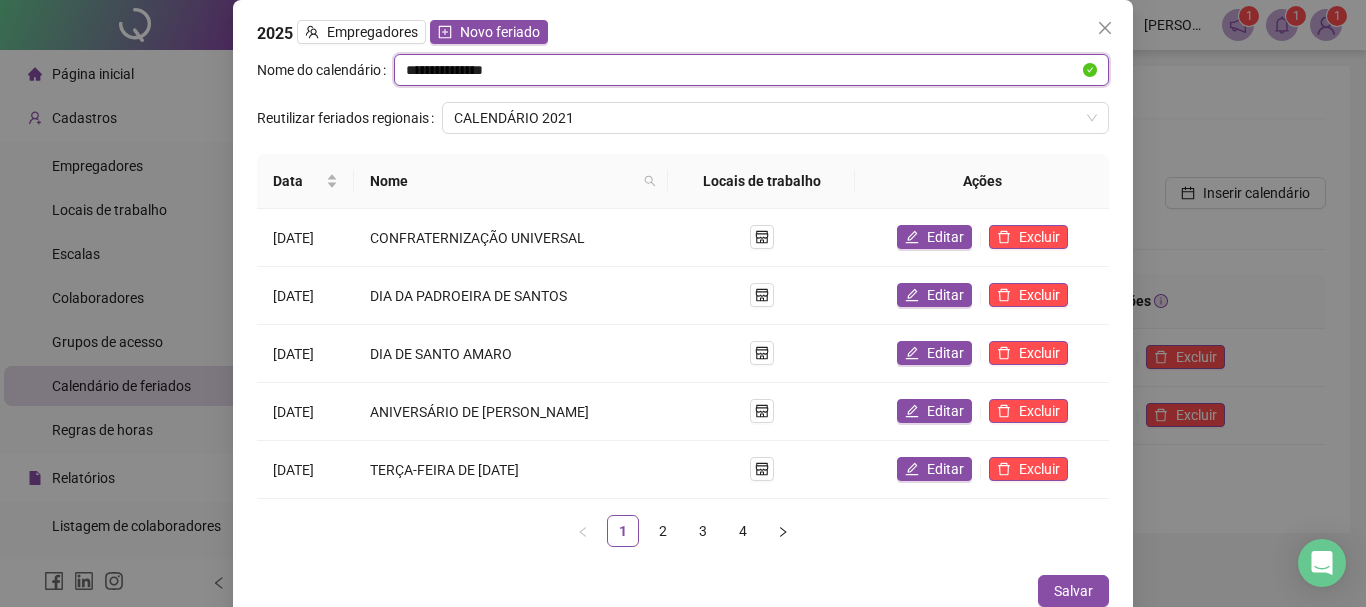 click on "**********" at bounding box center (742, 70) 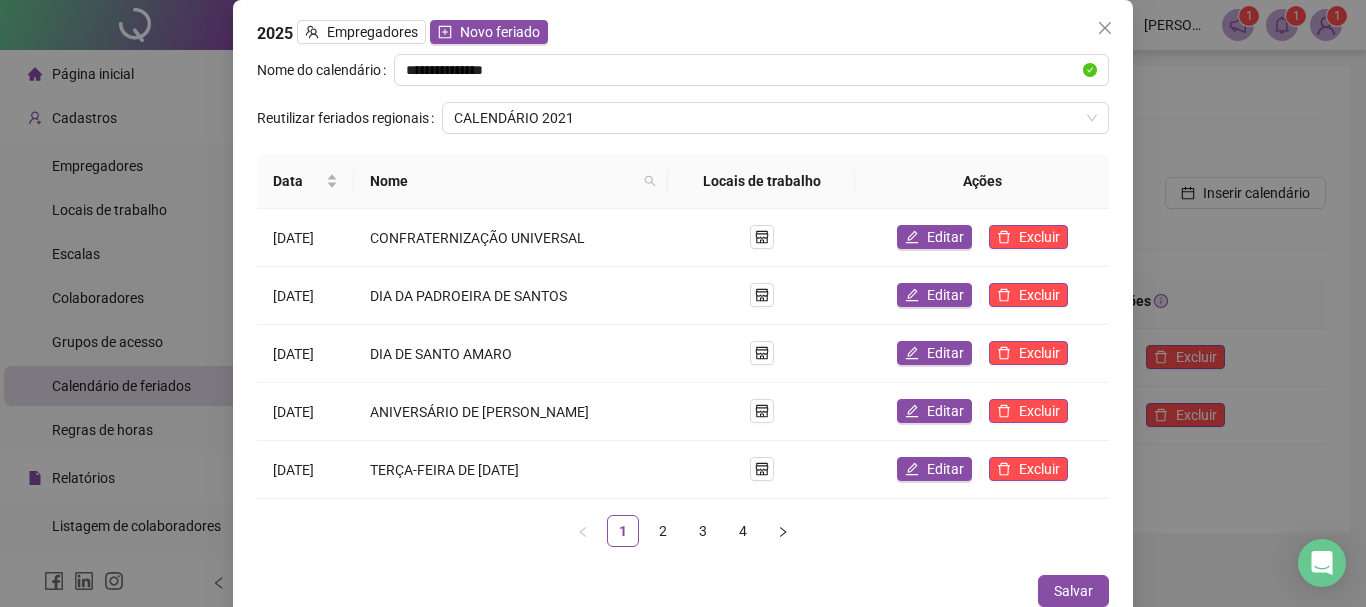 click on "Data Nome Locais de trabalho Ações         [DATE] CONFRATERNIZAÇÃO UNIVERSAL Editar Excluir [DATE] DIA DA PADROEIRA DE SANTOS Editar Excluir [DATE] DIA DE SANTO AMARO Editar Excluir [DATE] ANIVERSÁRIO DE SANTOS Editar Excluir [DATE] TERÇA-FEIRA DE [DATE] Editar Excluir" at bounding box center (683, 326) 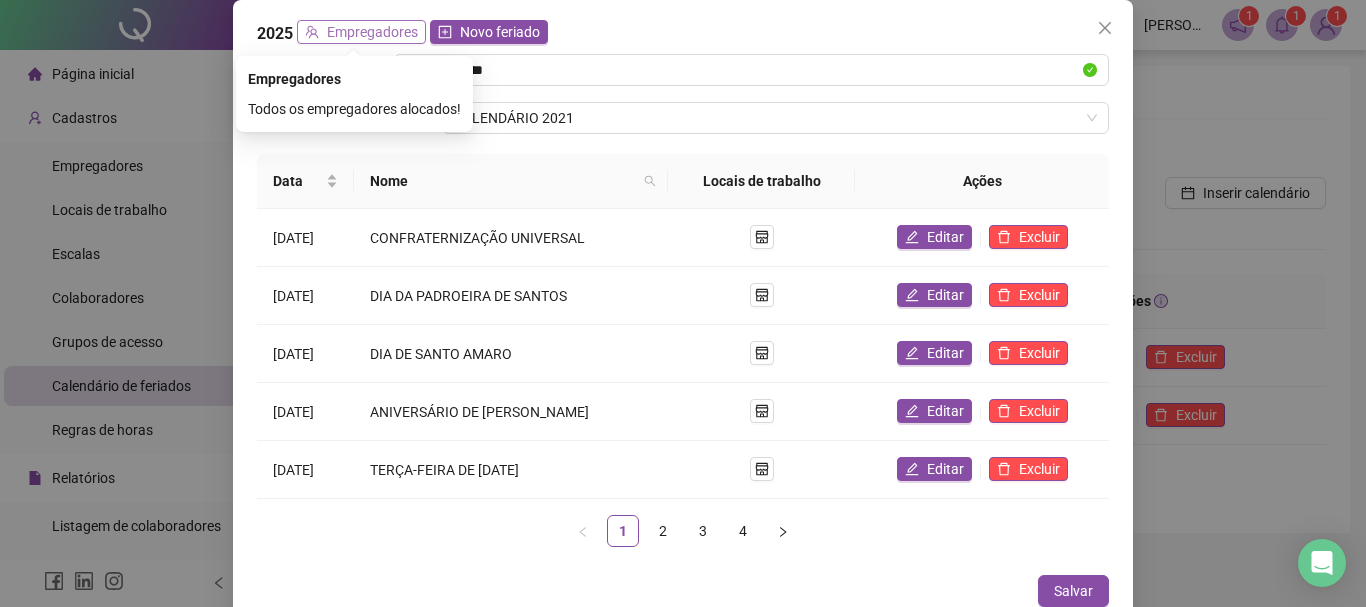 click on "Empregadores" at bounding box center [372, 32] 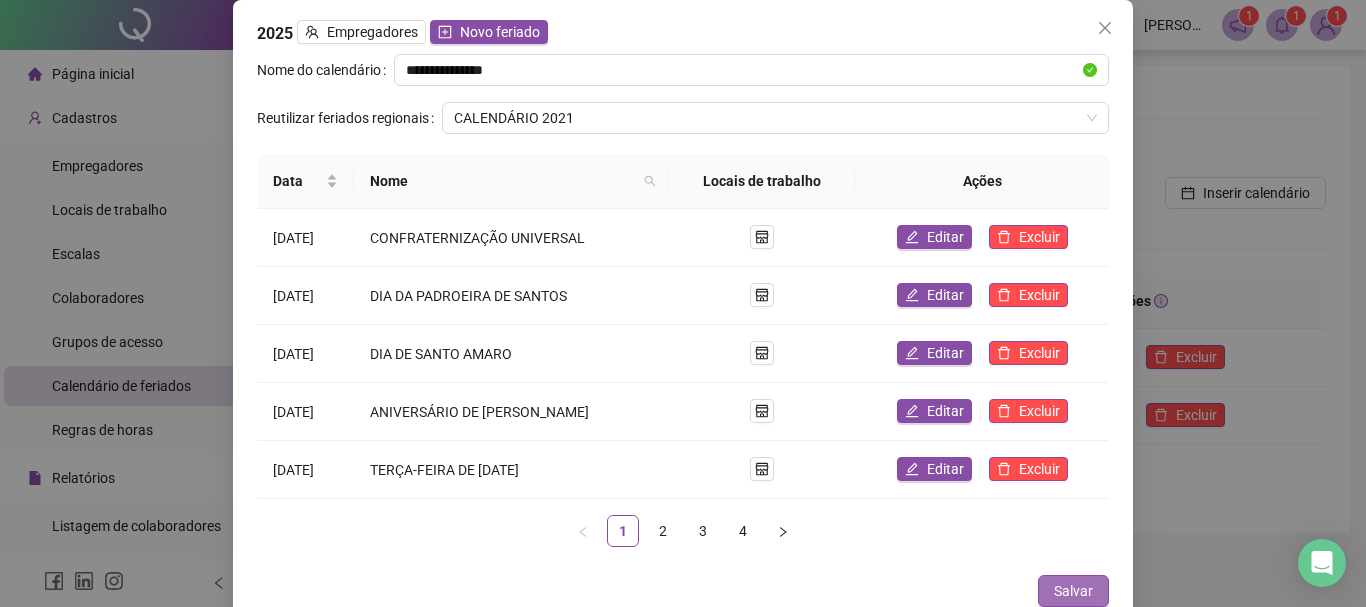 click on "Salvar" at bounding box center (1073, 591) 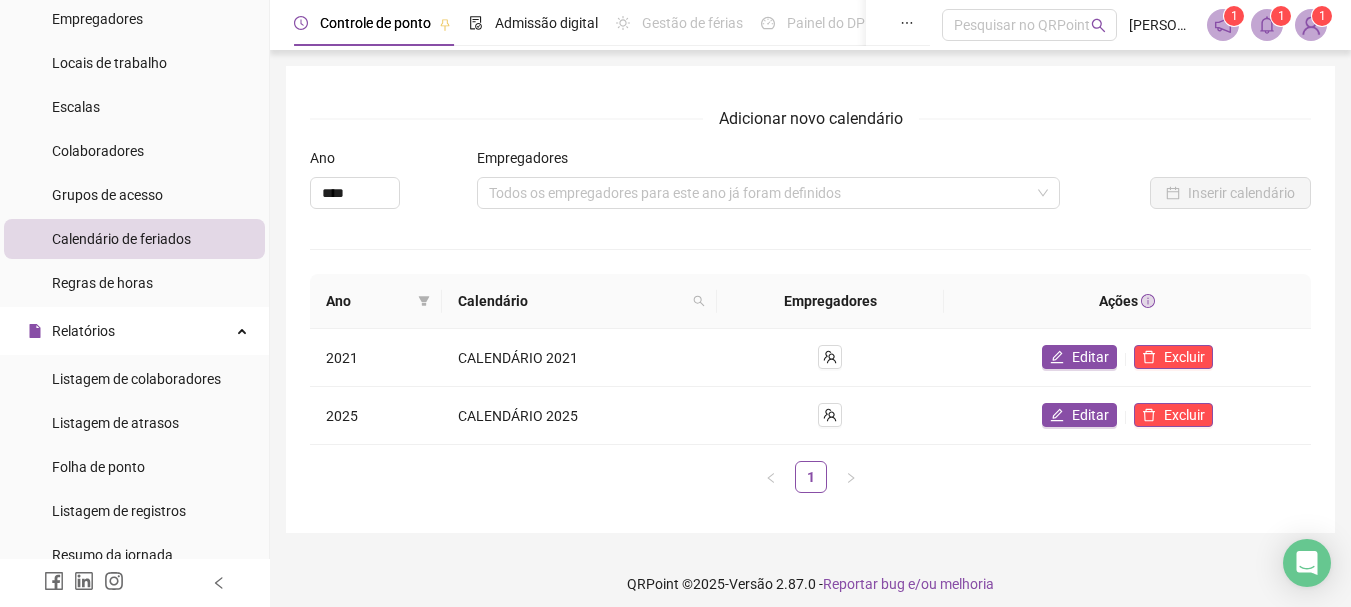 scroll, scrollTop: 204, scrollLeft: 0, axis: vertical 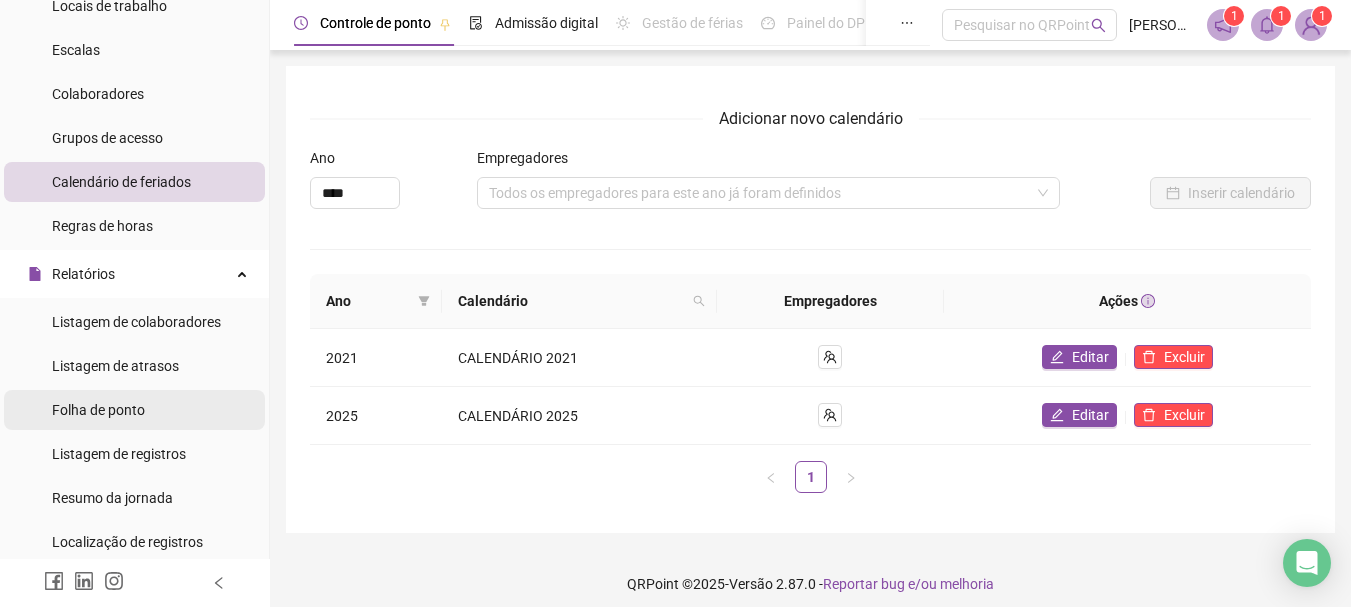 click on "Folha de ponto" at bounding box center [134, 410] 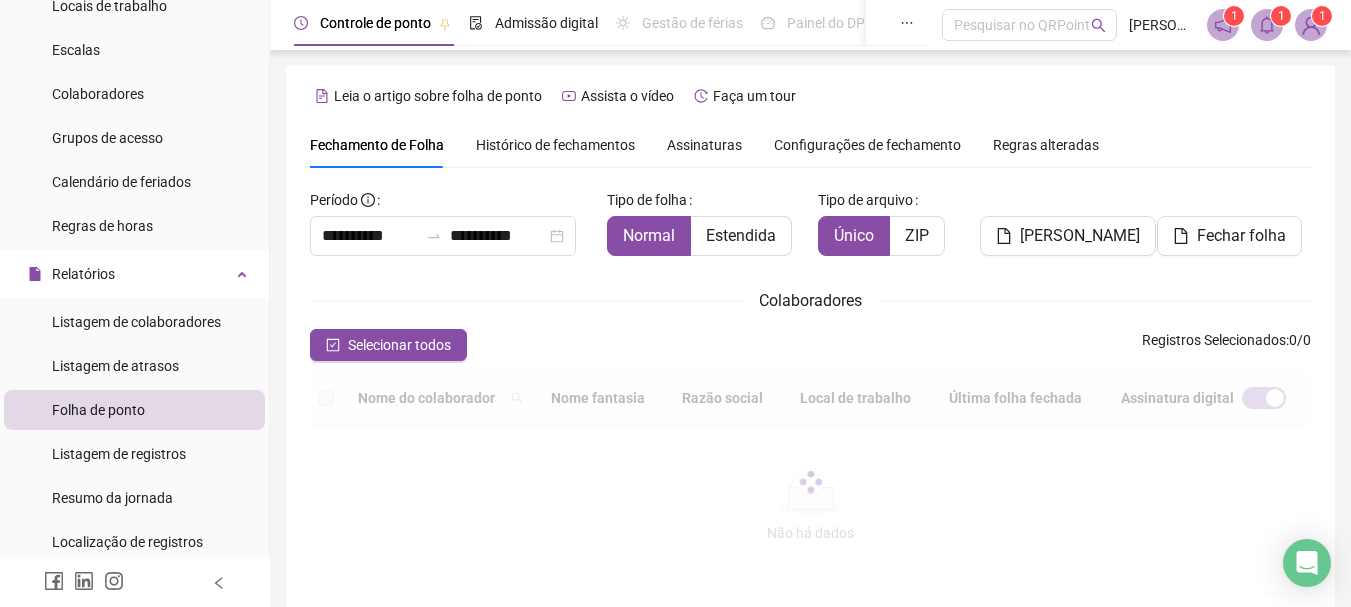scroll, scrollTop: 106, scrollLeft: 0, axis: vertical 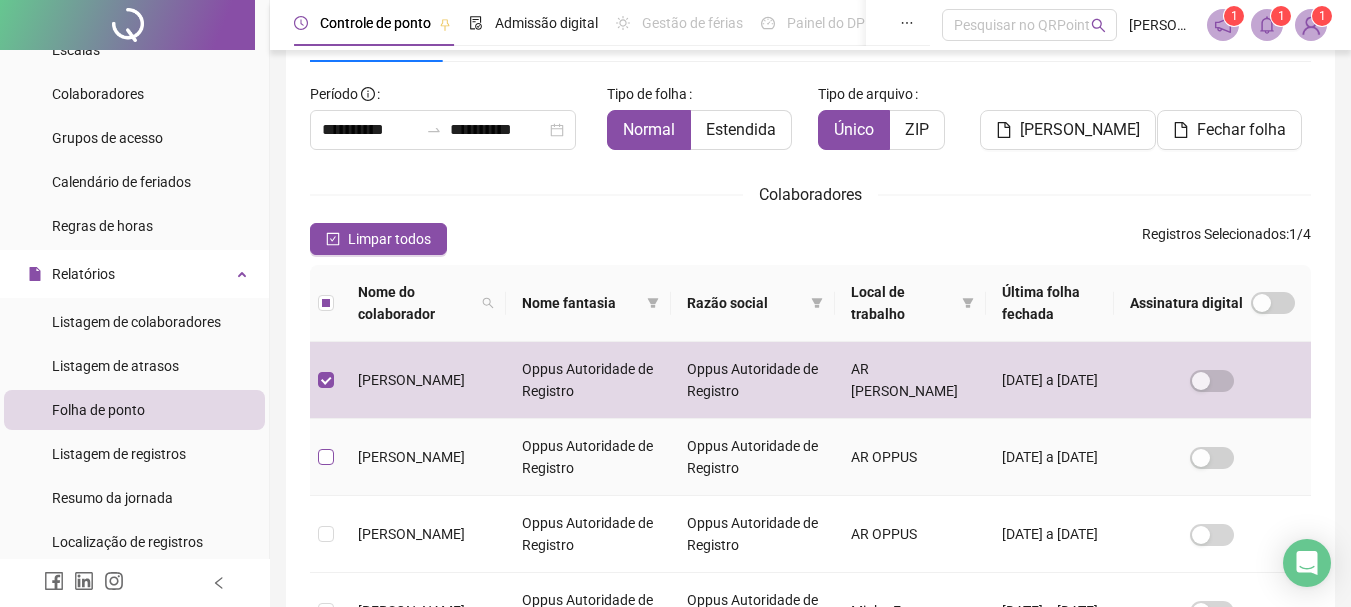 click at bounding box center [326, 457] 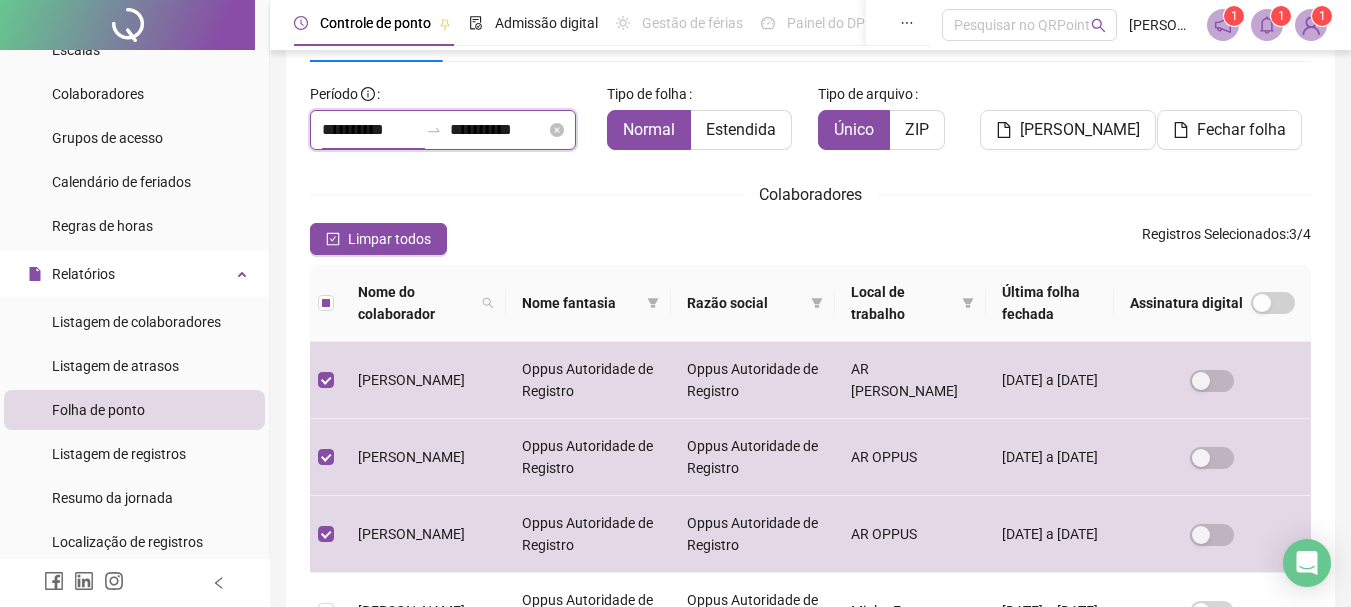 click on "**********" at bounding box center [370, 130] 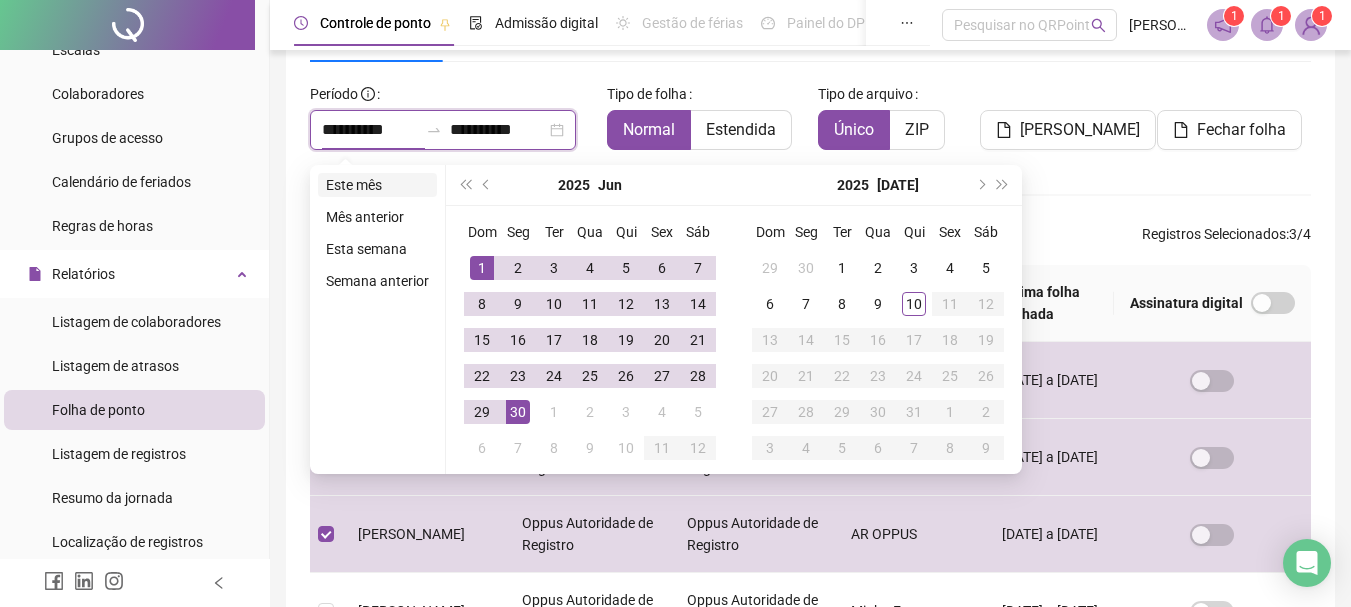 type on "**********" 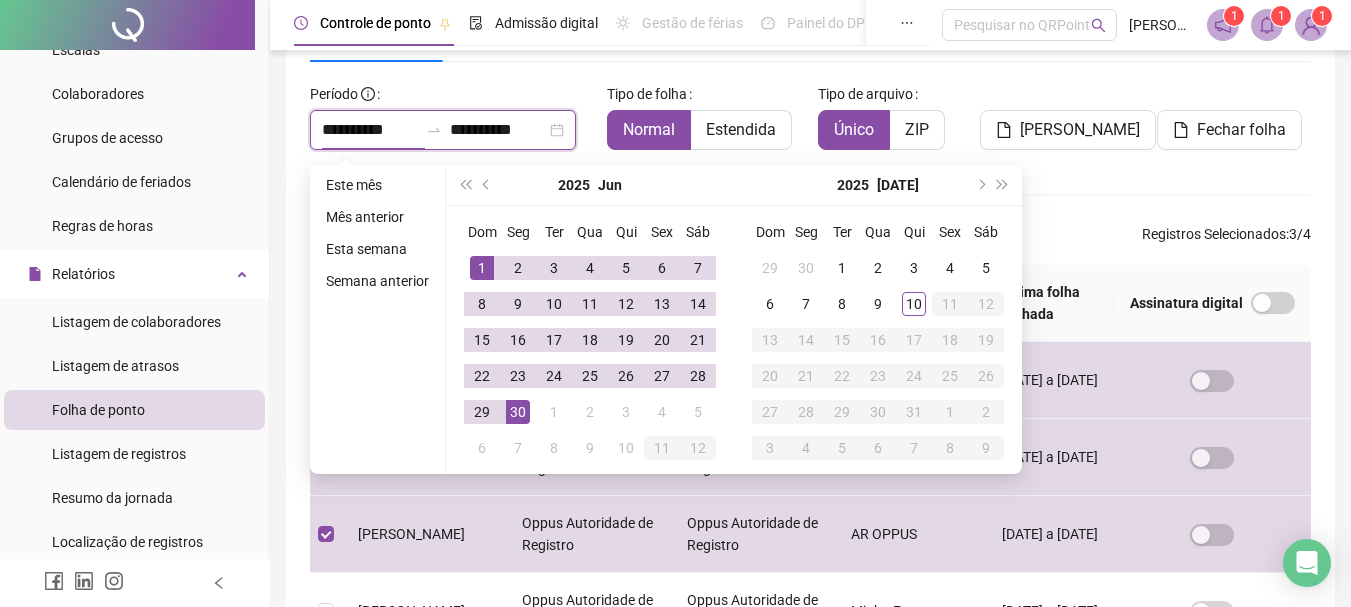 type on "**********" 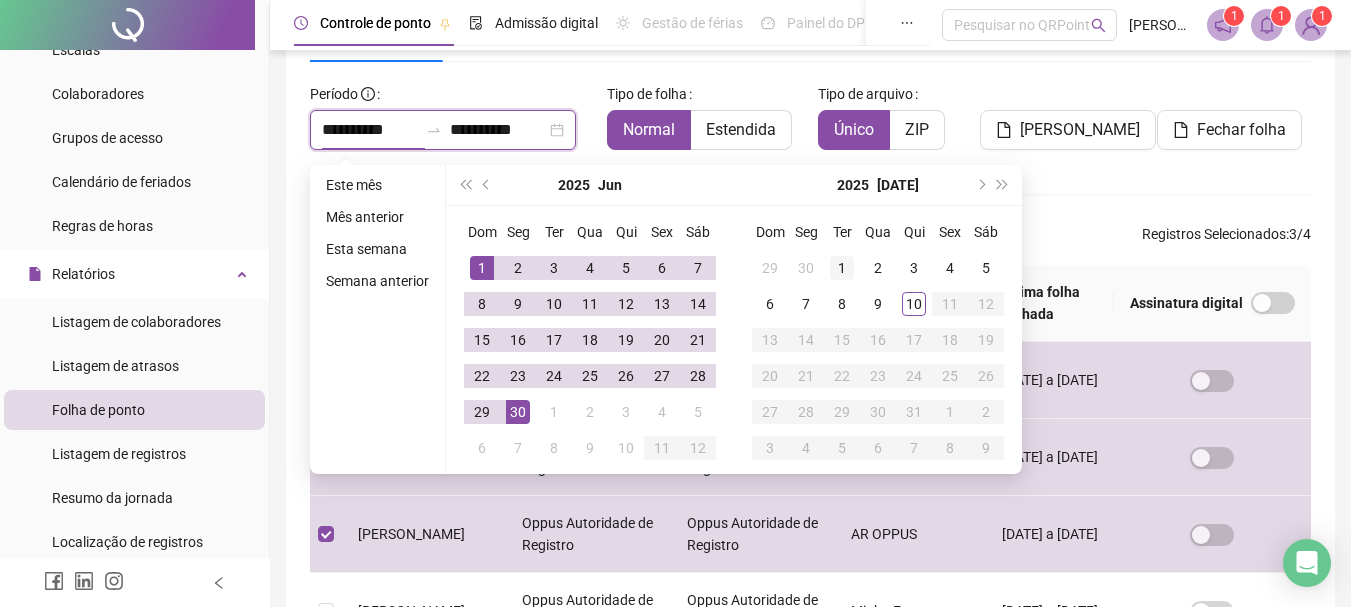 type on "**********" 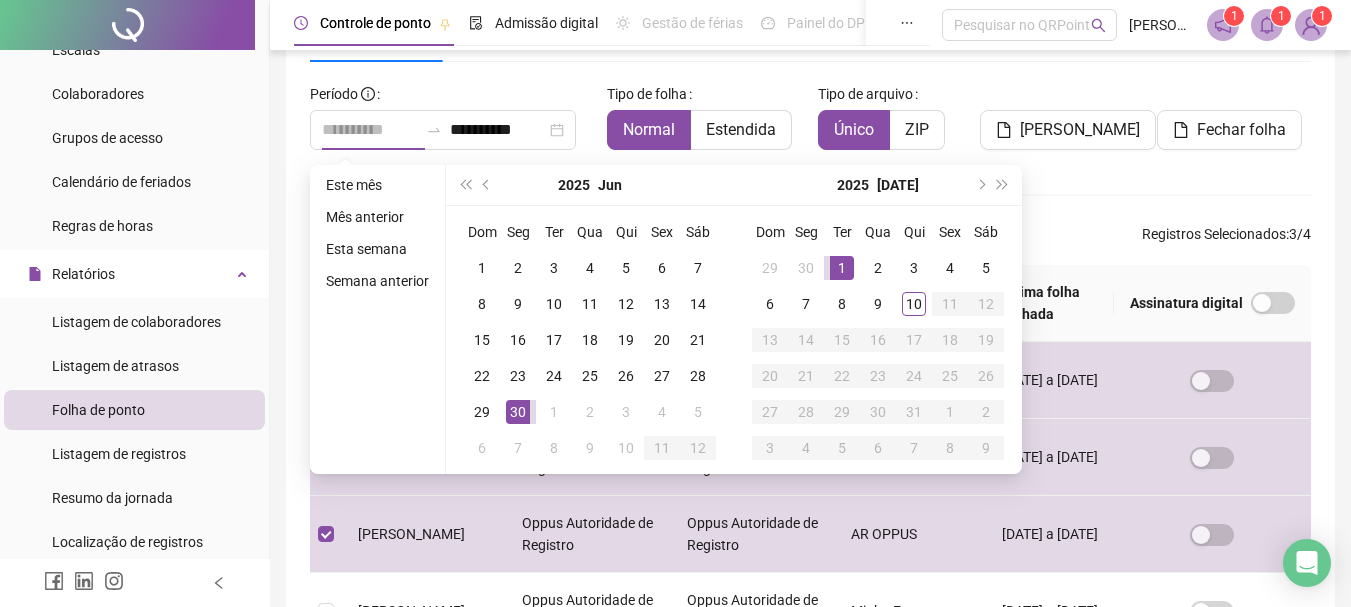 click on "1" at bounding box center (842, 268) 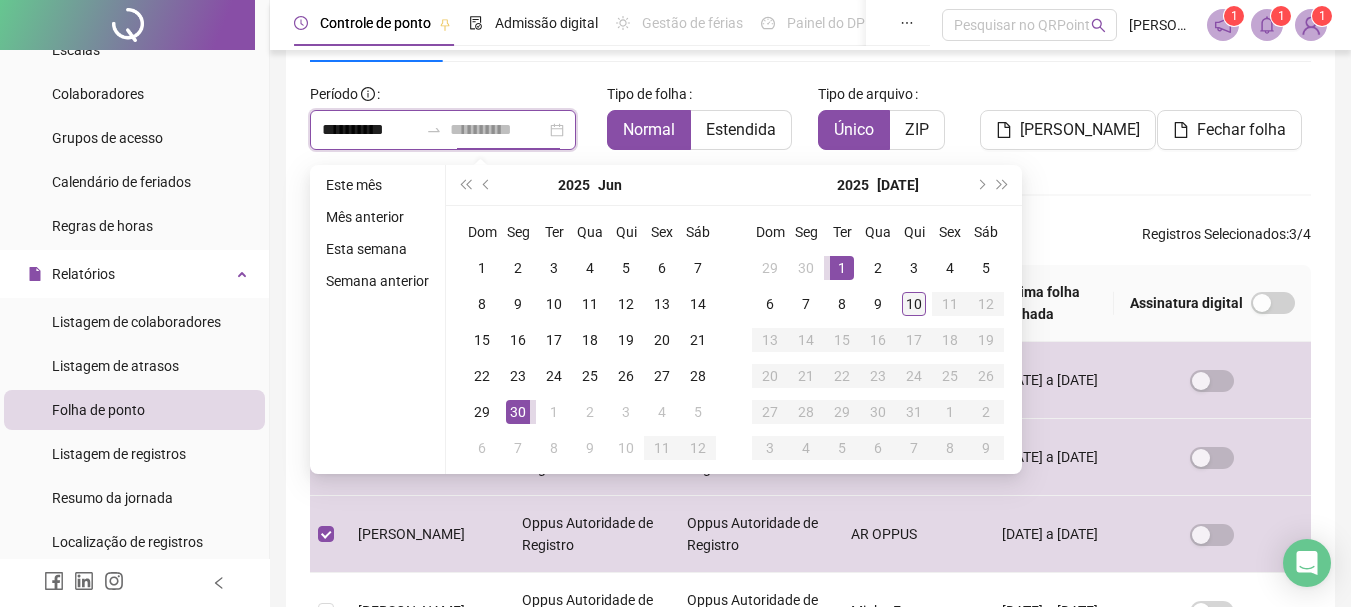 type on "**********" 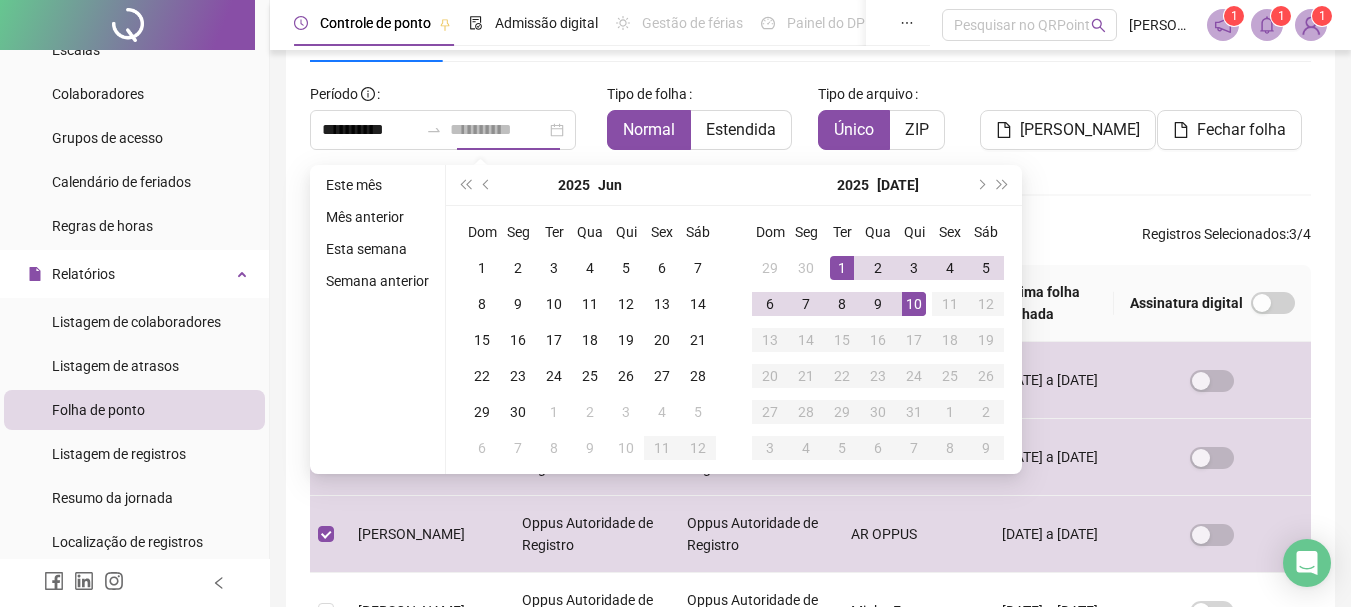 click on "10" at bounding box center [914, 304] 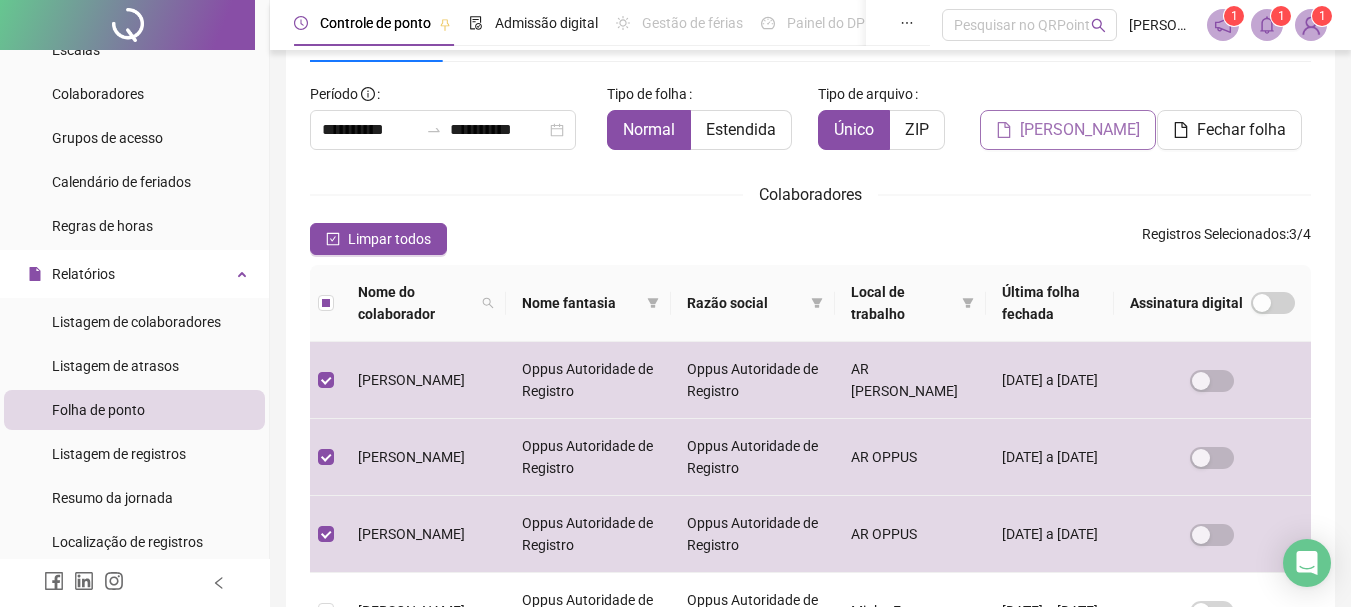 click on "[PERSON_NAME]" at bounding box center [1080, 130] 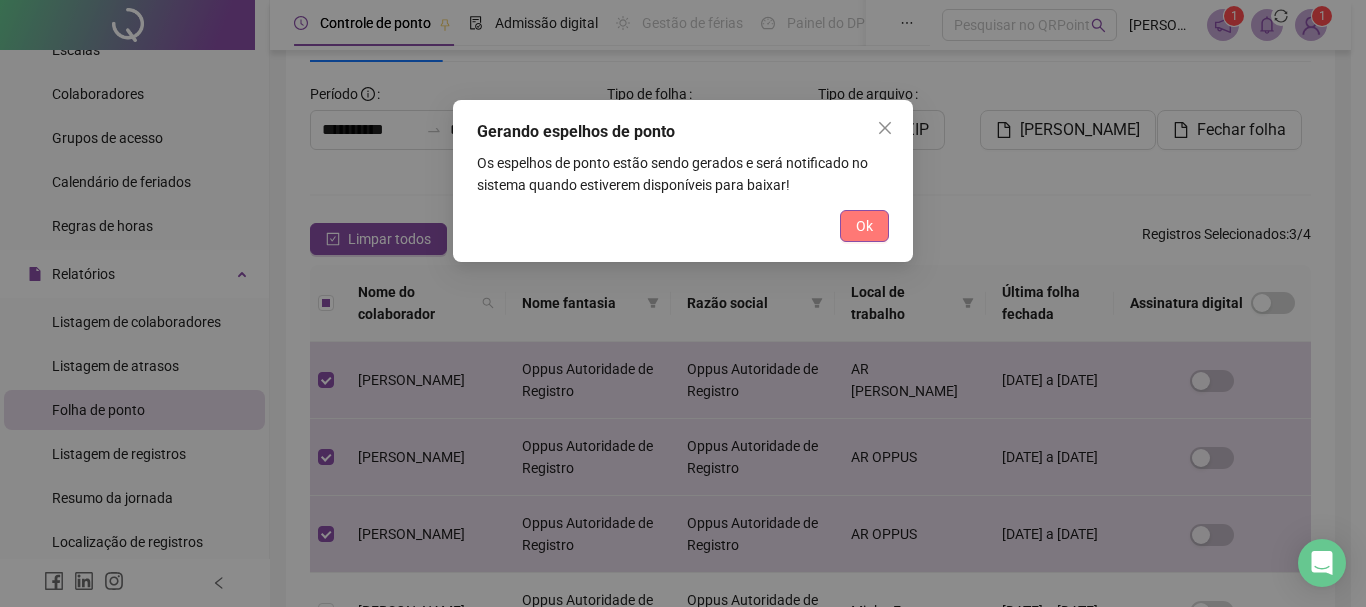 click on "Ok" at bounding box center (864, 226) 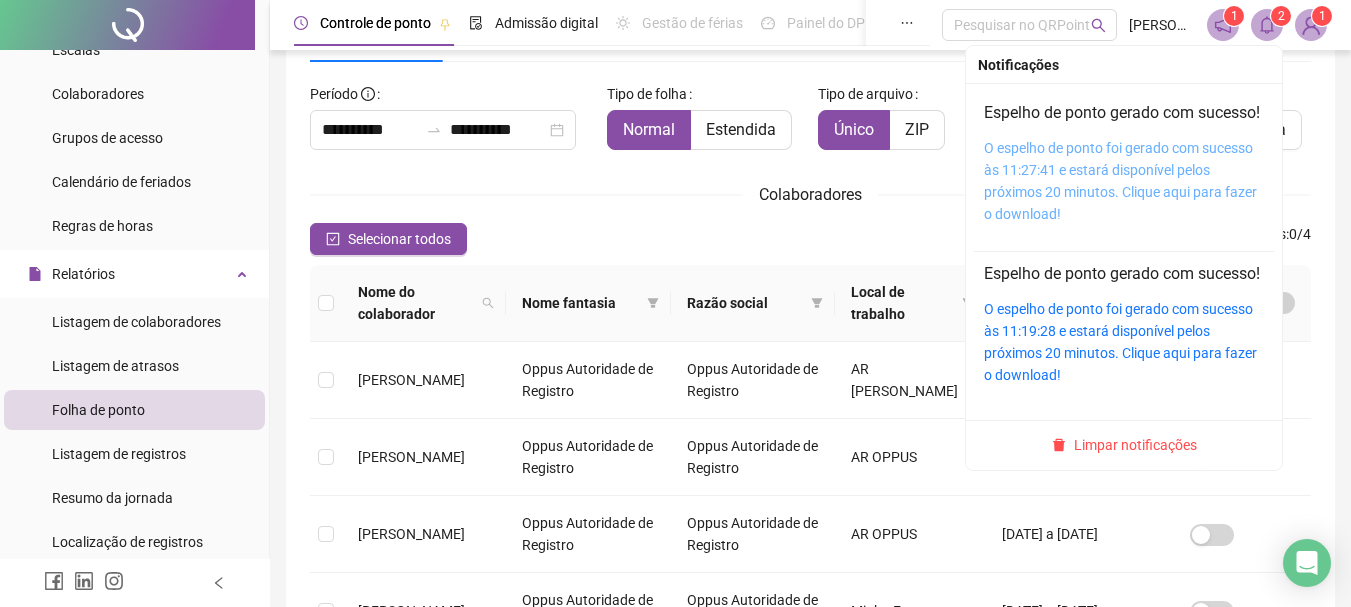 click on "O espelho de ponto foi gerado com sucesso às 11:27:41 e estará disponível pelos próximos 20 minutos.
Clique aqui para fazer o download!" at bounding box center (1120, 181) 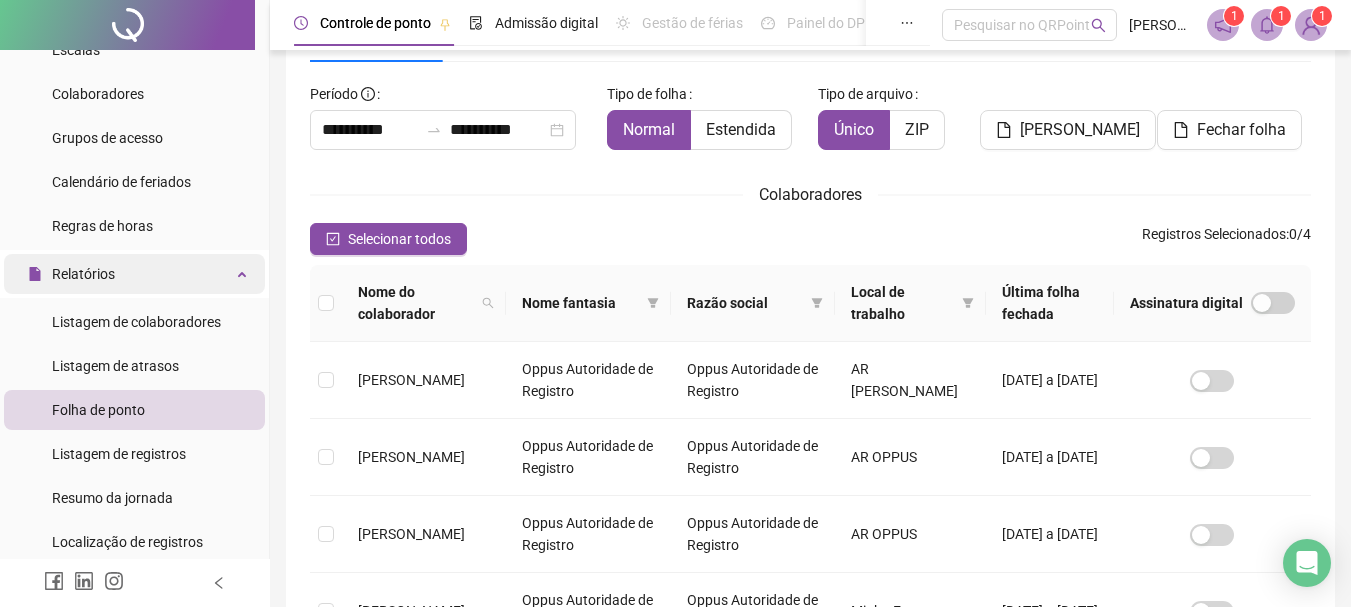 click on "Relatórios" at bounding box center [134, 274] 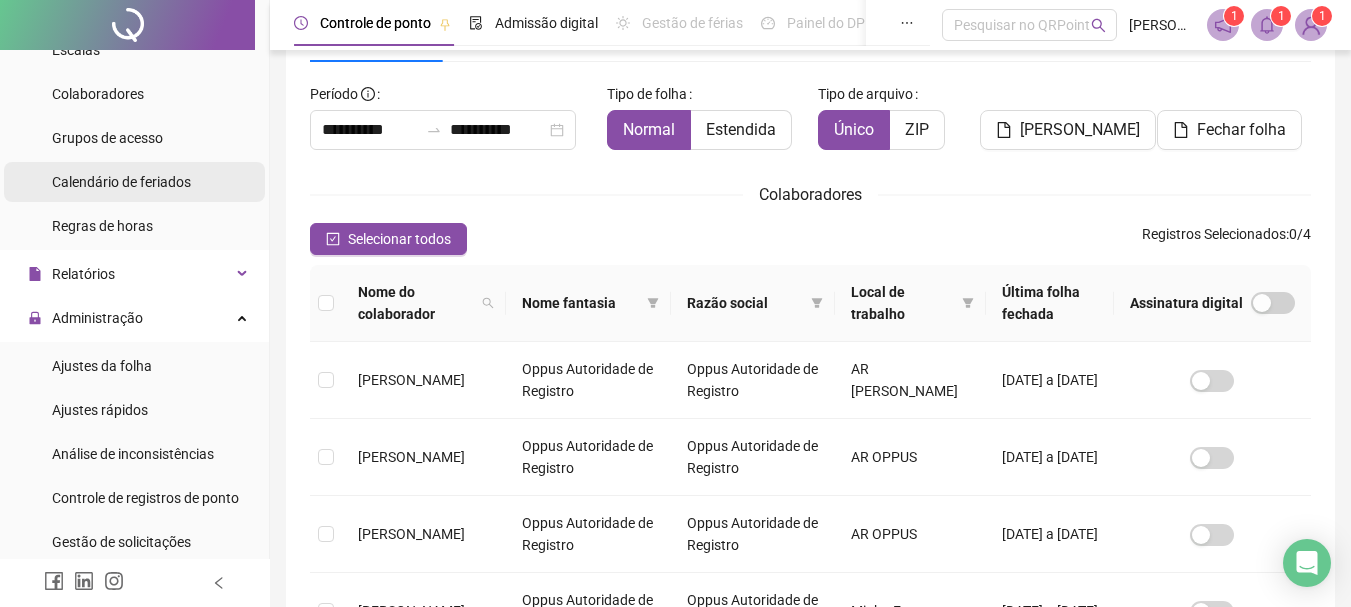 click on "Calendário de feriados" at bounding box center [121, 182] 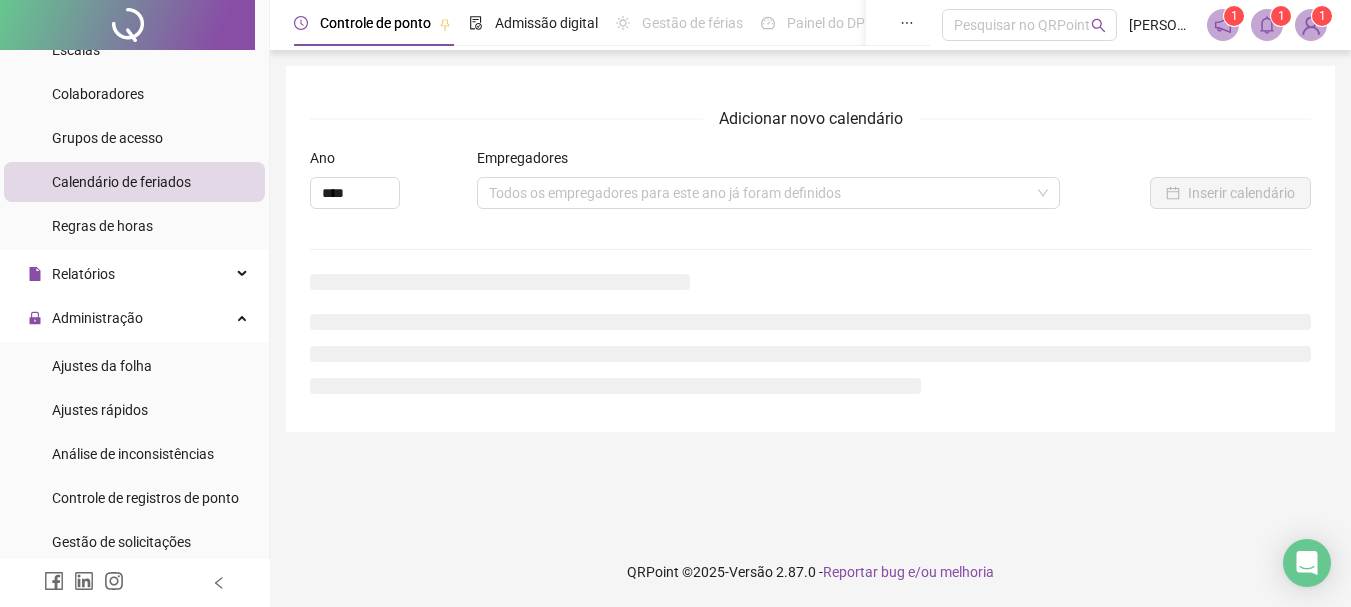 scroll, scrollTop: 0, scrollLeft: 0, axis: both 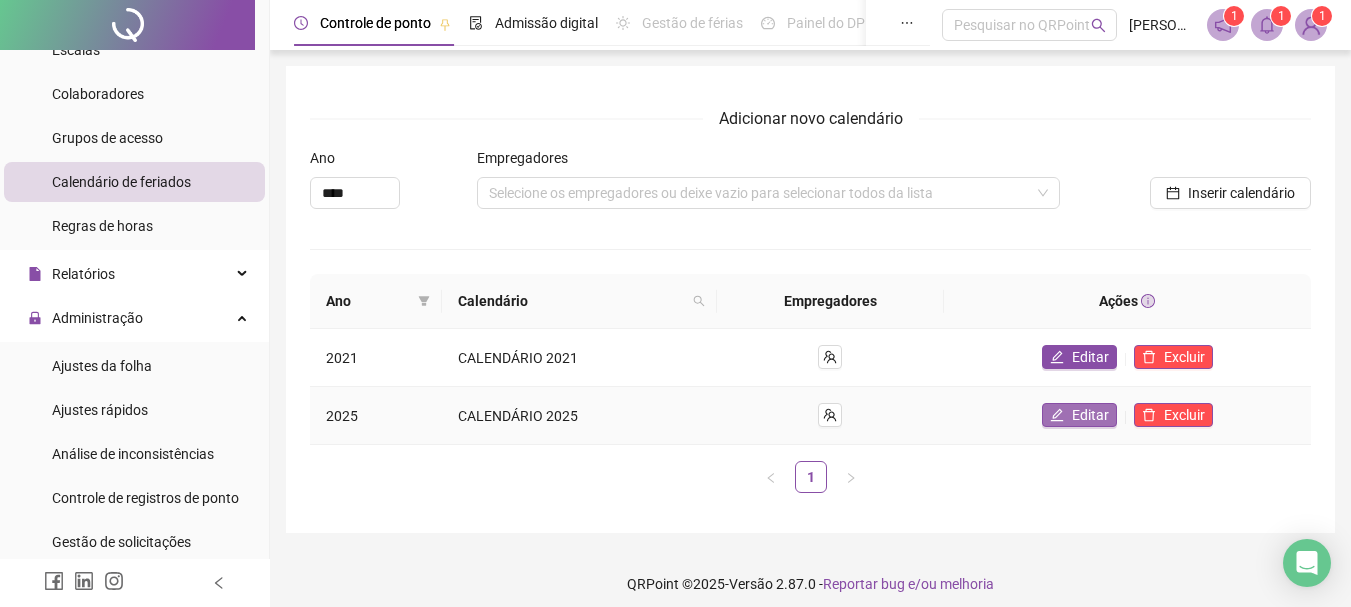 click on "Editar" at bounding box center [1090, 415] 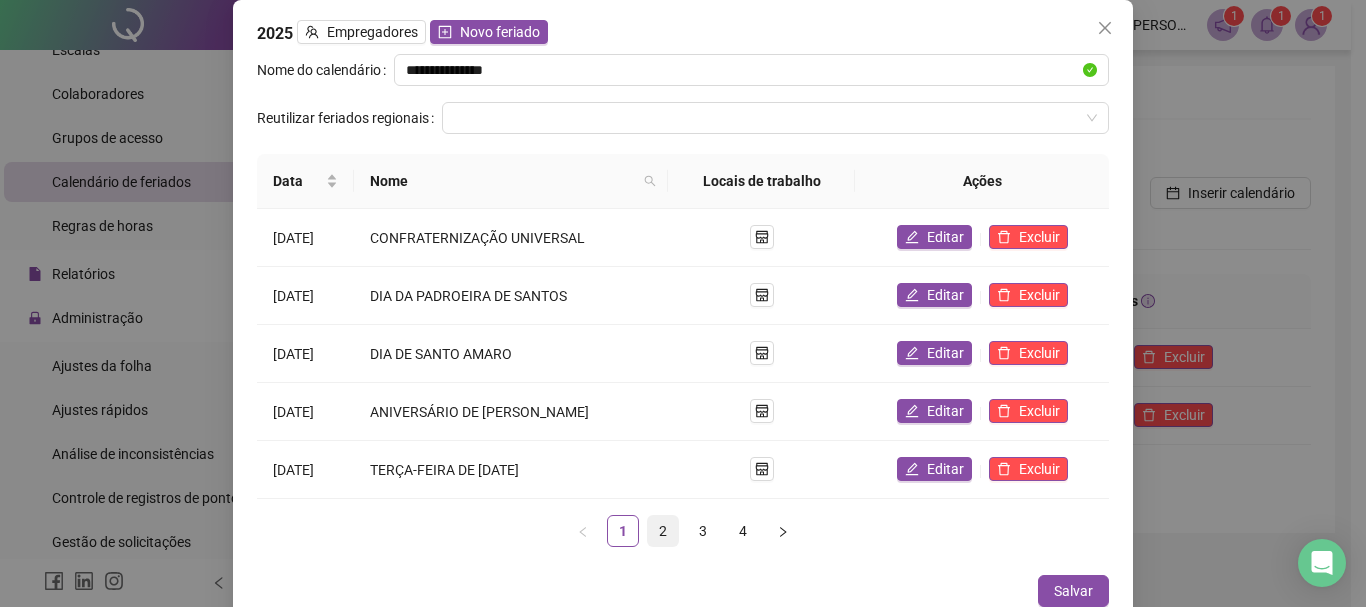 click on "2" at bounding box center (663, 531) 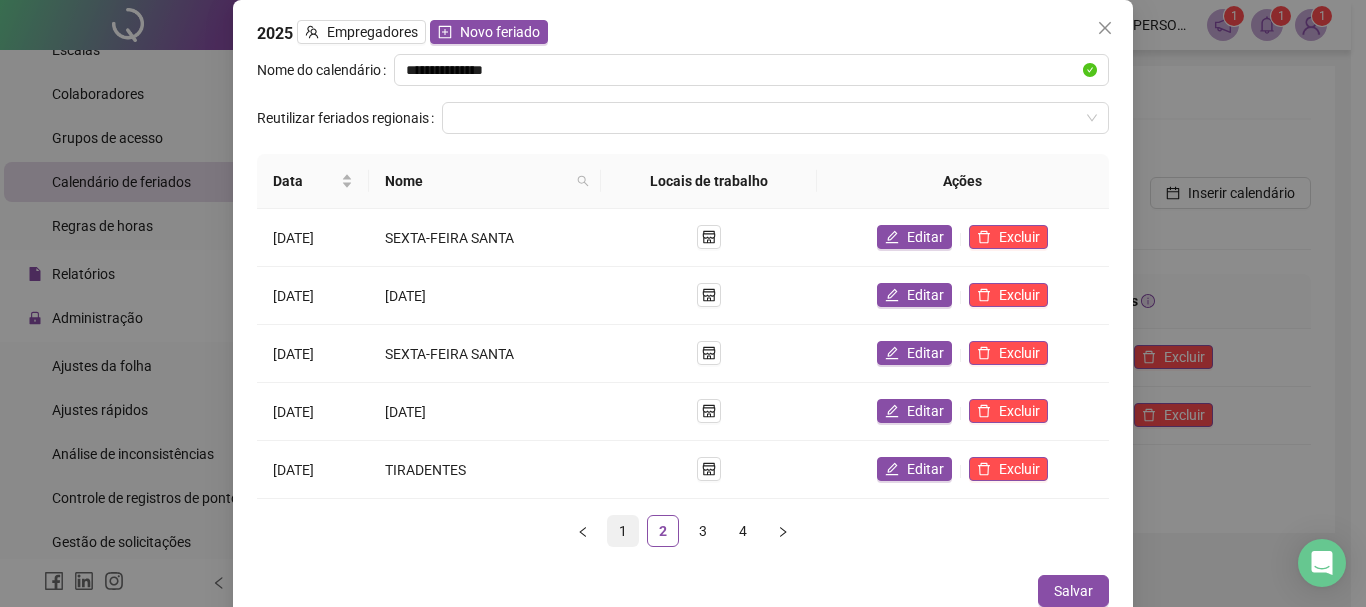 click on "1" at bounding box center (623, 531) 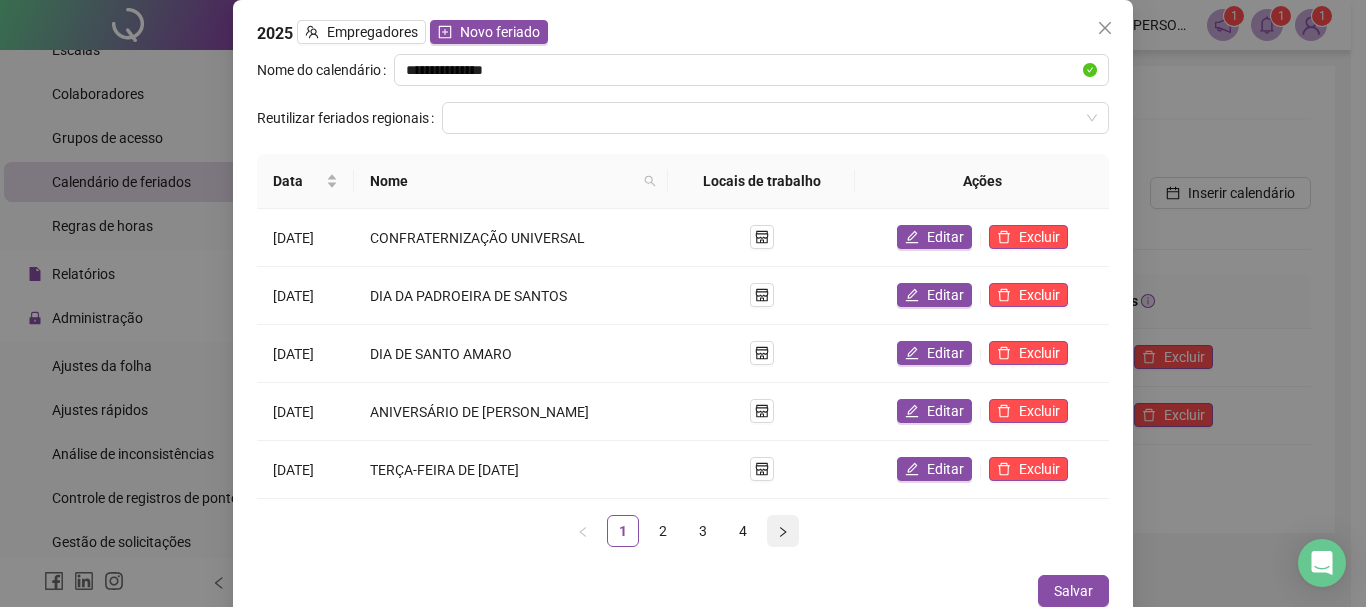 click 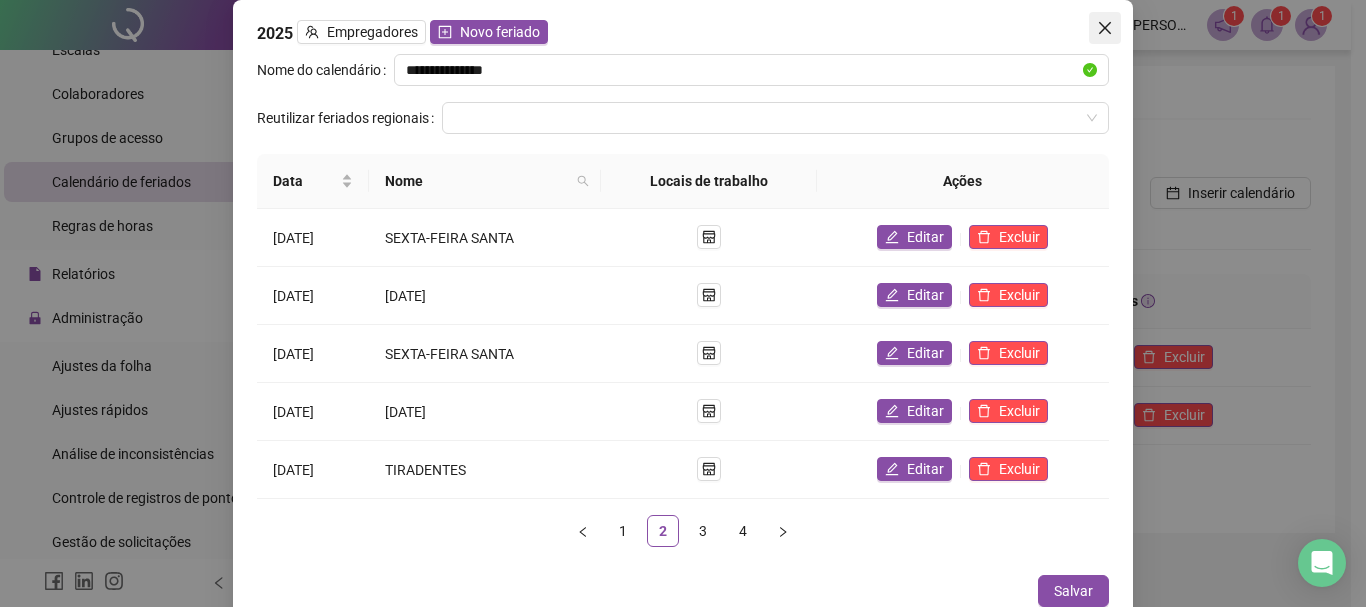 click 